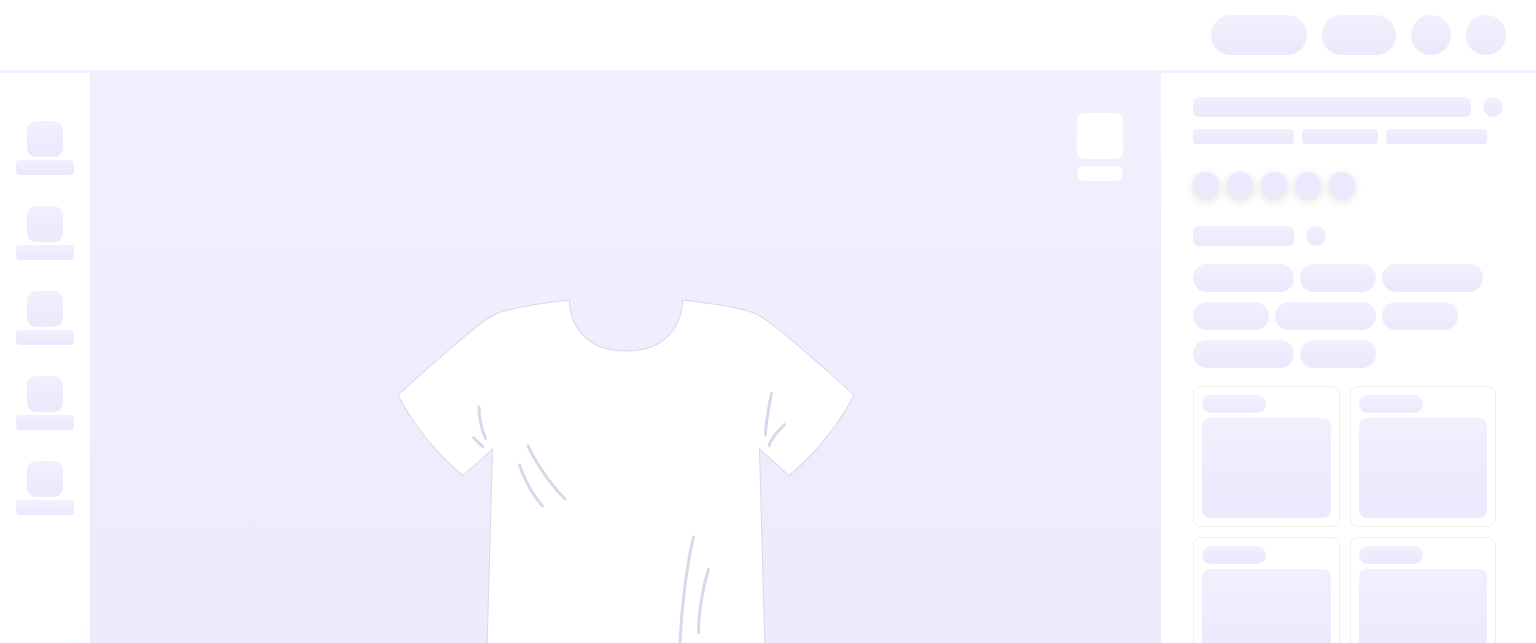 scroll, scrollTop: 0, scrollLeft: 0, axis: both 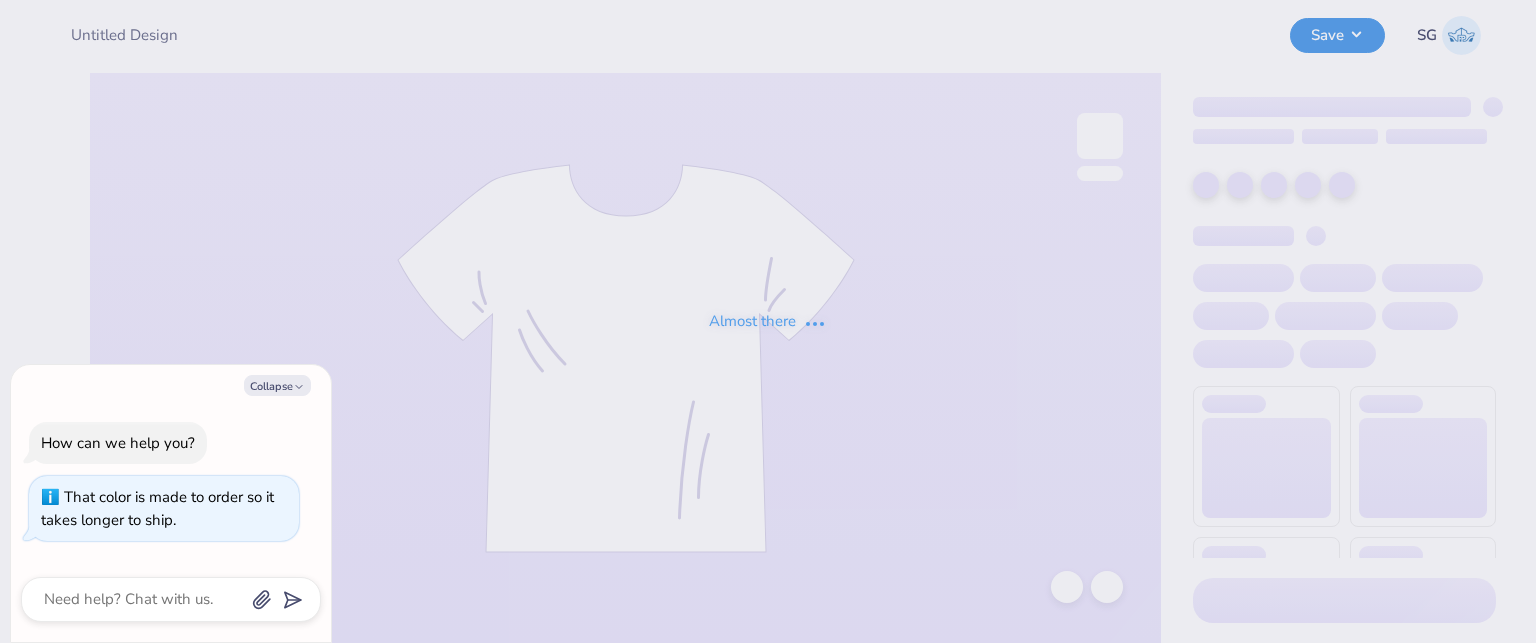 type on "x" 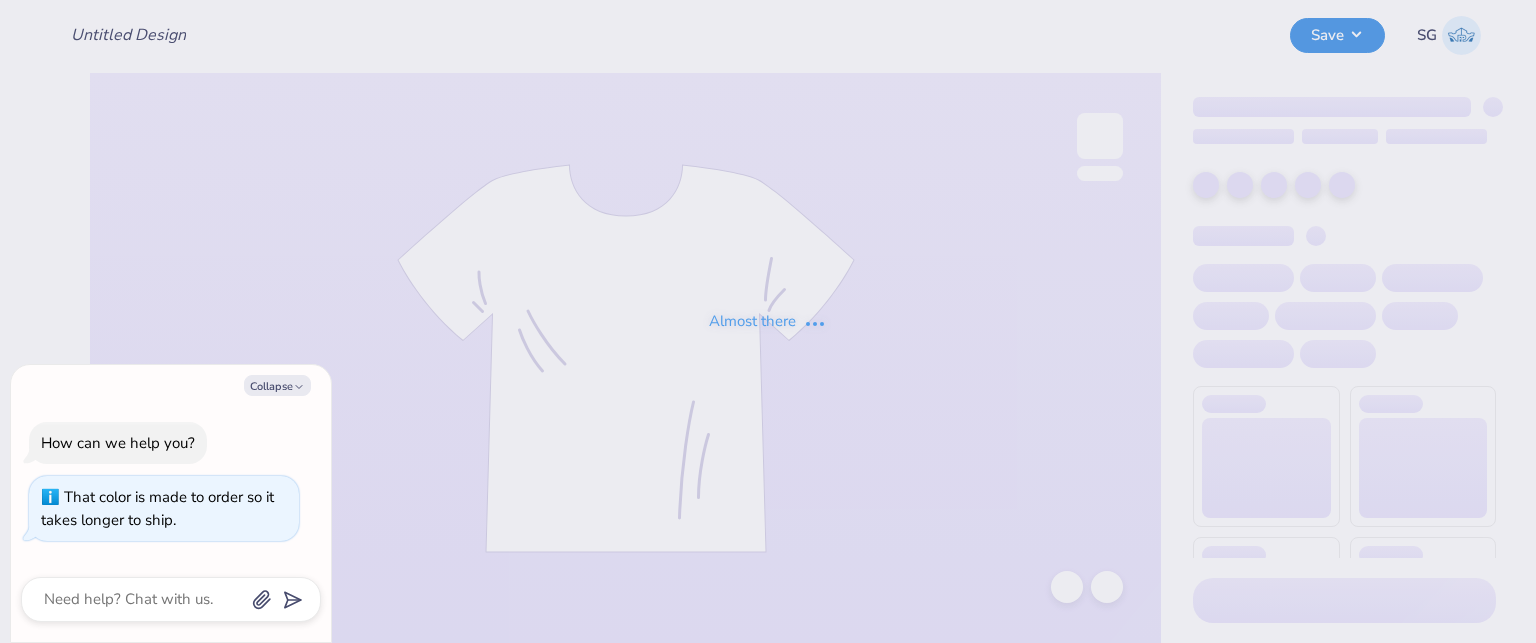 type on "Coffee Break campaign" 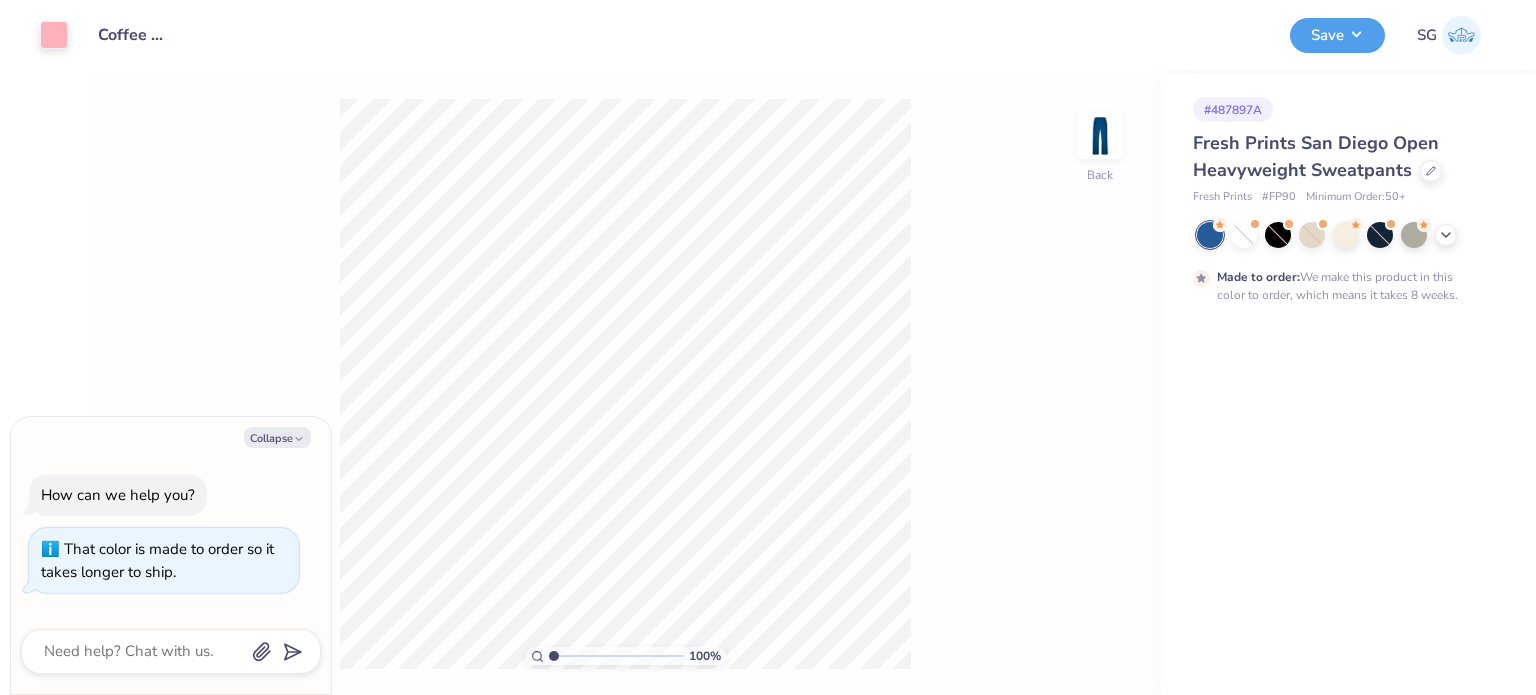 type on "x" 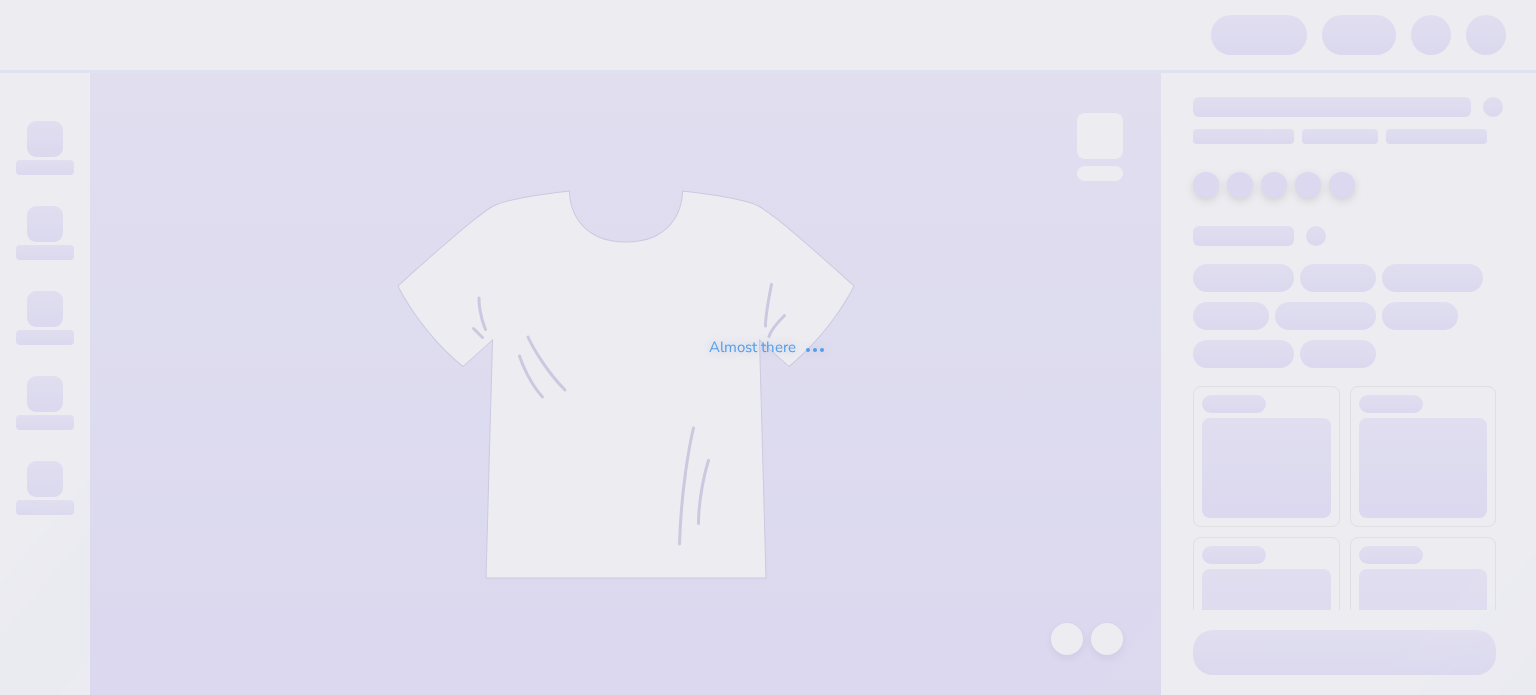 scroll, scrollTop: 0, scrollLeft: 0, axis: both 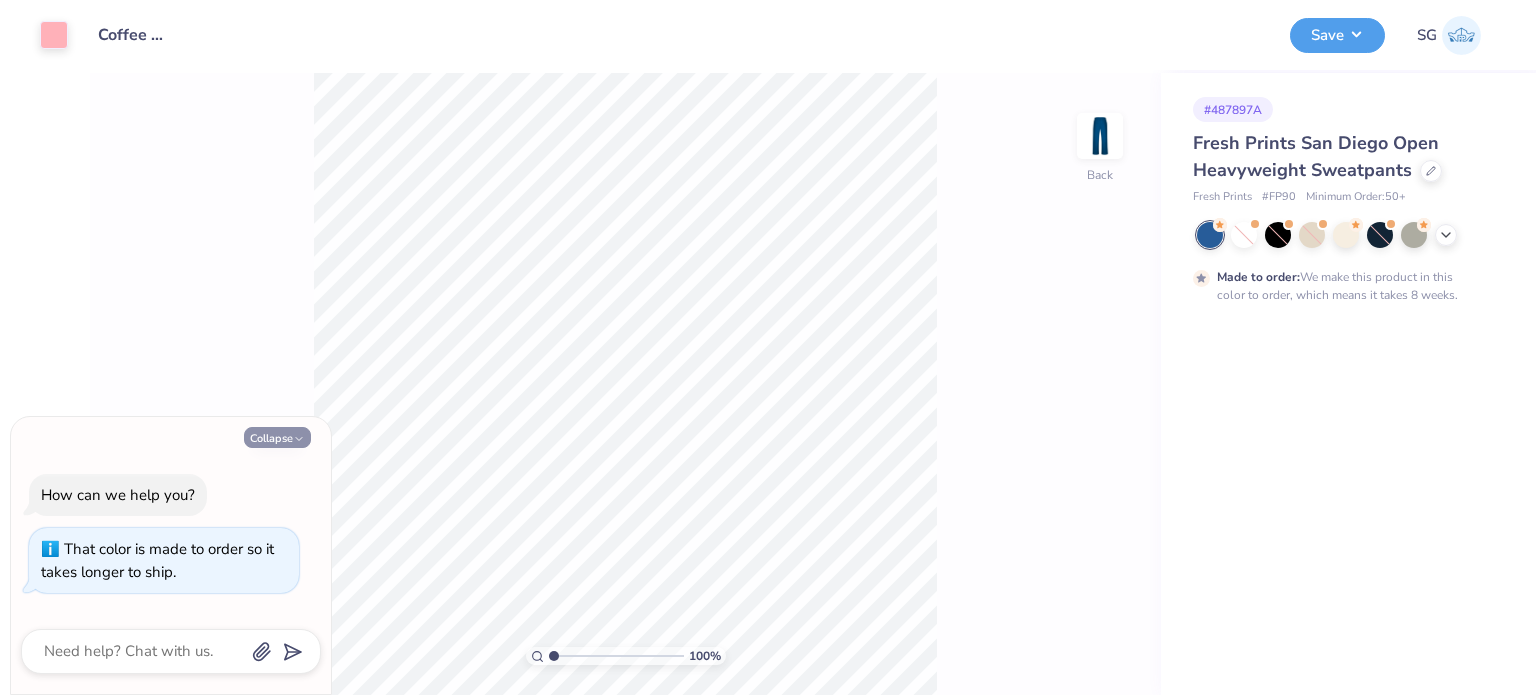 click on "Collapse" at bounding box center (277, 437) 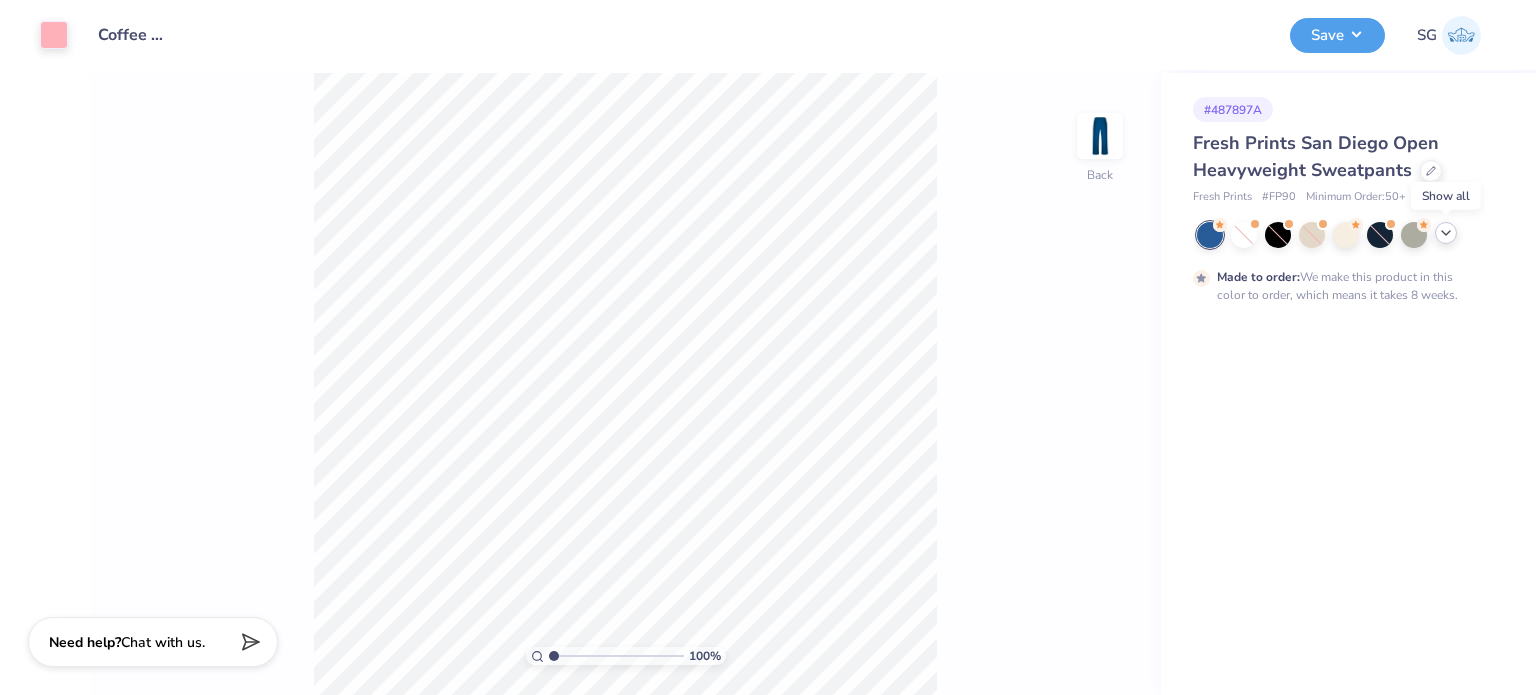 click 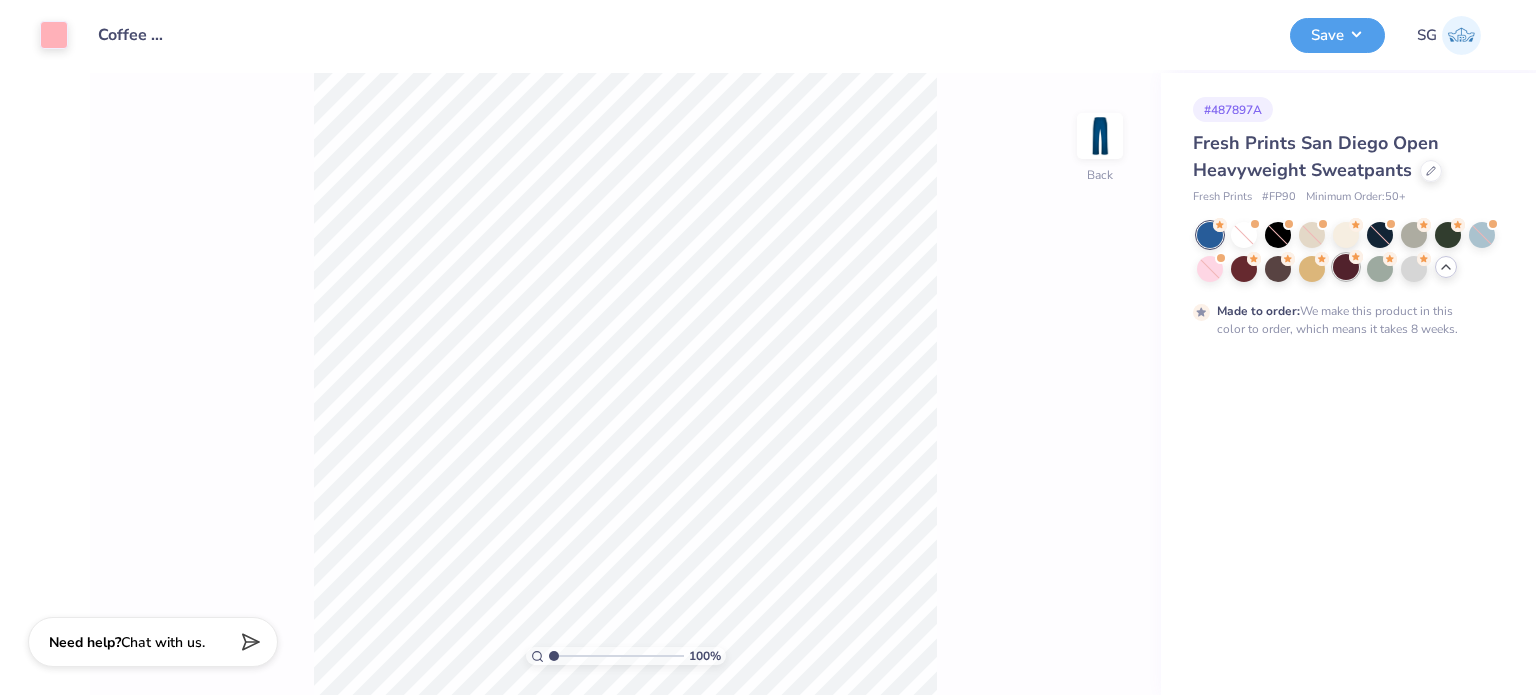 click at bounding box center (1346, 267) 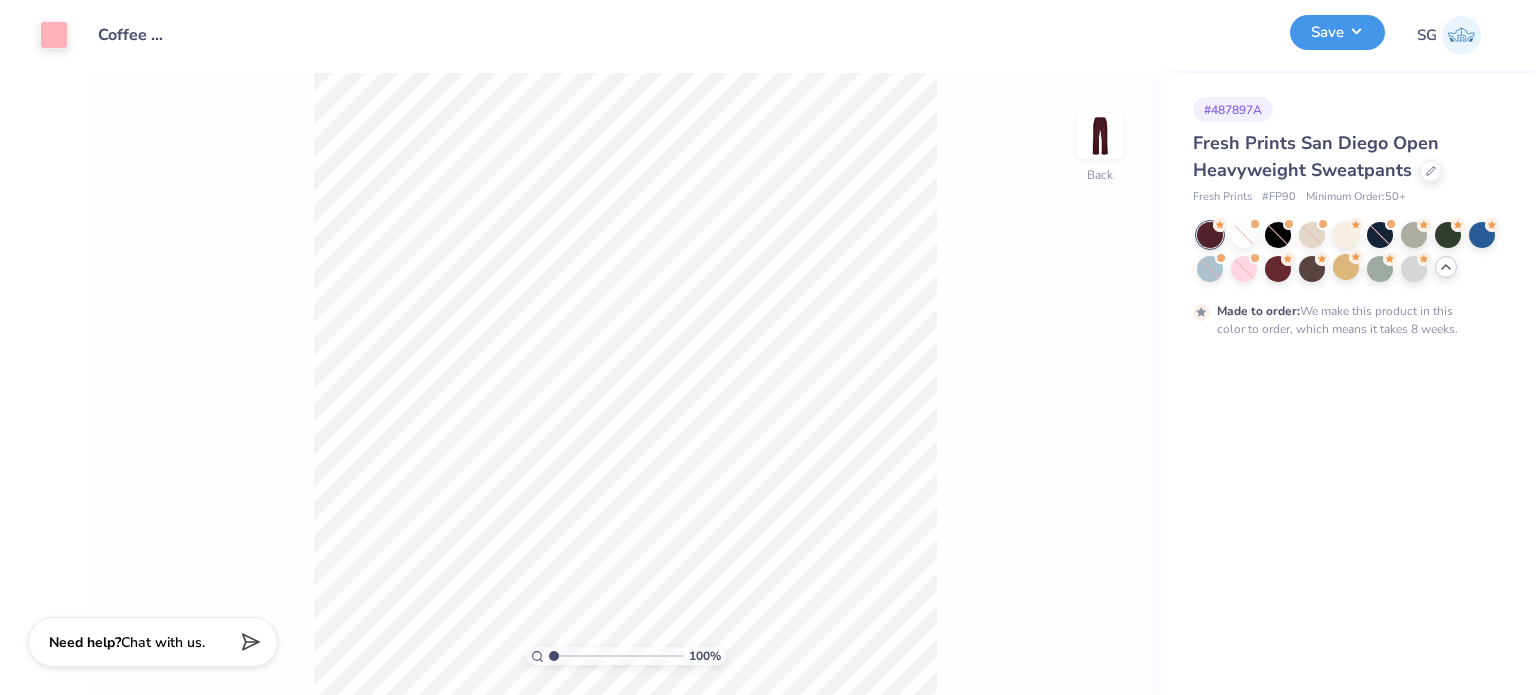 click on "Save" at bounding box center [1337, 32] 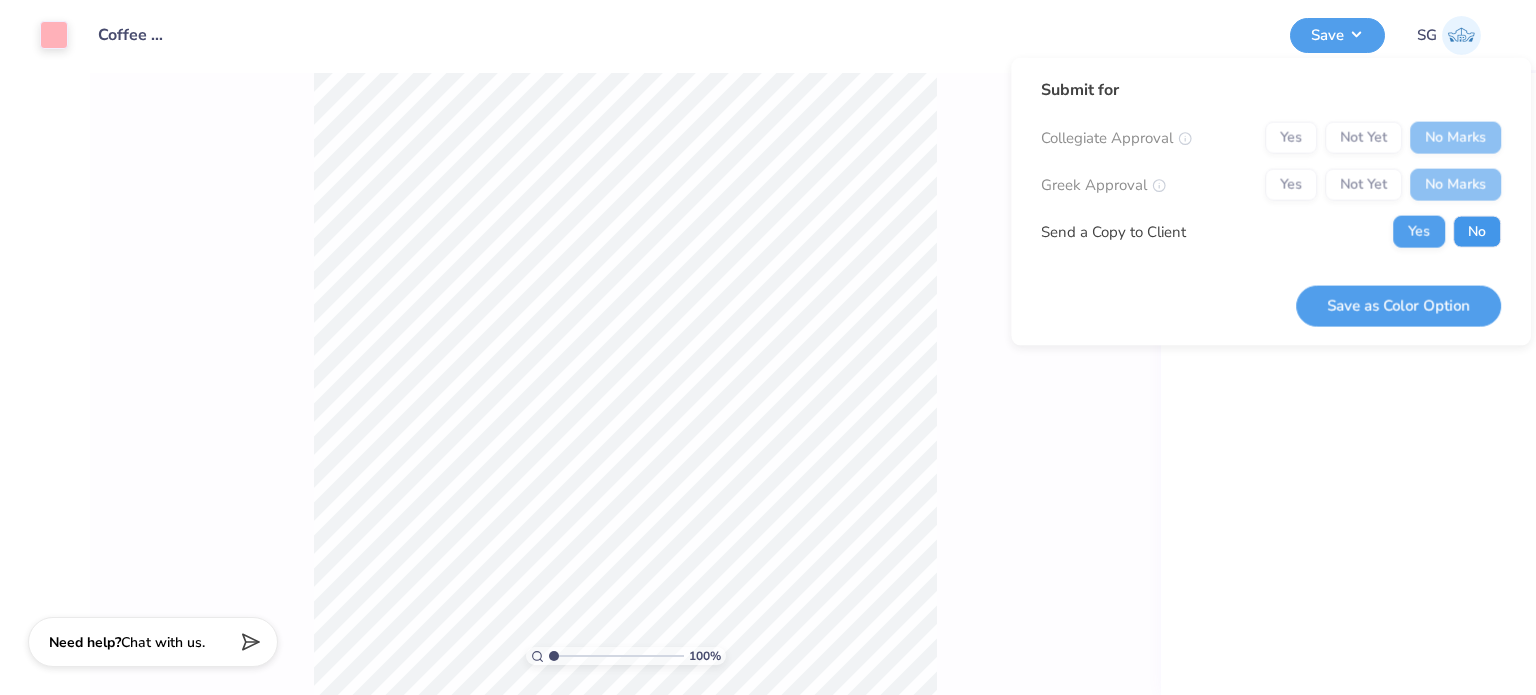 click on "No" at bounding box center [1477, 232] 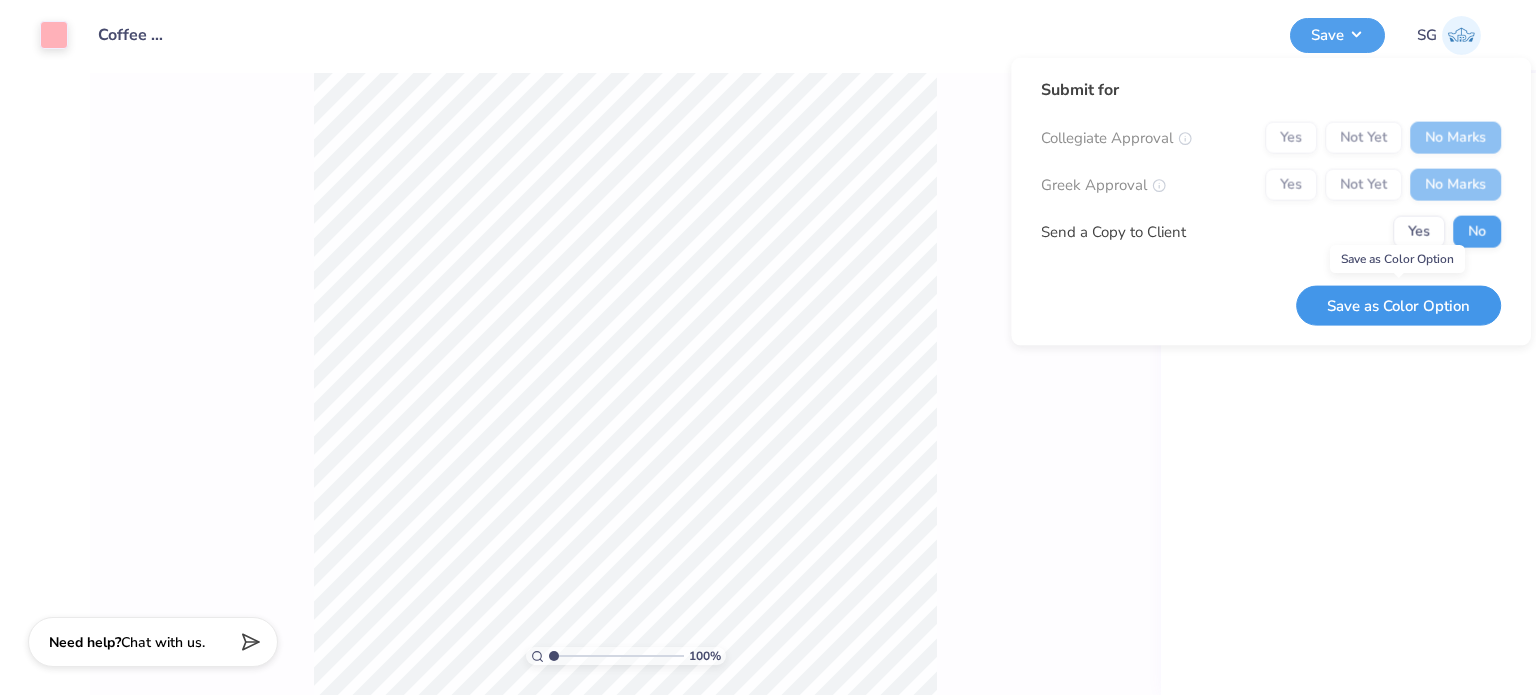 click on "Save as Color Option" at bounding box center (1398, 305) 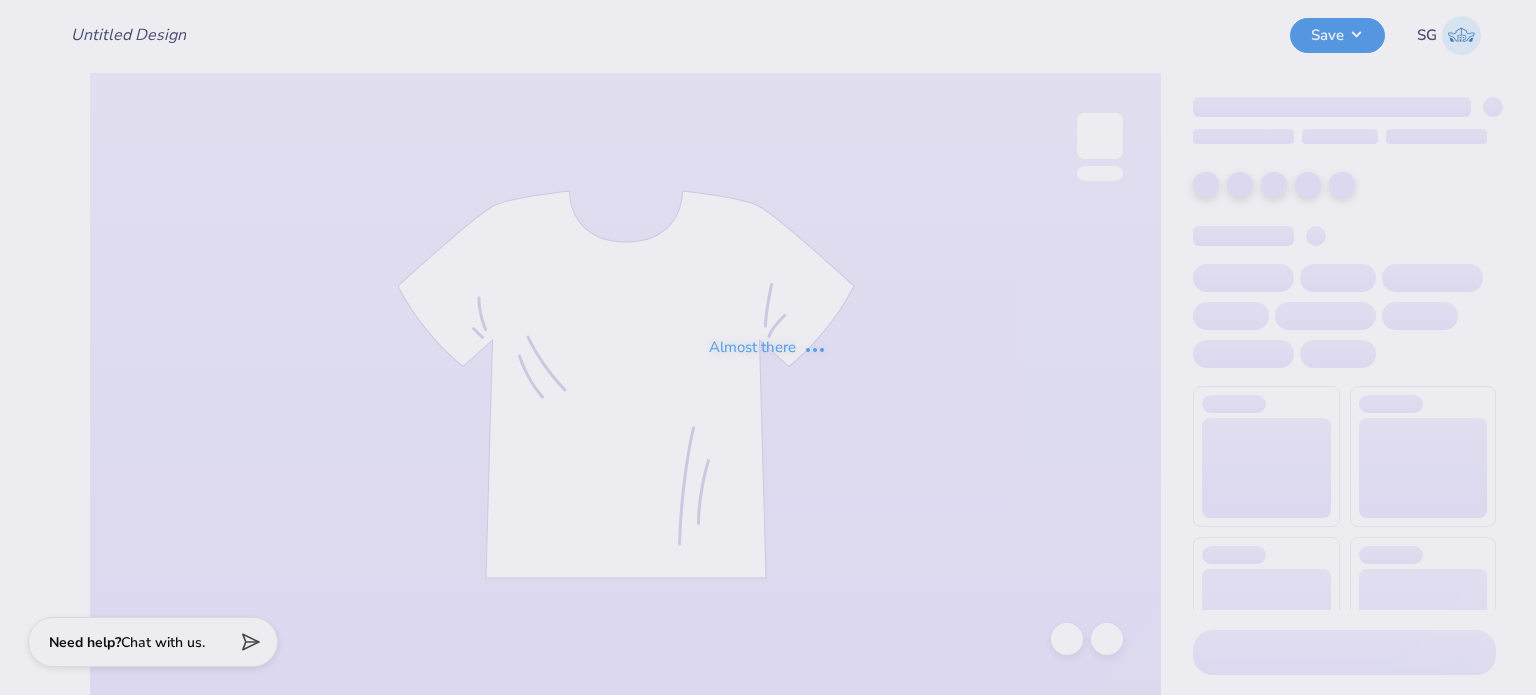 scroll, scrollTop: 0, scrollLeft: 0, axis: both 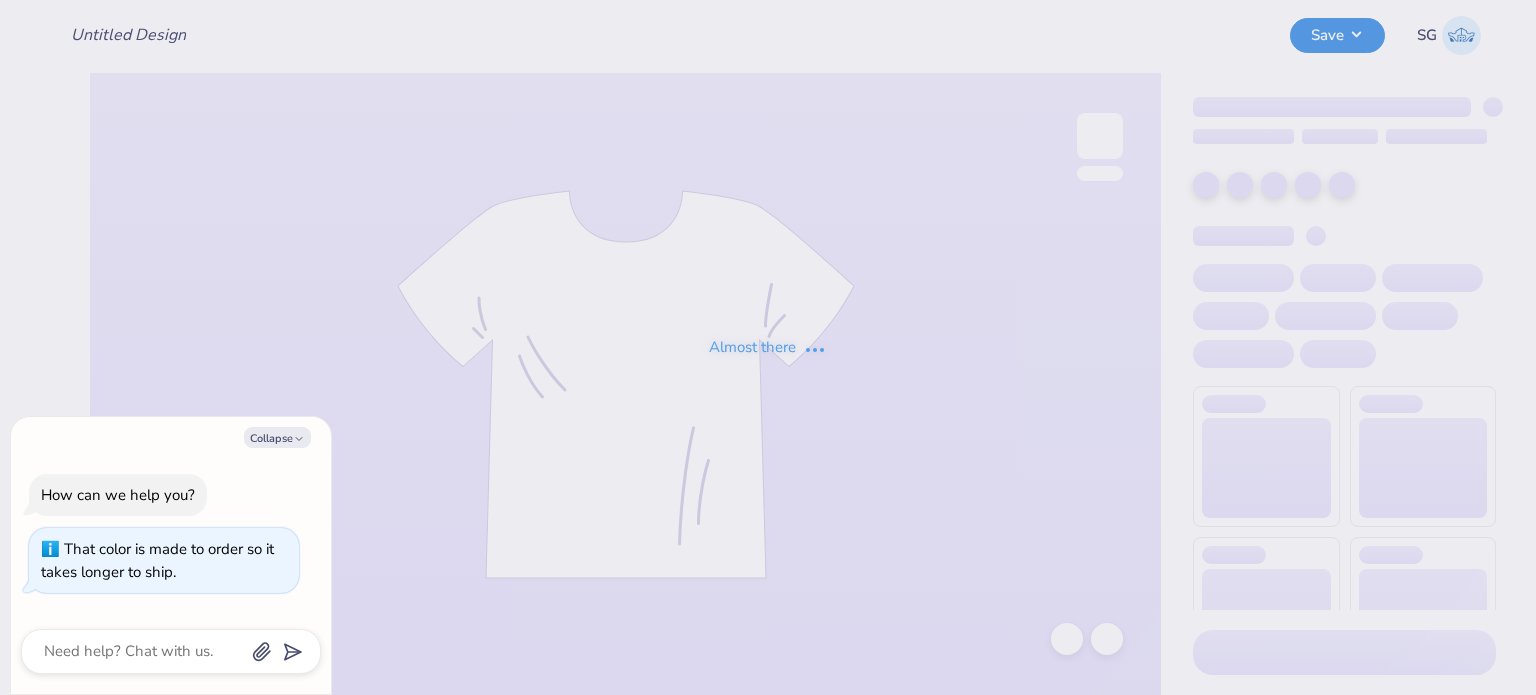 type on "Coffee Break campaign" 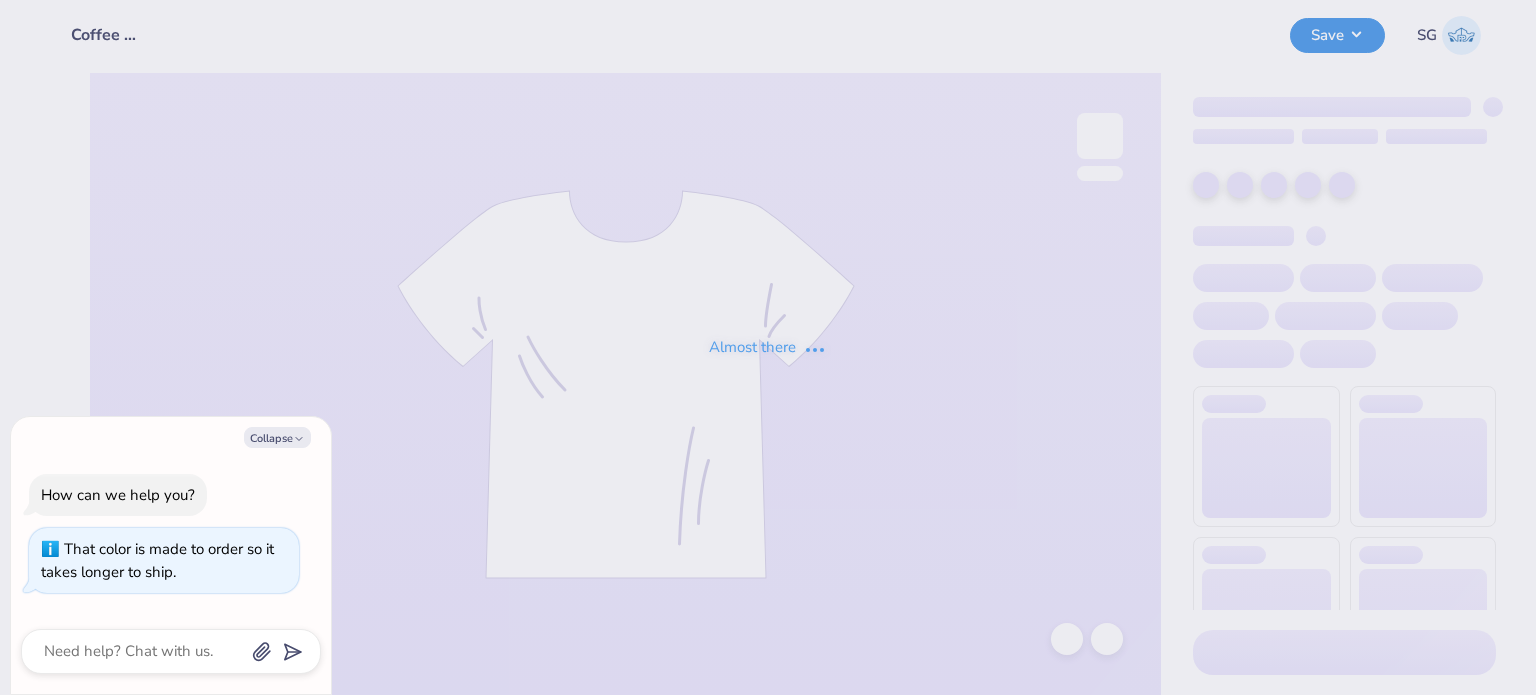 scroll, scrollTop: 0, scrollLeft: 0, axis: both 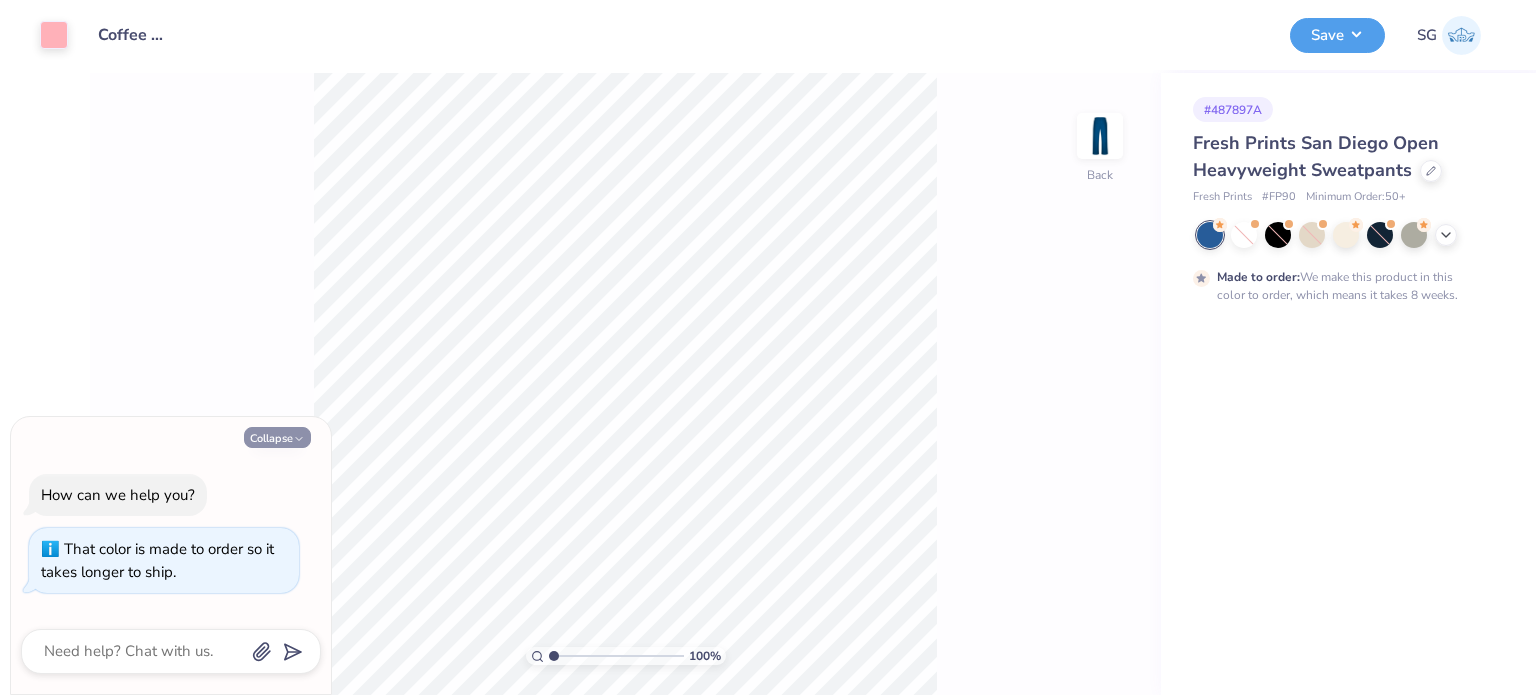 click on "Collapse" at bounding box center (277, 437) 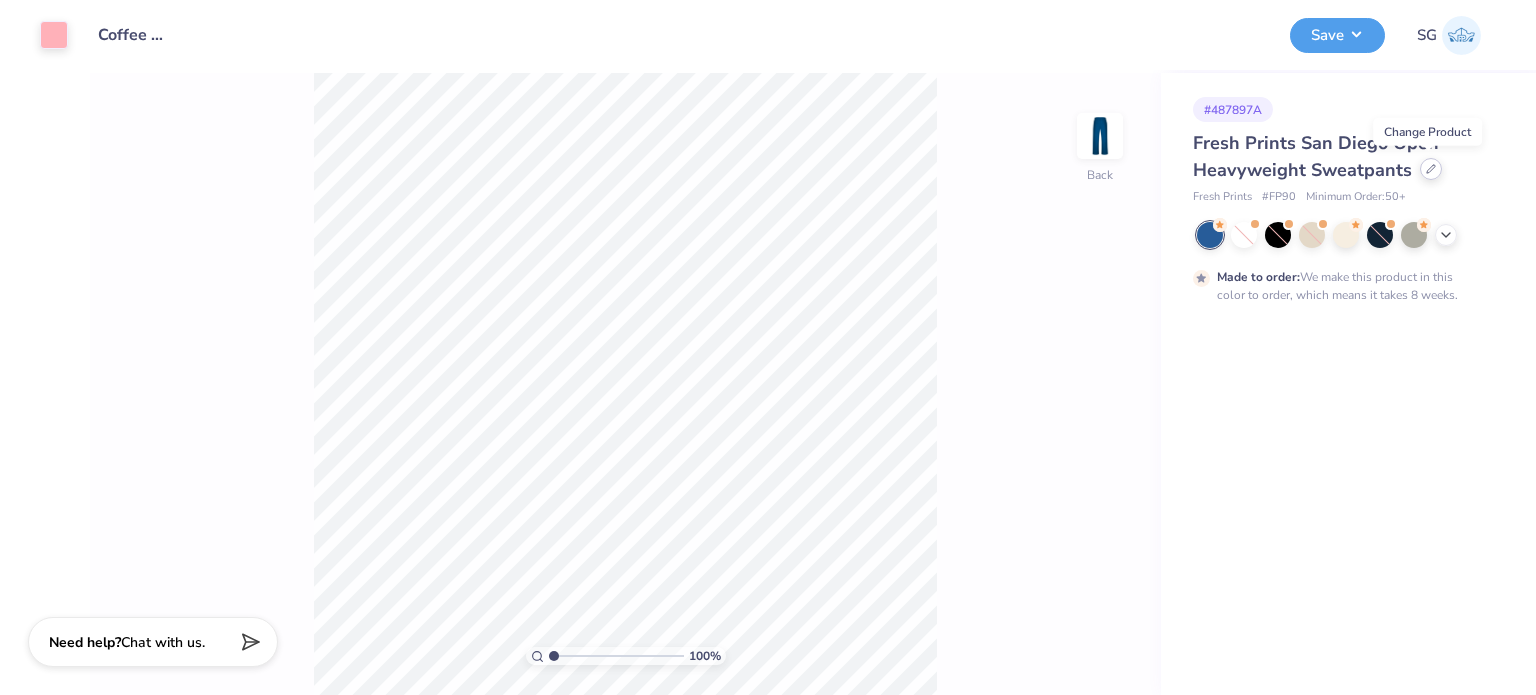 click at bounding box center [1431, 169] 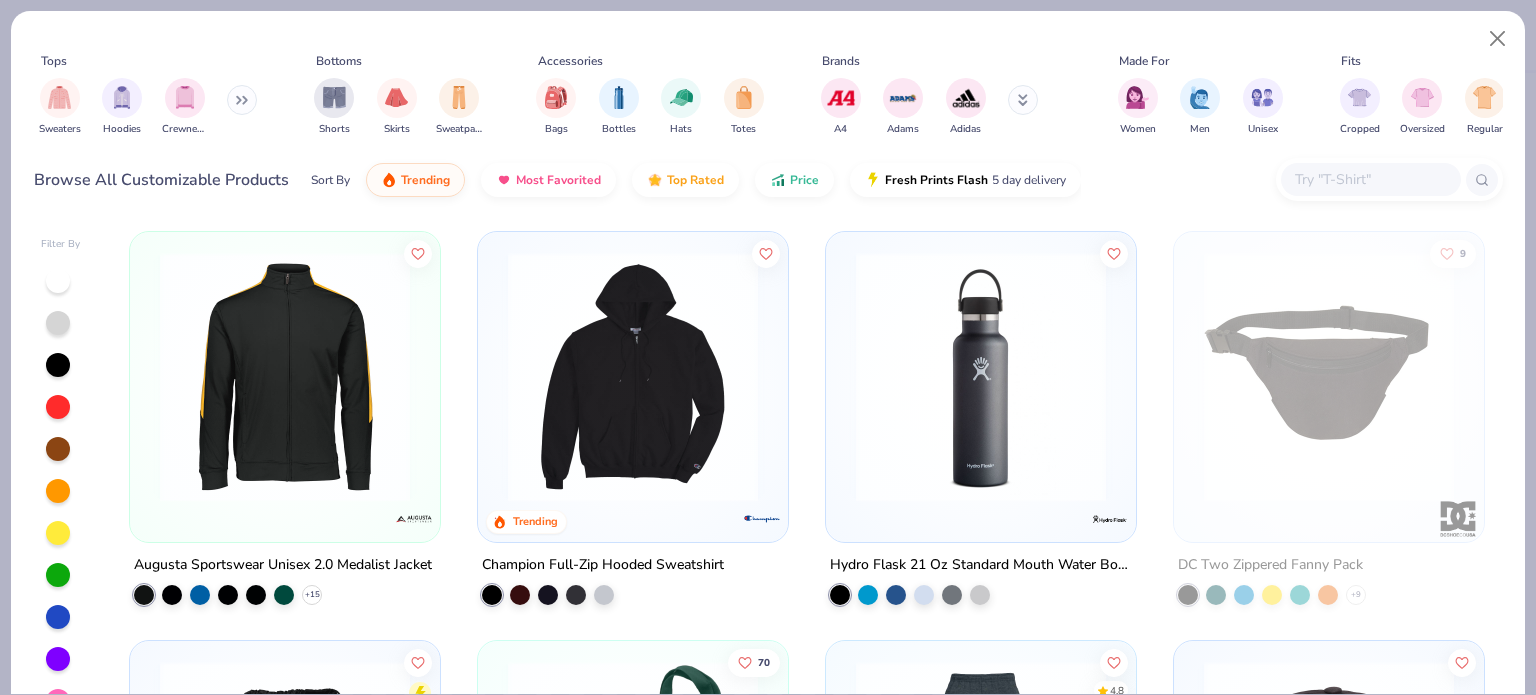 click at bounding box center (1023, 100) 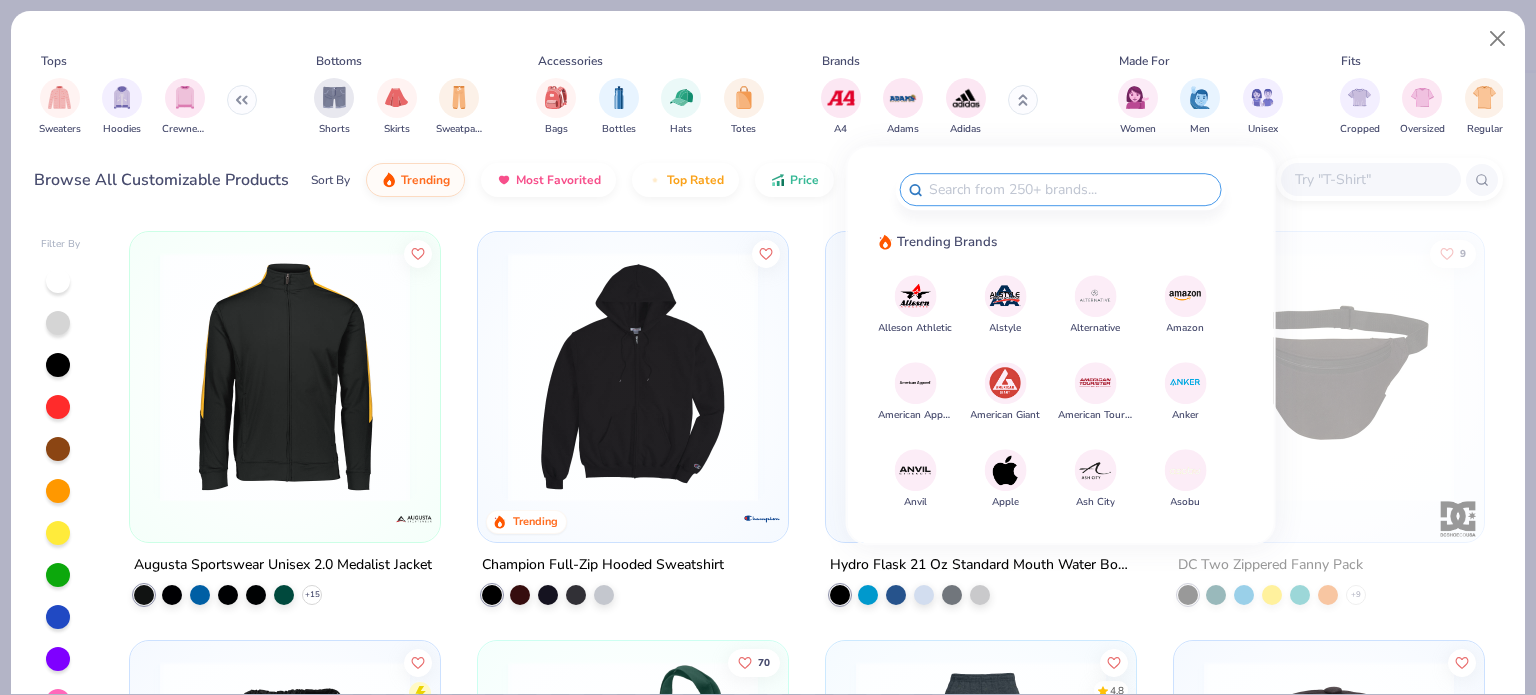 click on "Tops Sweaters Hoodies Crewnecks Bottoms Shorts Skirts Sweatpants Accessories Bags Bottles Hats Totes Brands A4 Adams Adidas Made For Women Men Unisex Fits Cropped Oversized Regular Slim Styles Classic Athleisure Casual Minimums 12-17 18-23 24-35 Print Types Guide Embroidery Screen Print Patches" at bounding box center [768, 98] 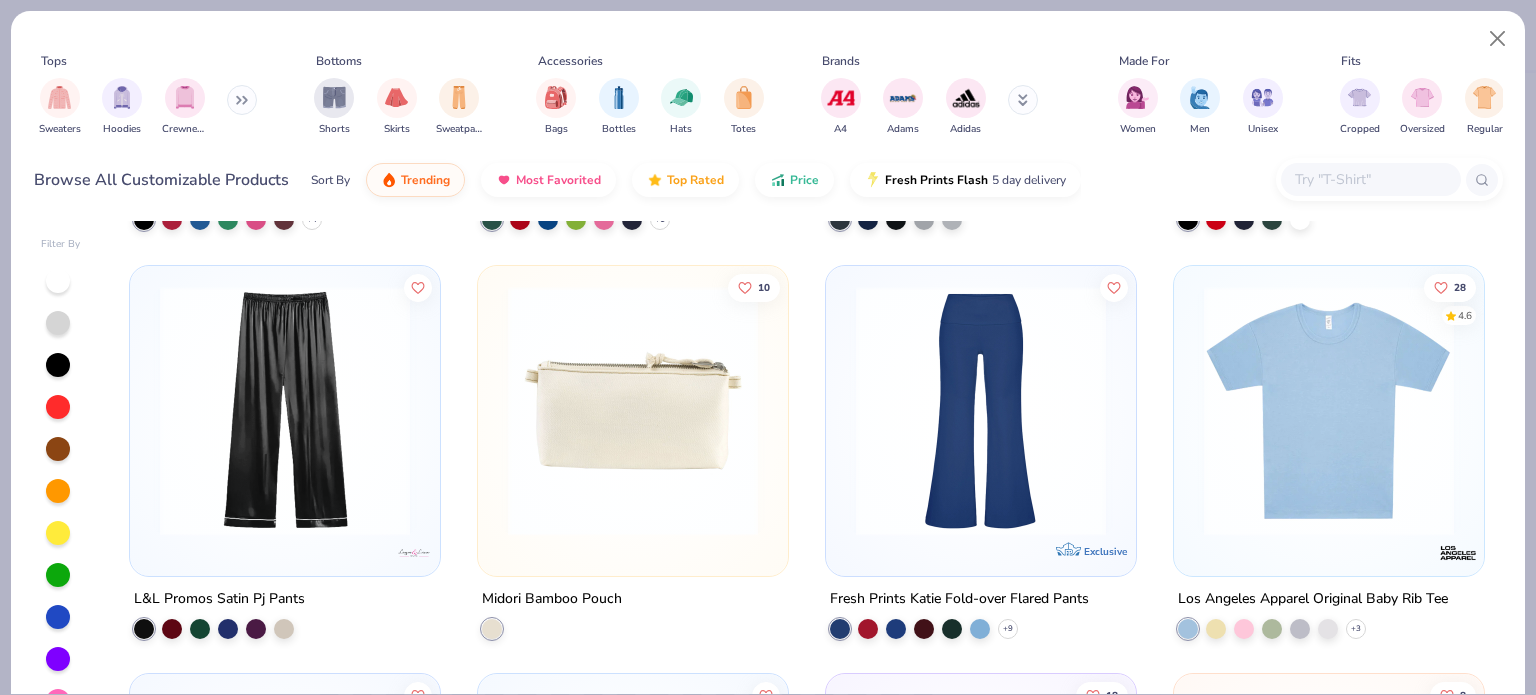 scroll, scrollTop: 782, scrollLeft: 0, axis: vertical 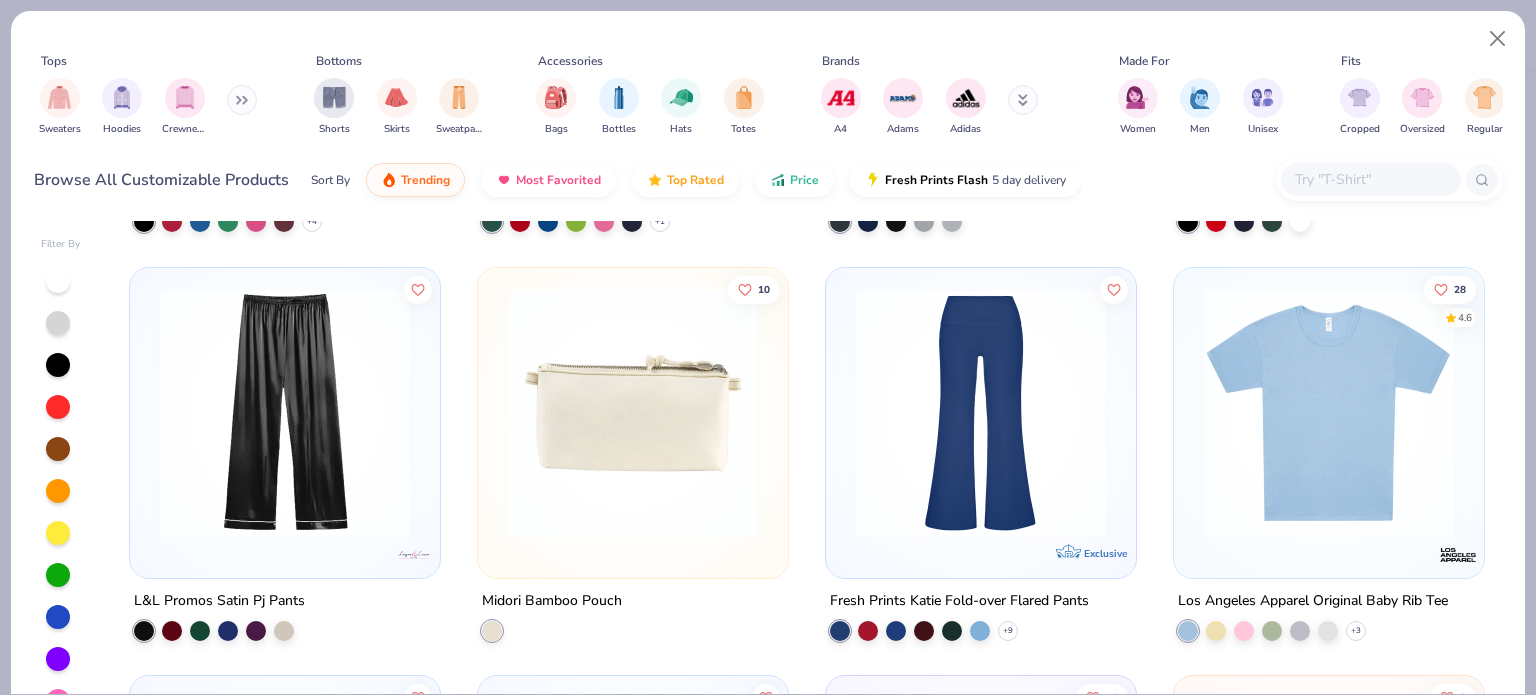 click at bounding box center [1329, 412] 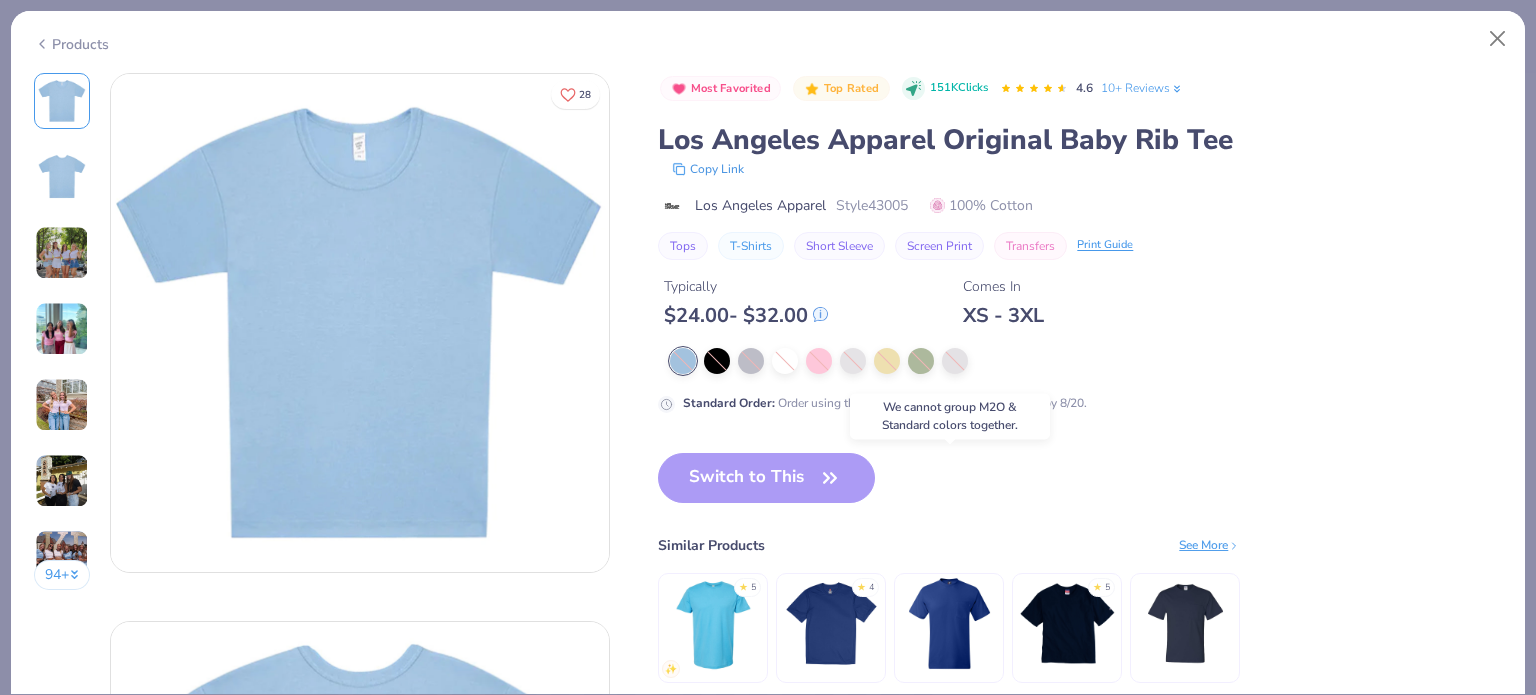 click on "Switch to This Similar Products See More ★ 5 ★ 4 ★ 5" at bounding box center [949, 588] 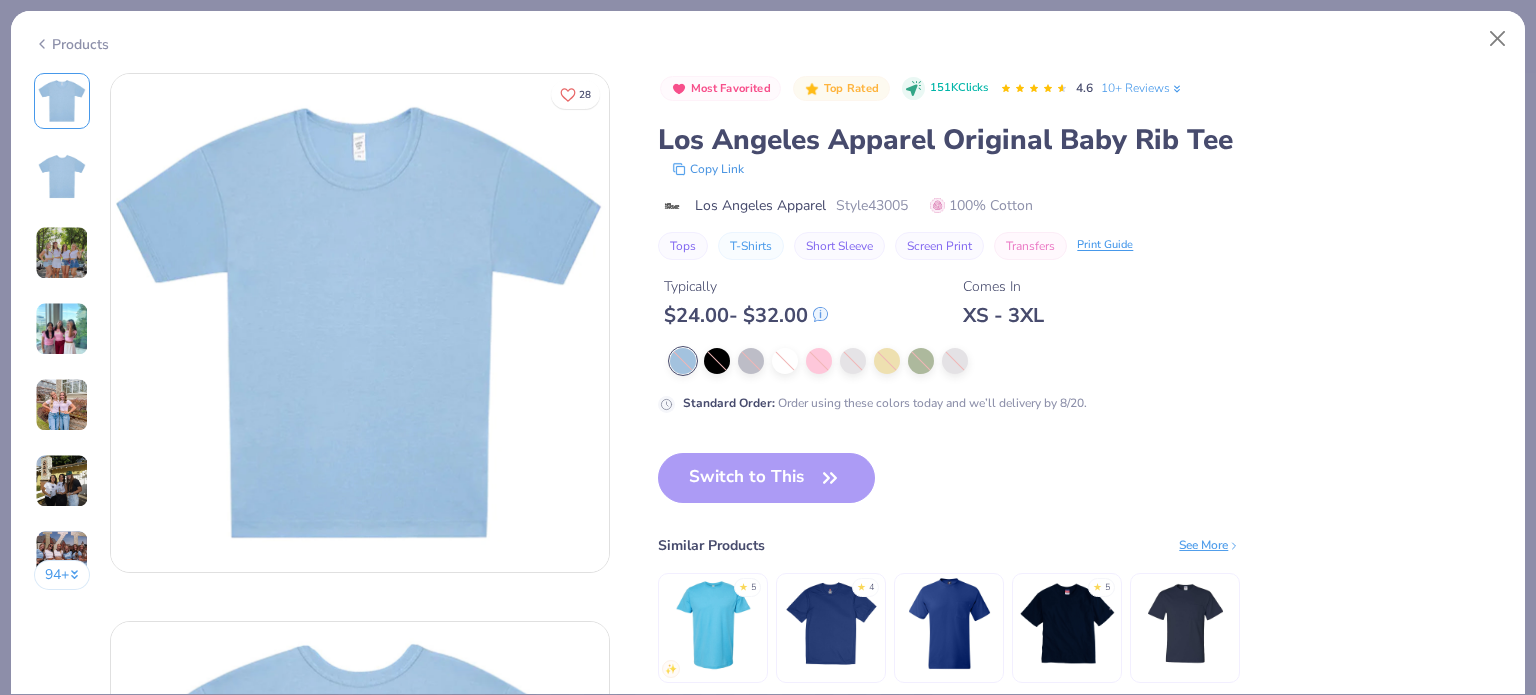 scroll, scrollTop: 126, scrollLeft: 0, axis: vertical 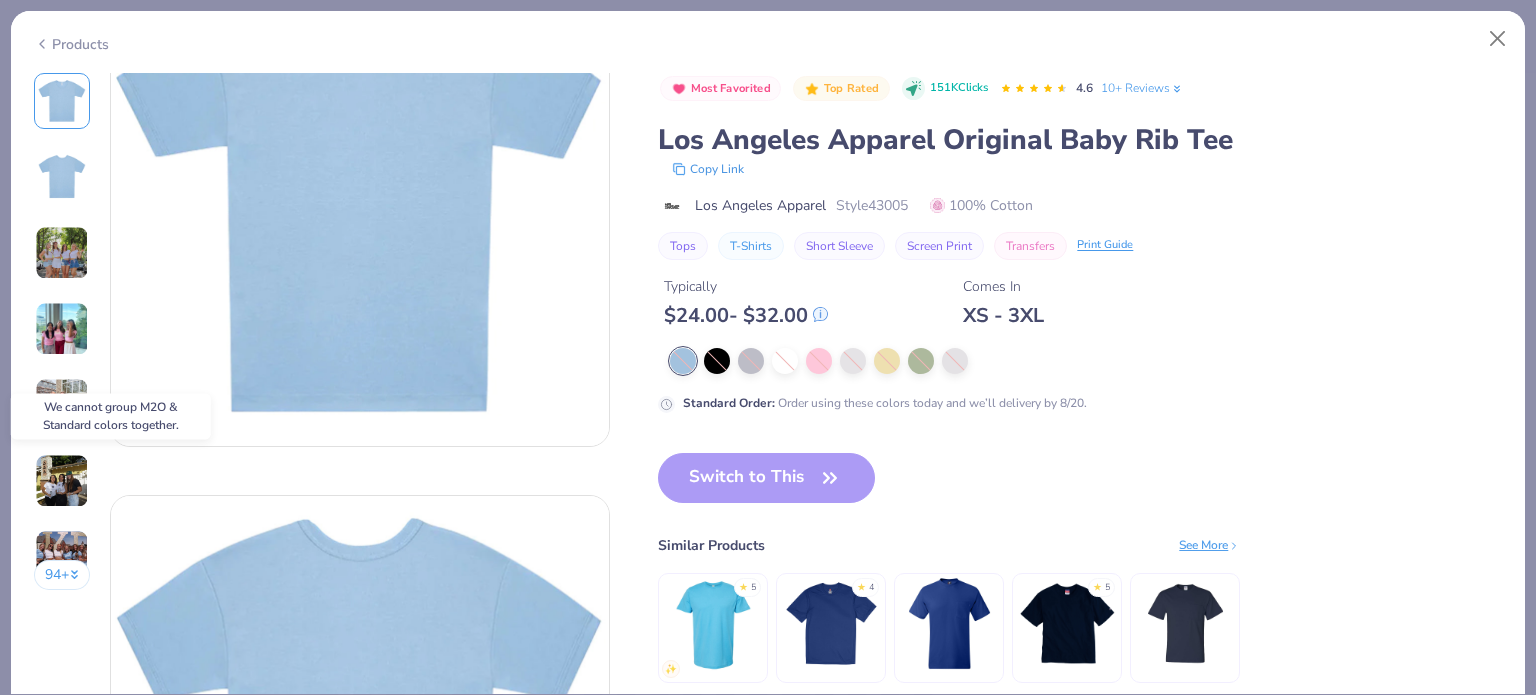 click at bounding box center [1067, 623] 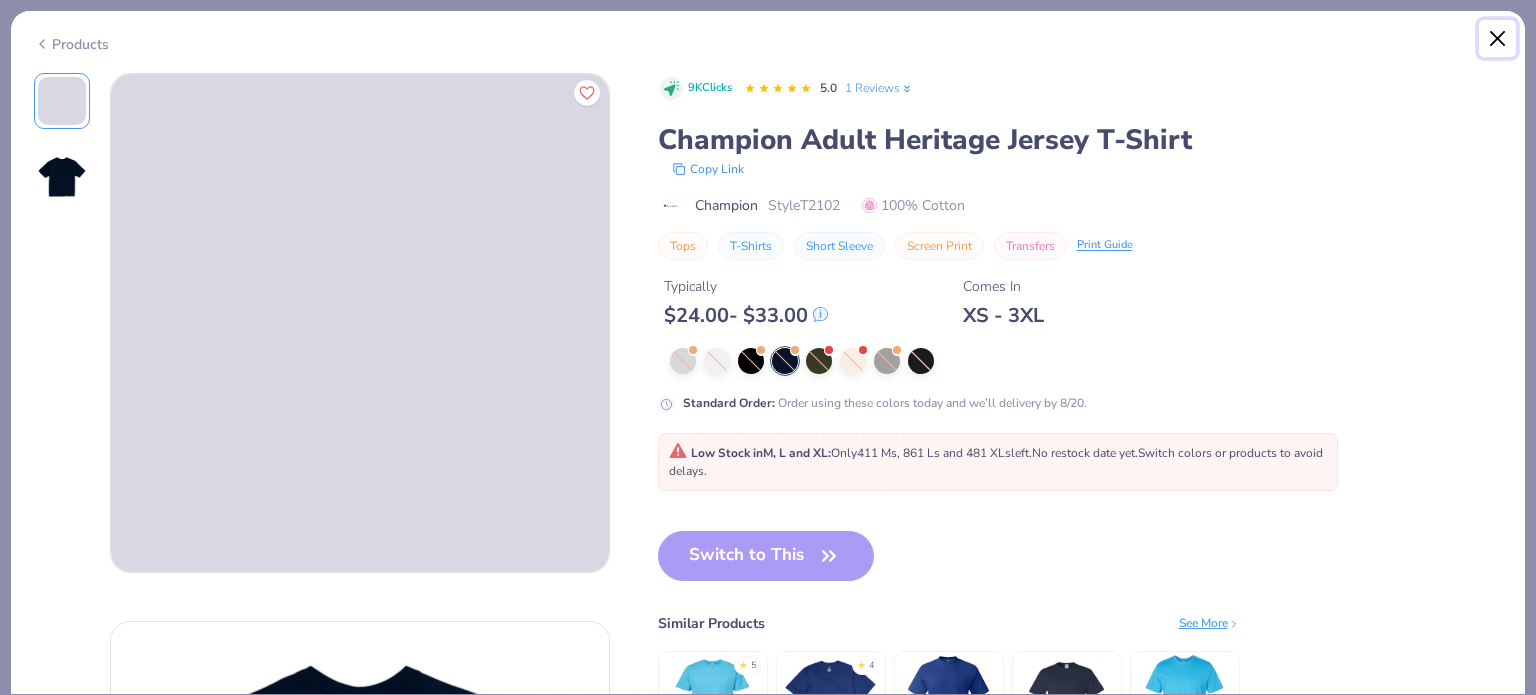 click at bounding box center [1498, 39] 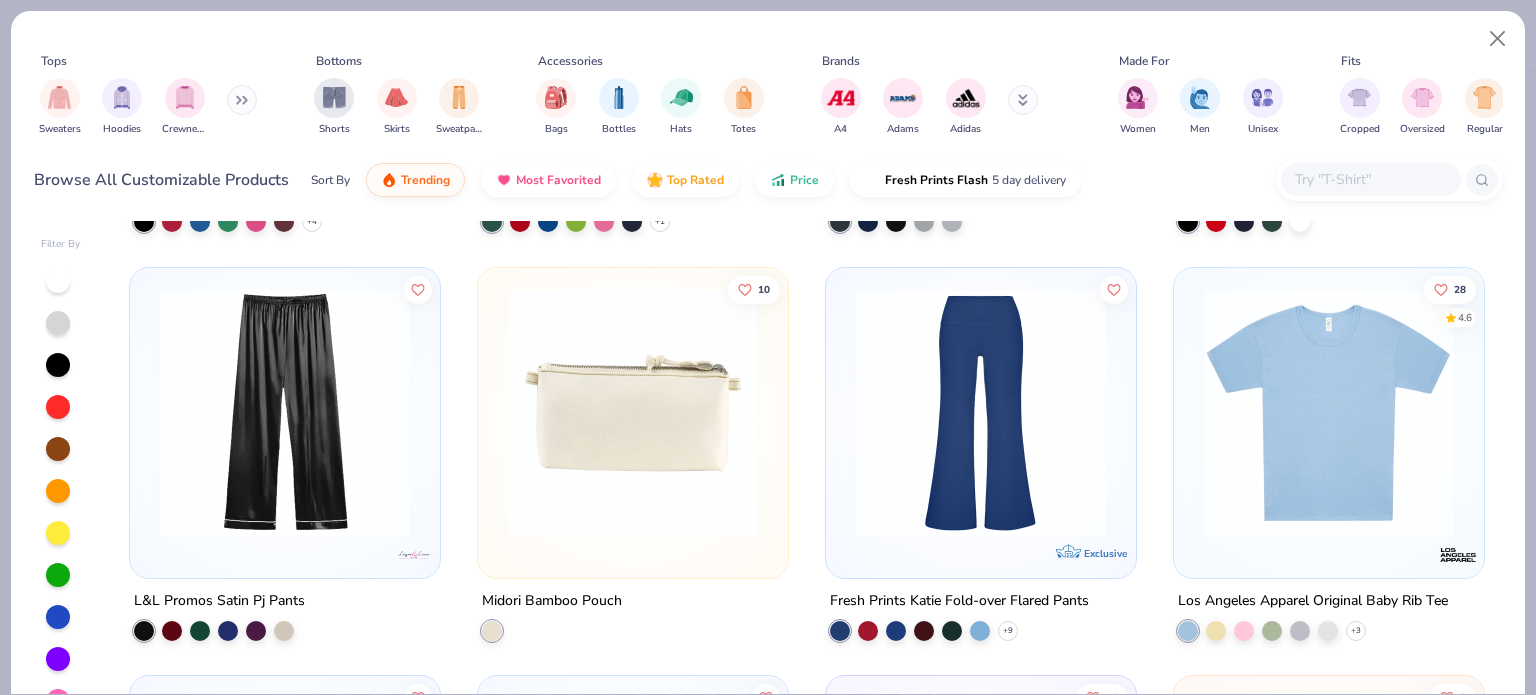 click at bounding box center [981, 412] 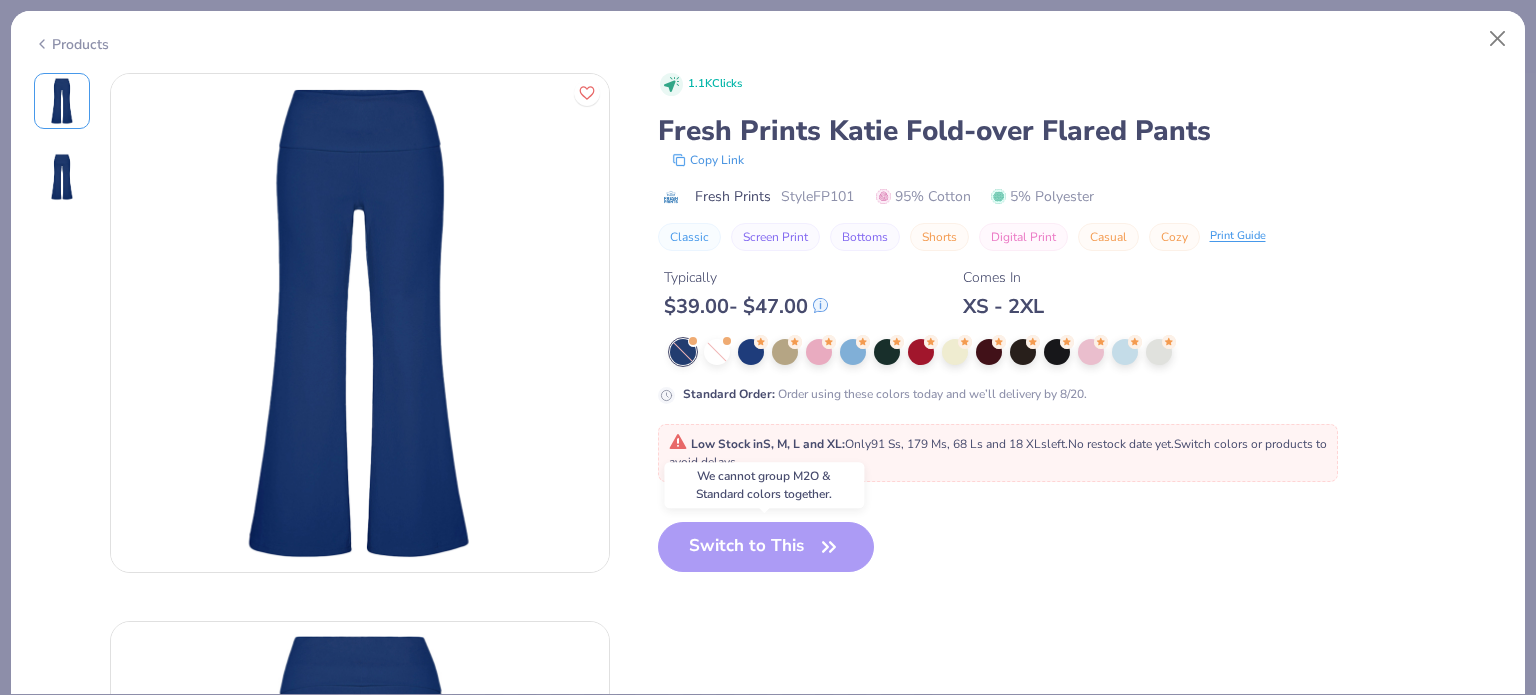 click on "Switch to This" at bounding box center (766, 563) 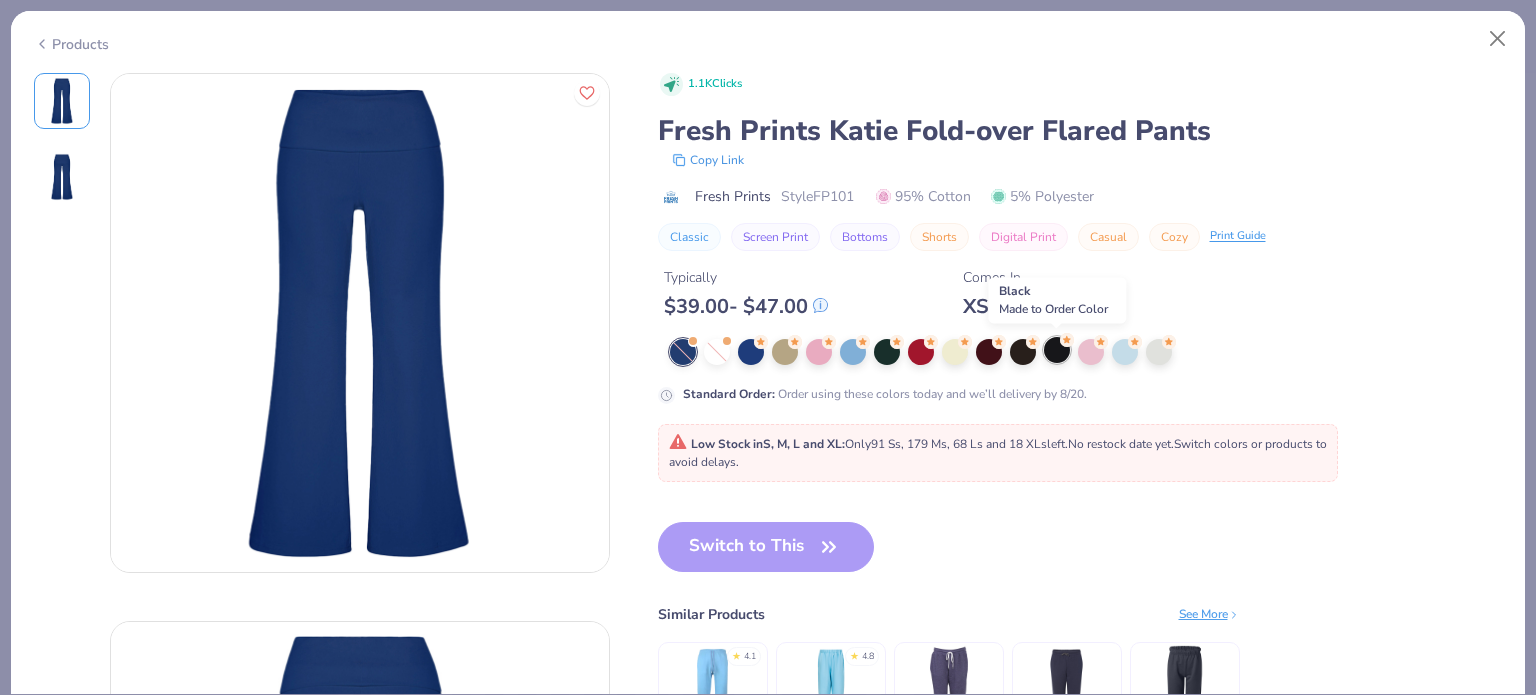 click at bounding box center [1057, 350] 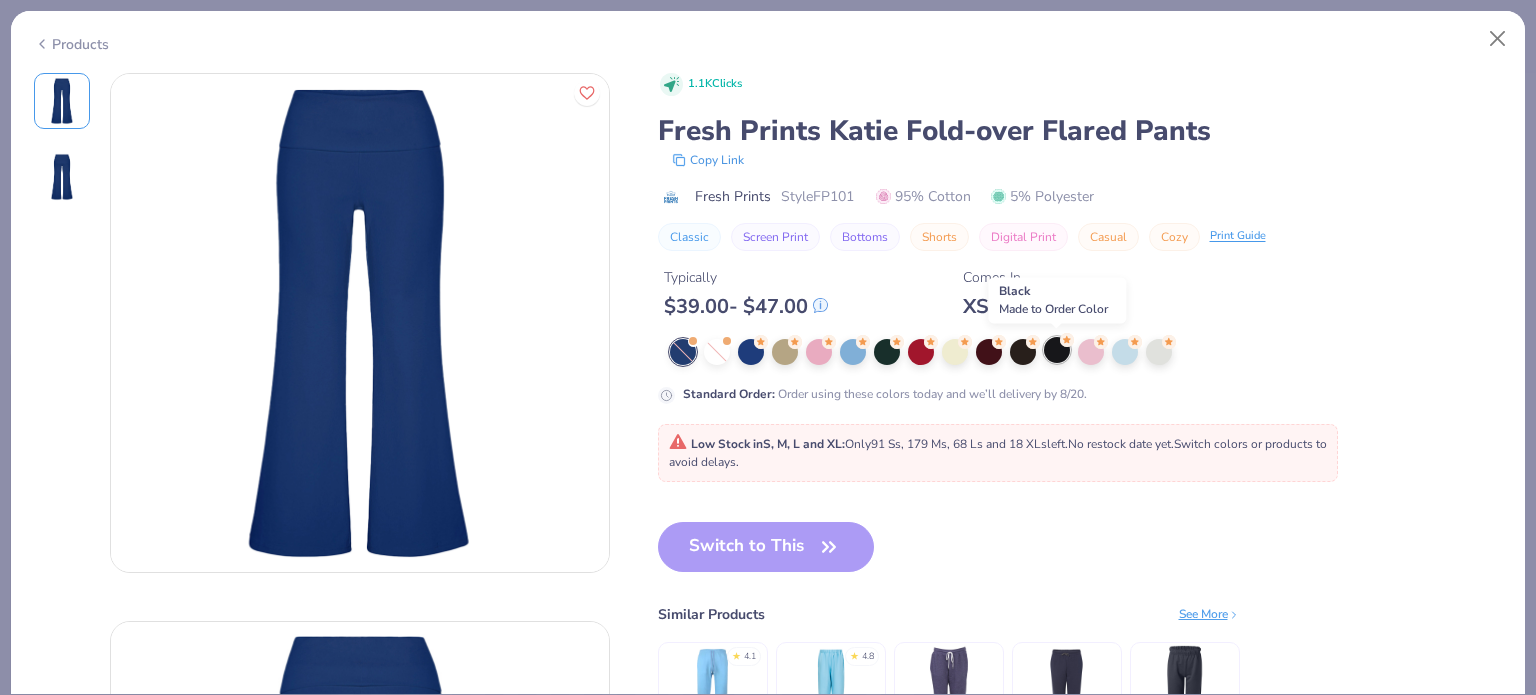 click at bounding box center (1057, 350) 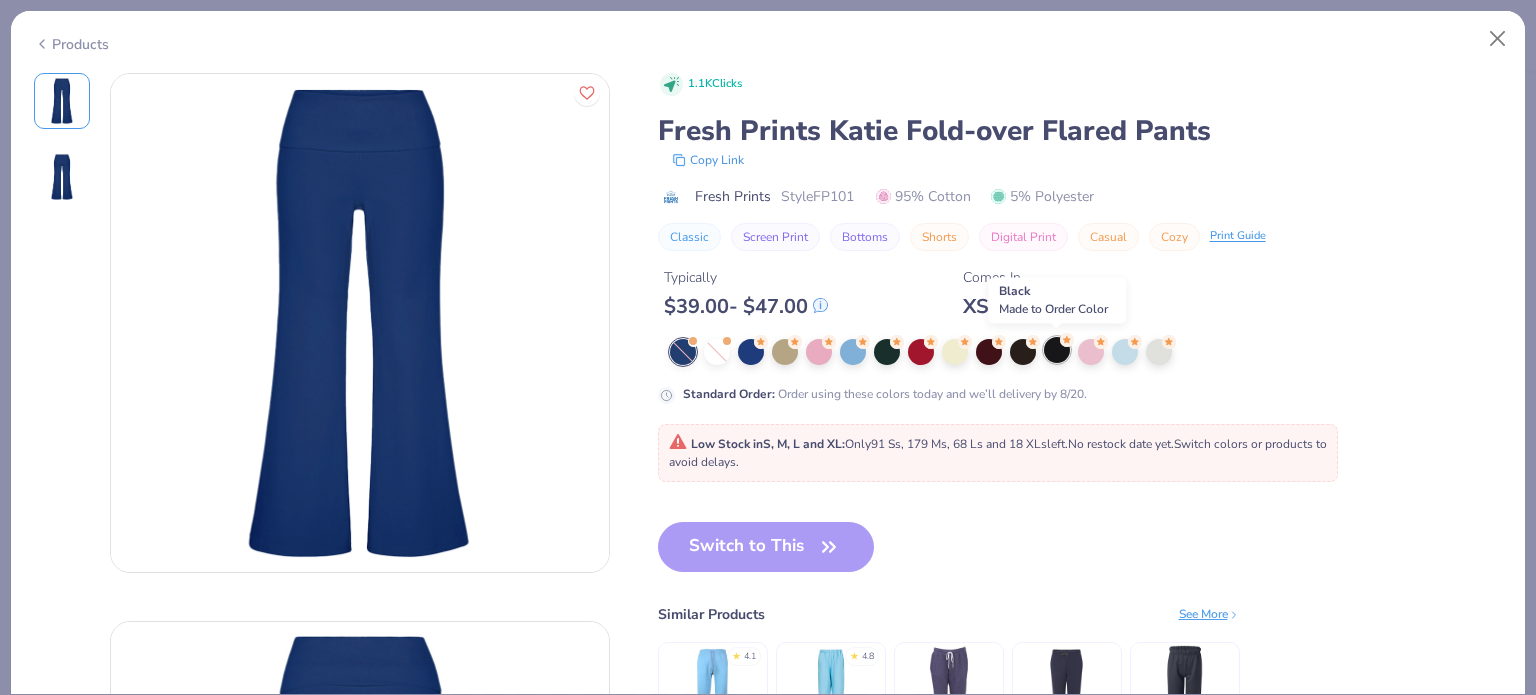 click at bounding box center (1057, 350) 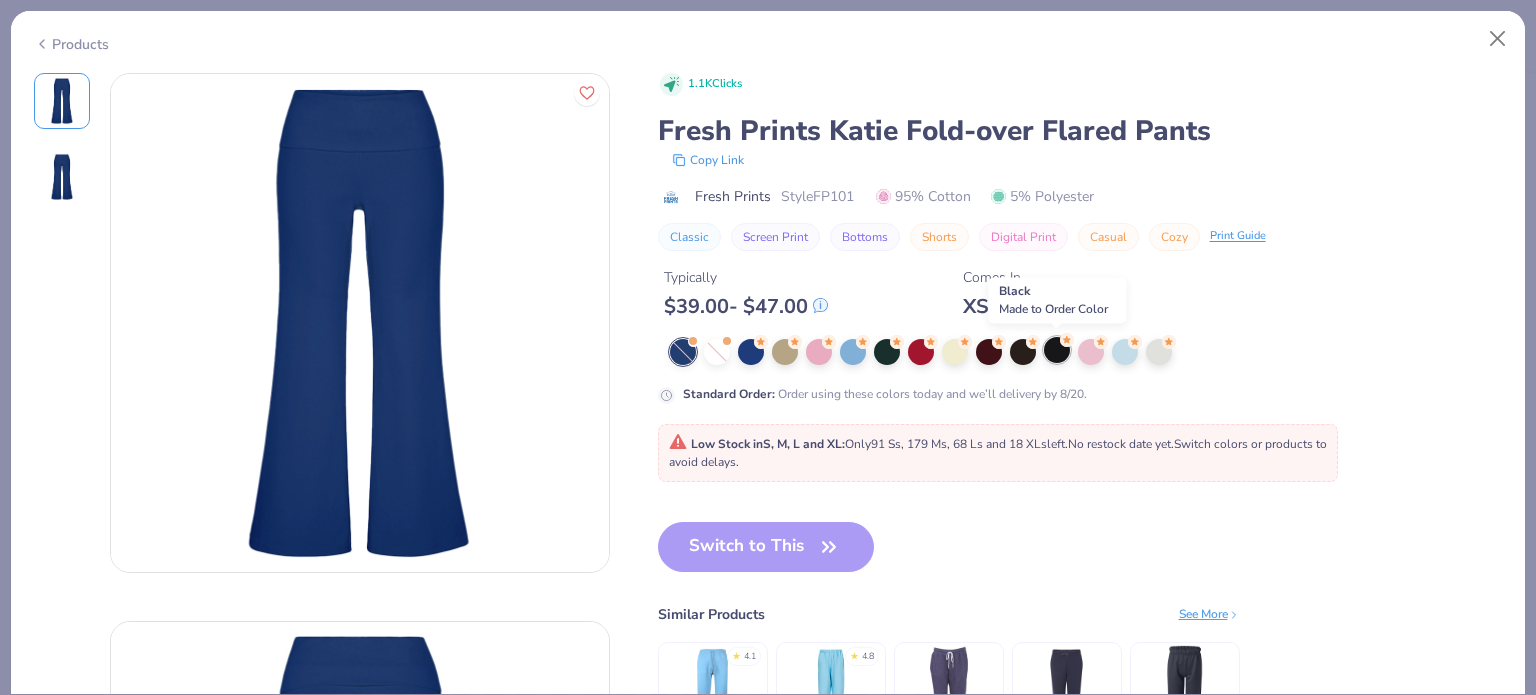 click at bounding box center [1057, 350] 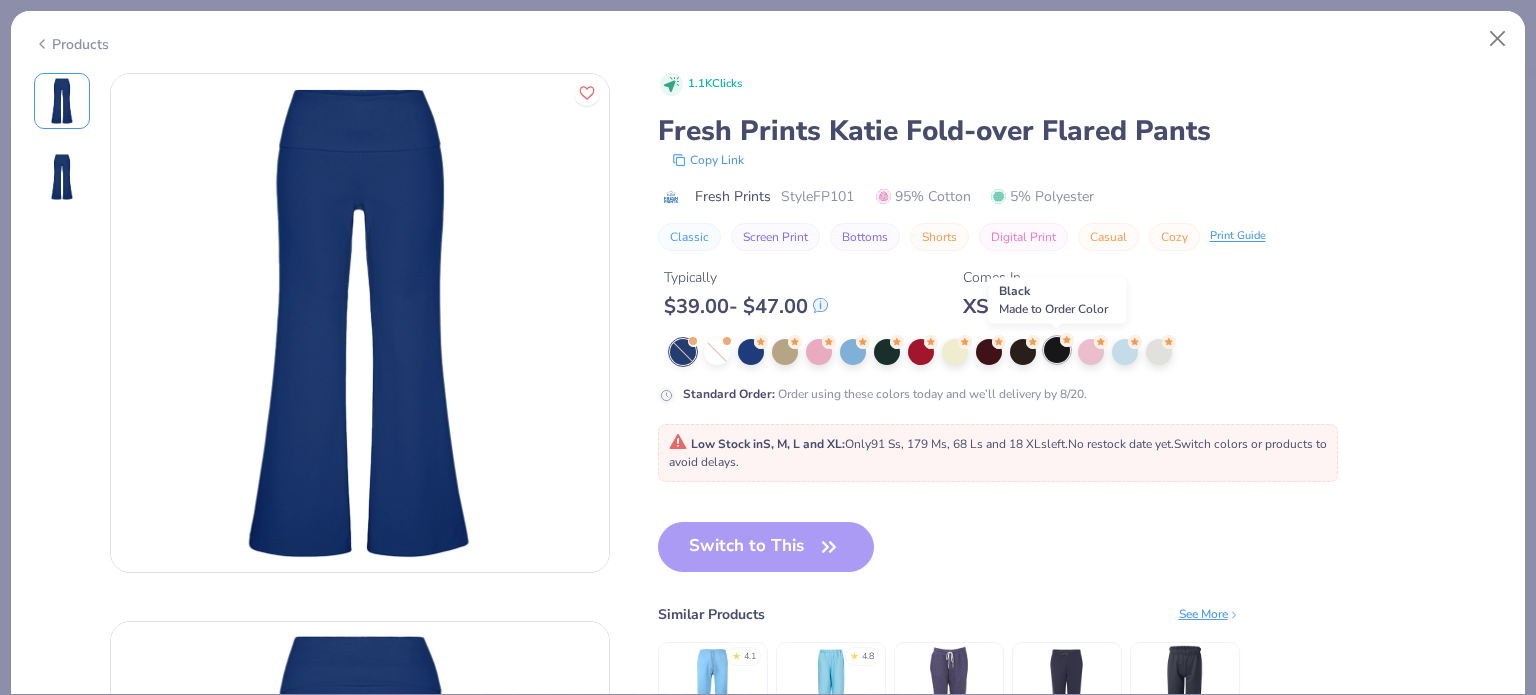 click at bounding box center [1057, 350] 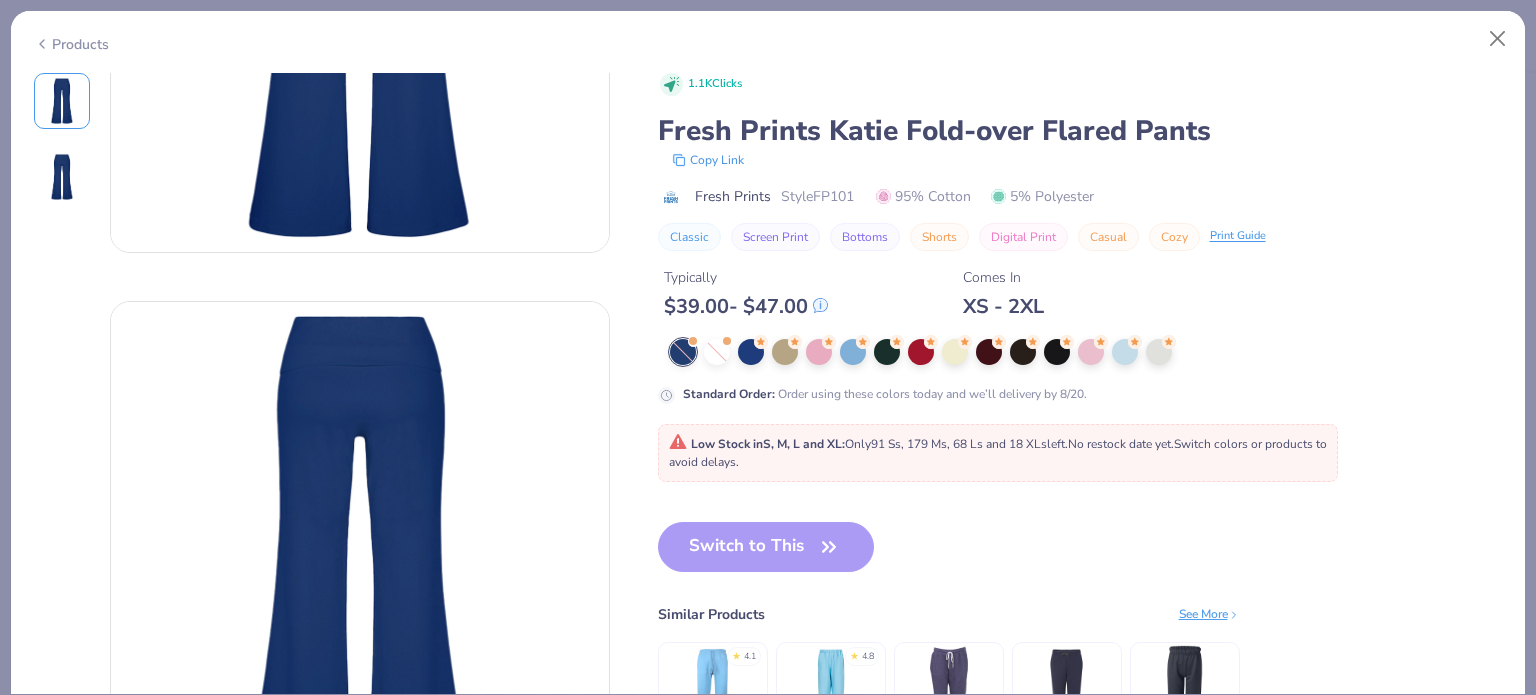 scroll, scrollTop: 335, scrollLeft: 0, axis: vertical 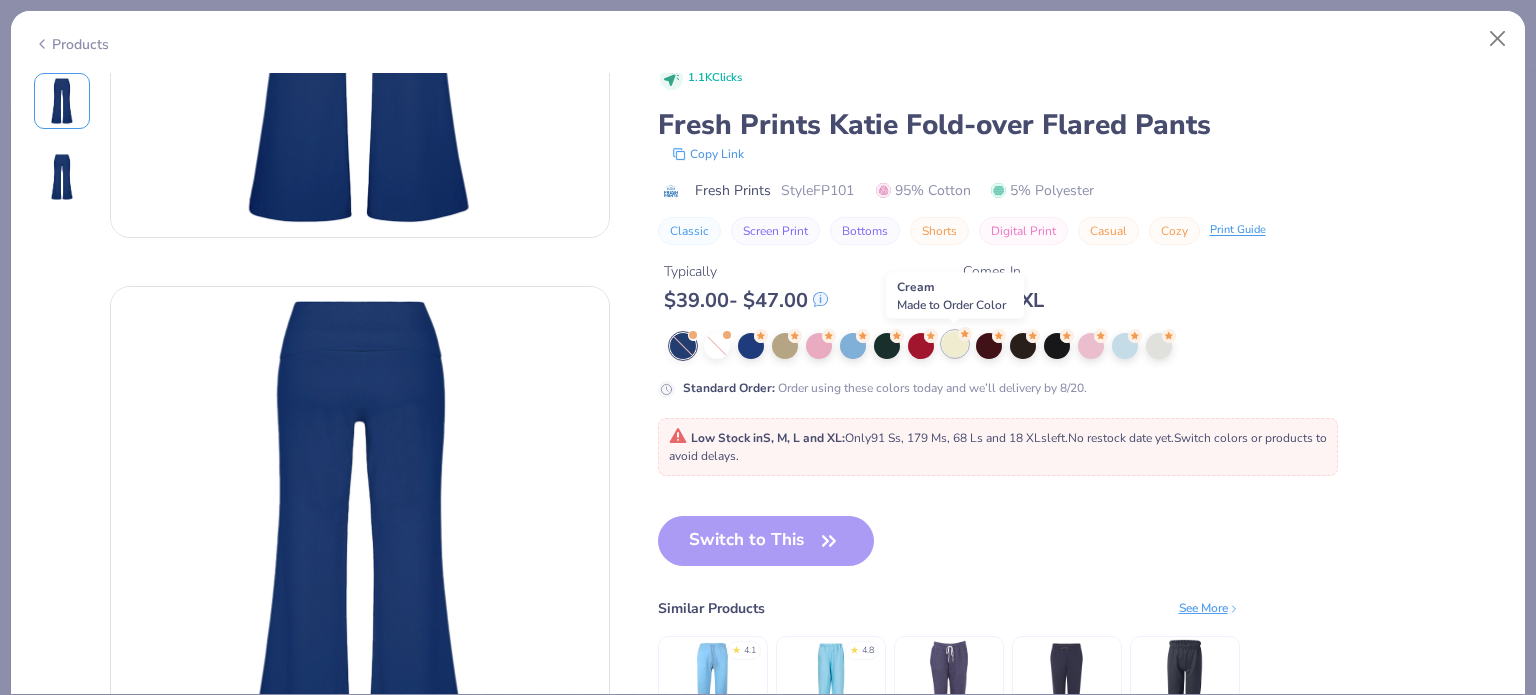 click 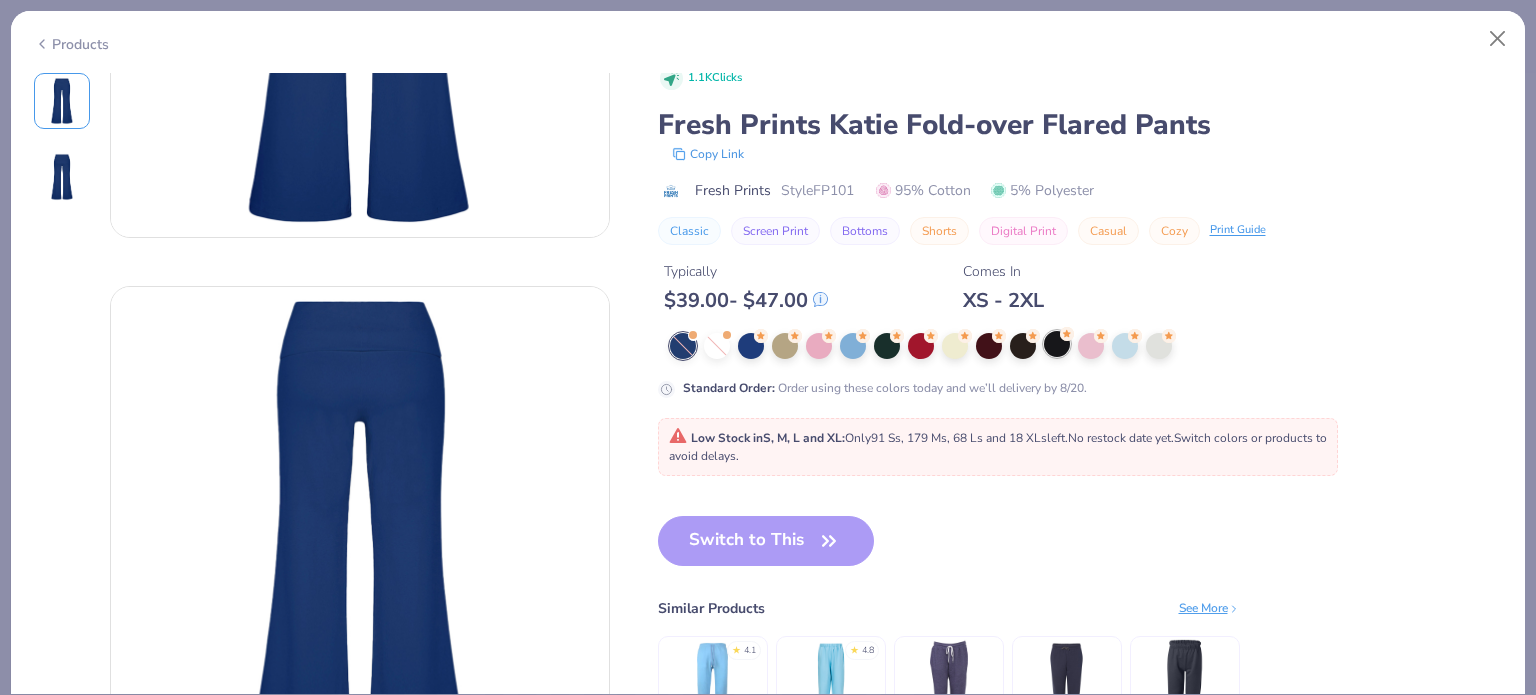 click at bounding box center (1057, 344) 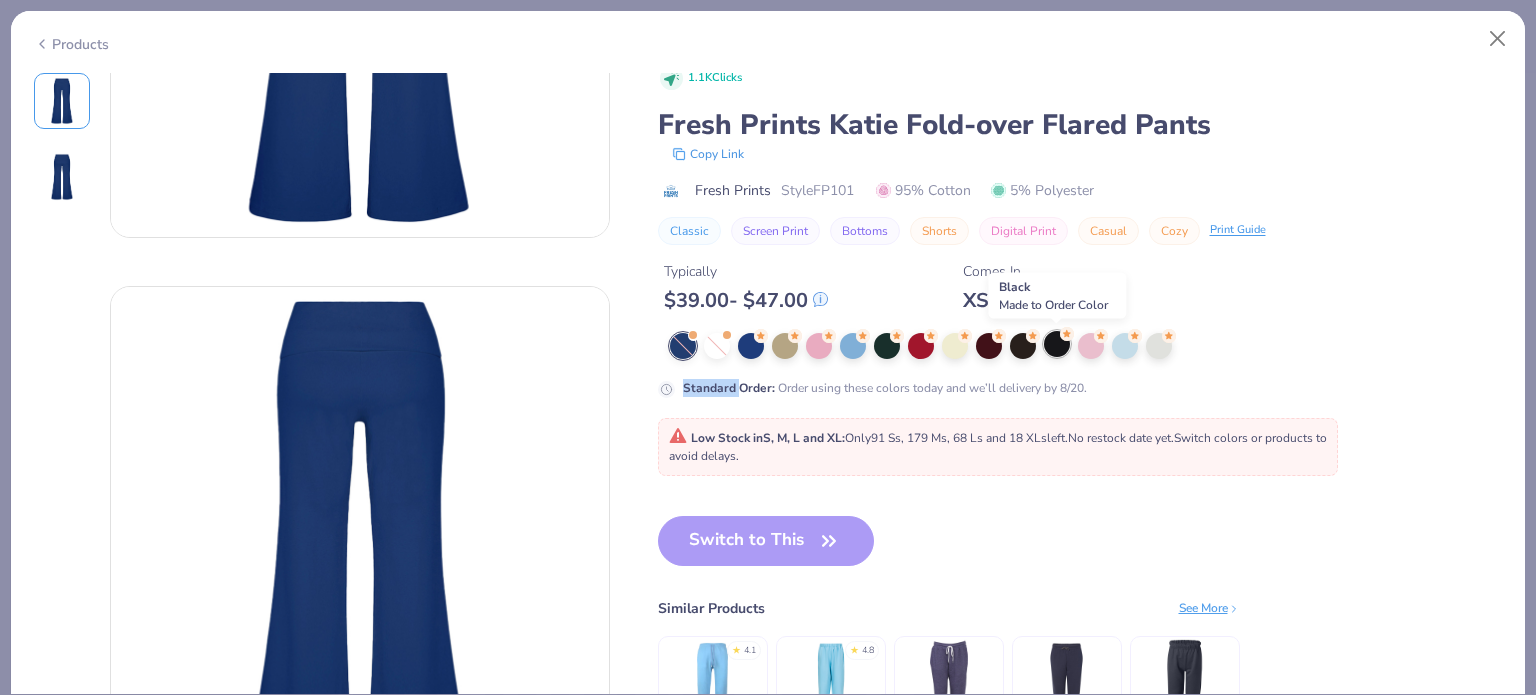 click at bounding box center [1057, 344] 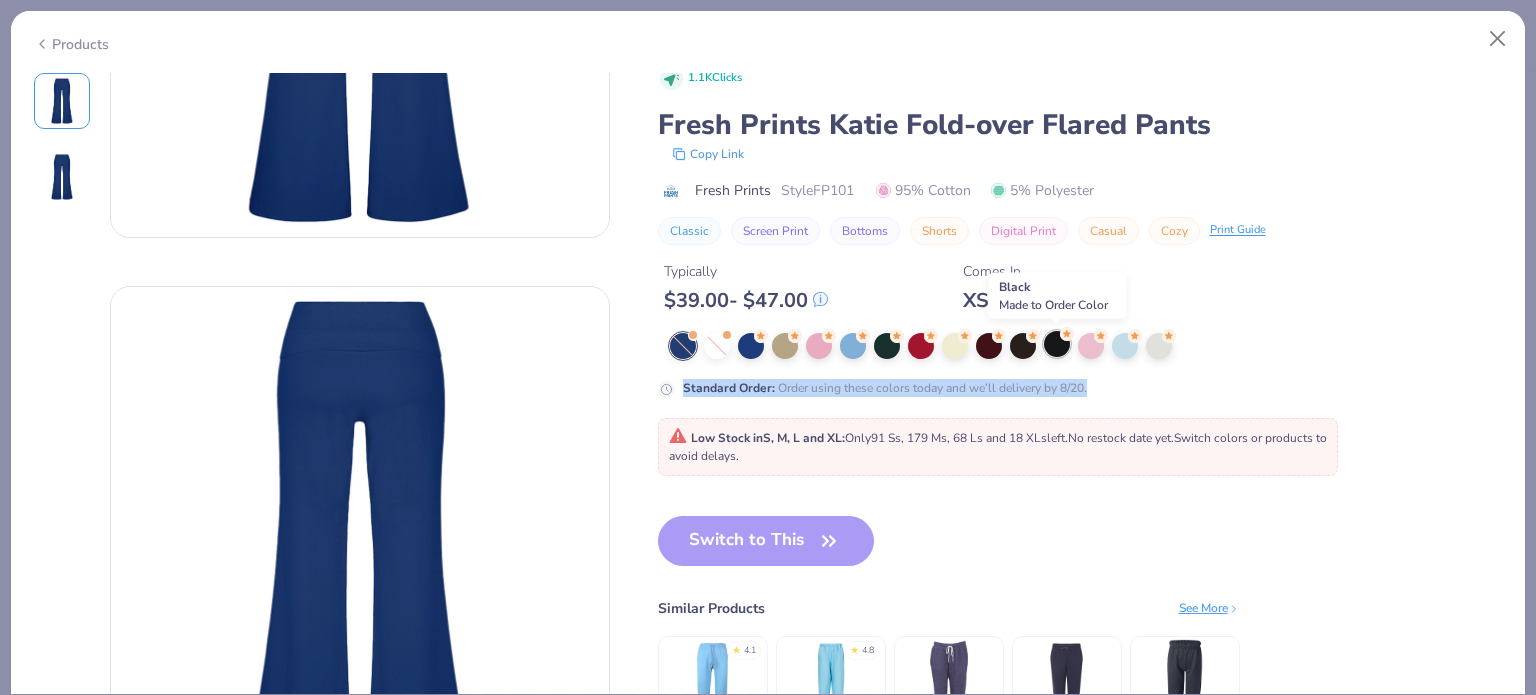 click at bounding box center (1057, 344) 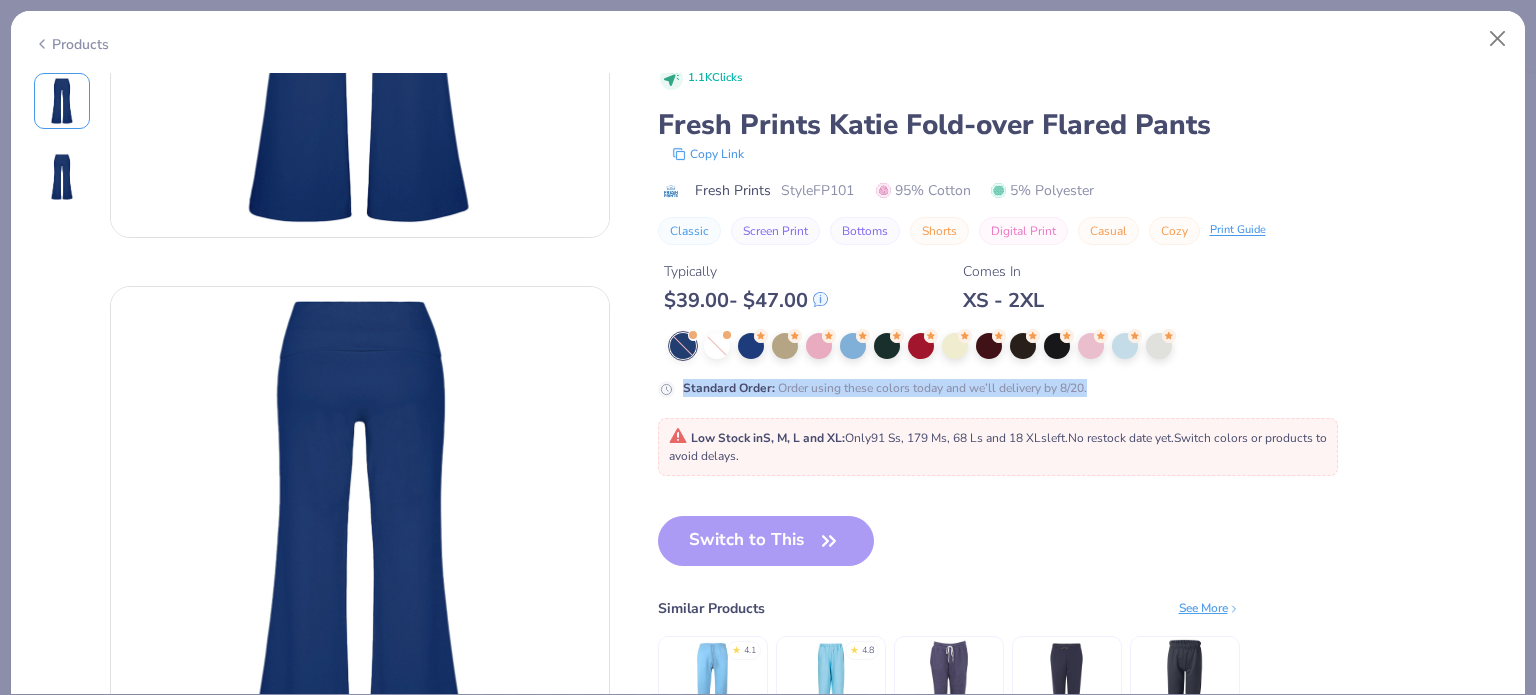 click on "1.1K  Clicks Fresh Prints Katie Fold-over Flared Pants Copy Link Fresh Prints Style  FP101   95% Cotton   5% Polyester Classic Screen Print Bottoms Shorts Digital Print Casual Cozy Print Guide Typically   $ 39.00  - $ 47.00   Comes In XS - 2XL     Standard Order :   Order using these colors today and we’ll delivery by 8/20. Low Stock in  S, M, L and XL :  Only  91 Ss, 179 Ms, 68 Ls and 18 XLs  left.  No restock date yet.  Switch colors or products to avoid delays.    Switch to This Similar Products See More ★ 4.1 ★ 4.8" at bounding box center [1080, 426] 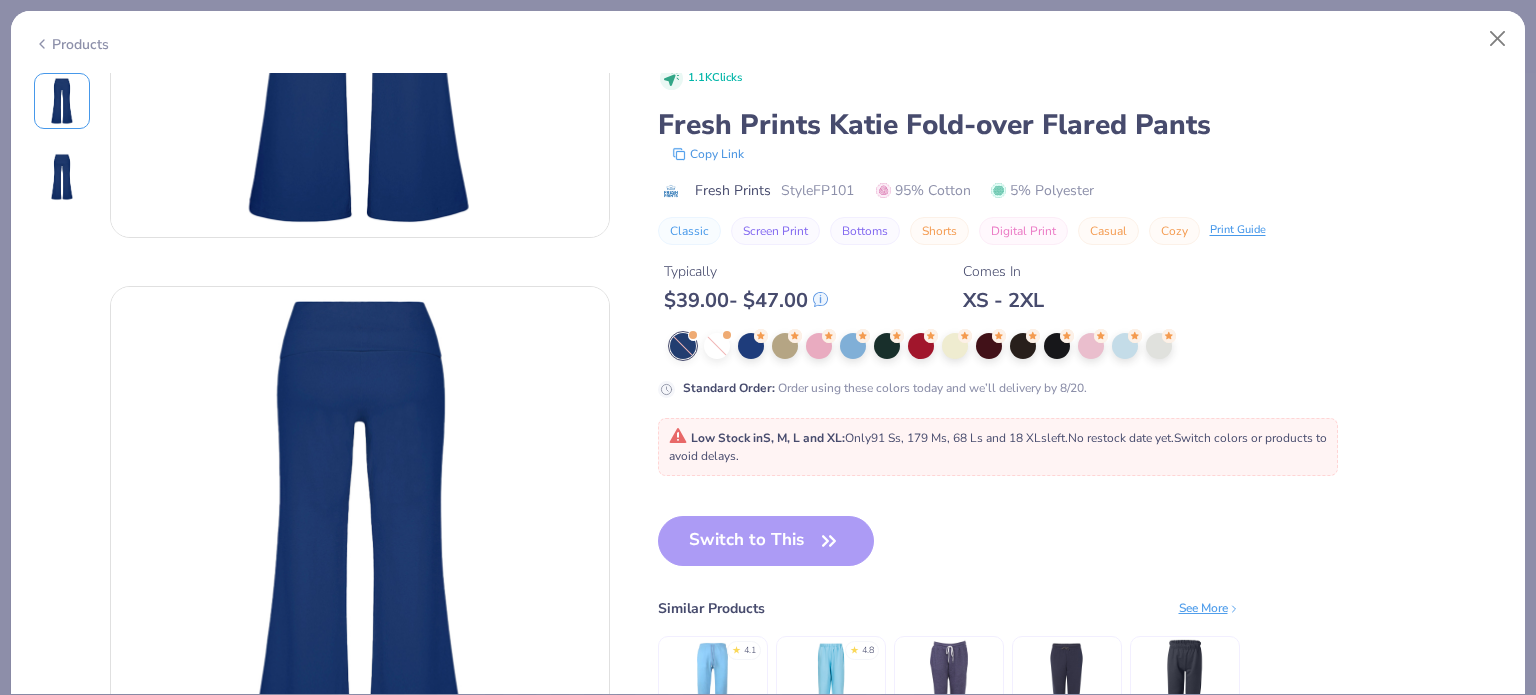 click on "Switch to This Similar Products See More ★ 4.1 ★ 4.8" at bounding box center (949, 651) 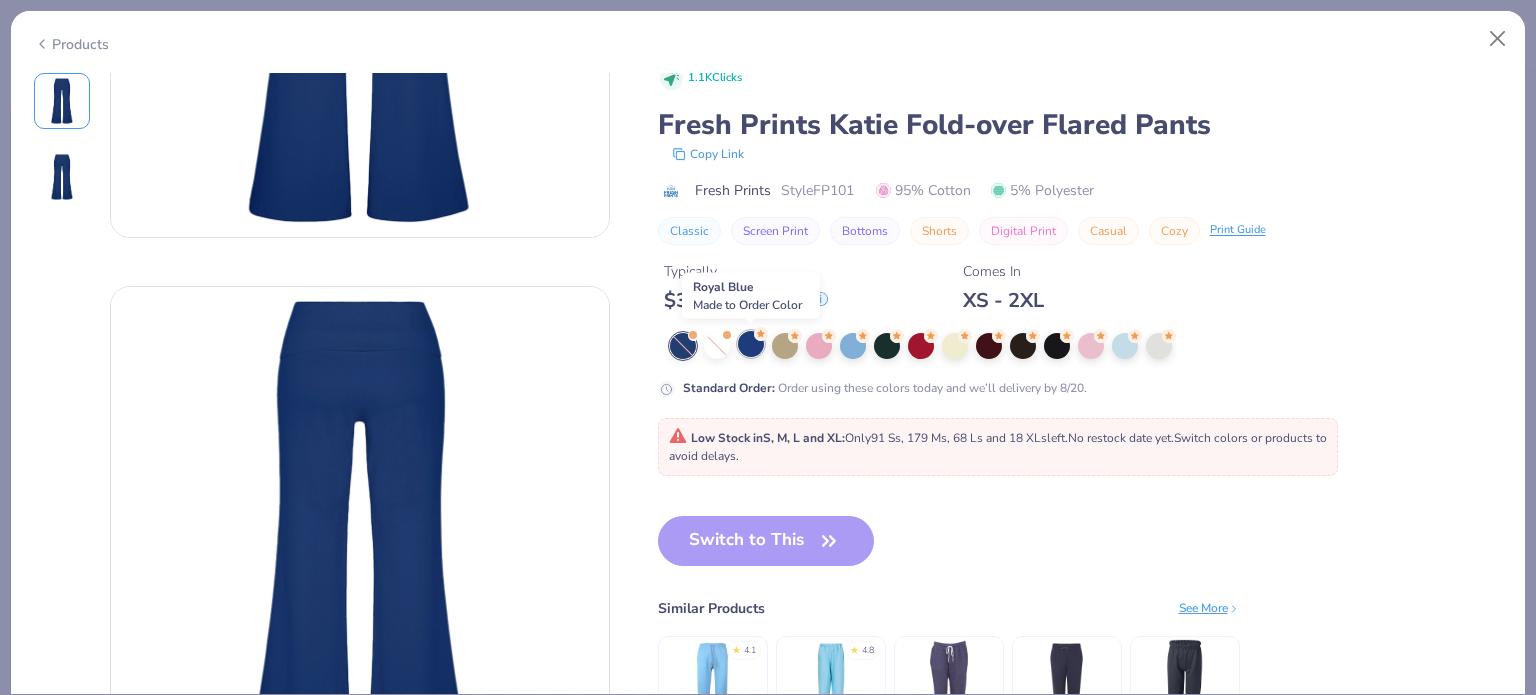 click at bounding box center [751, 344] 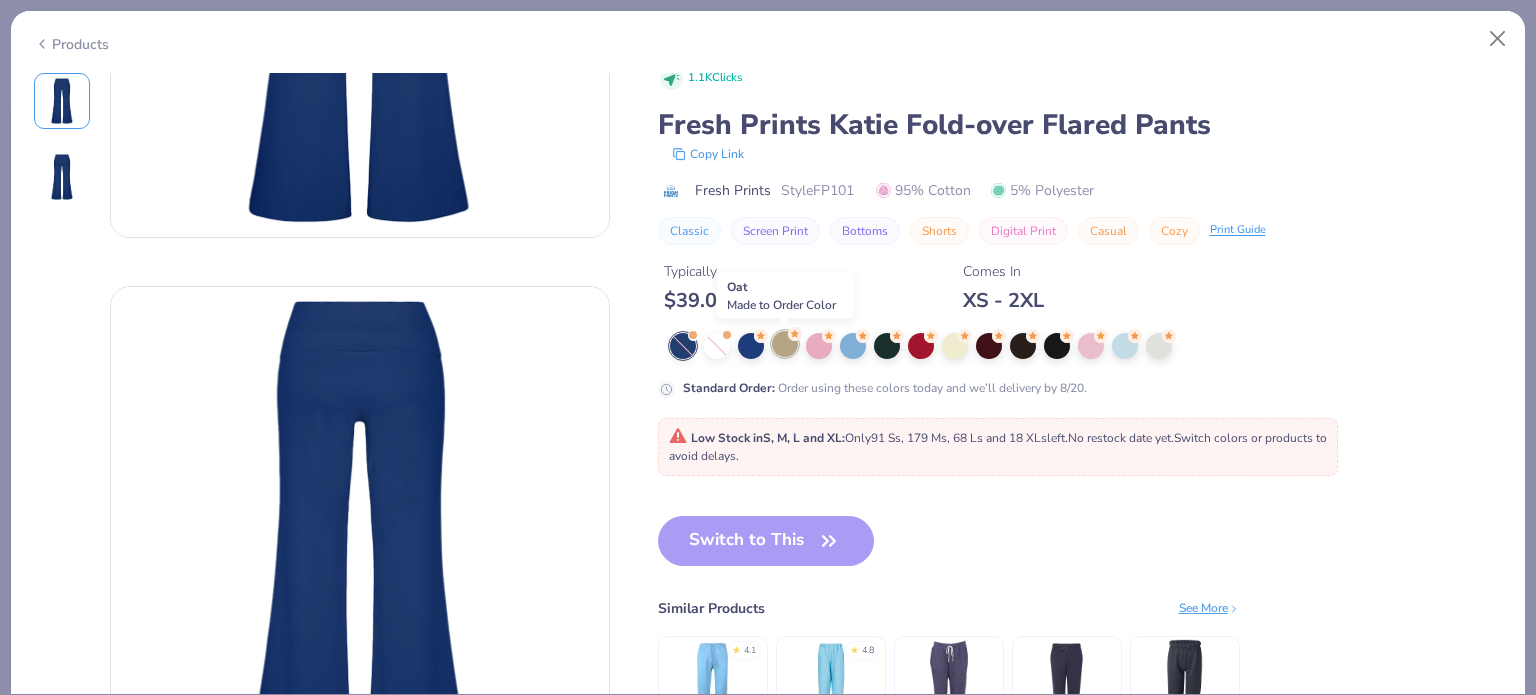 click at bounding box center [785, 344] 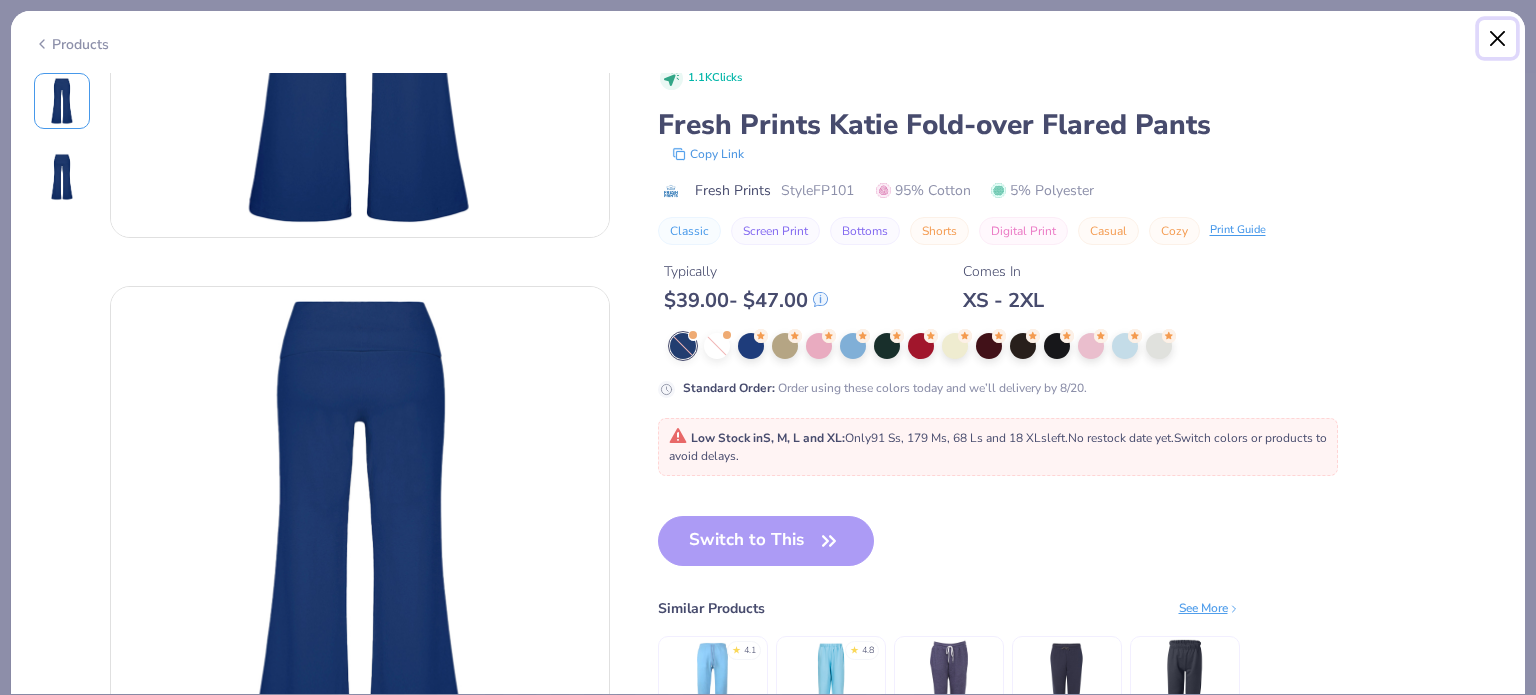 click at bounding box center (1498, 39) 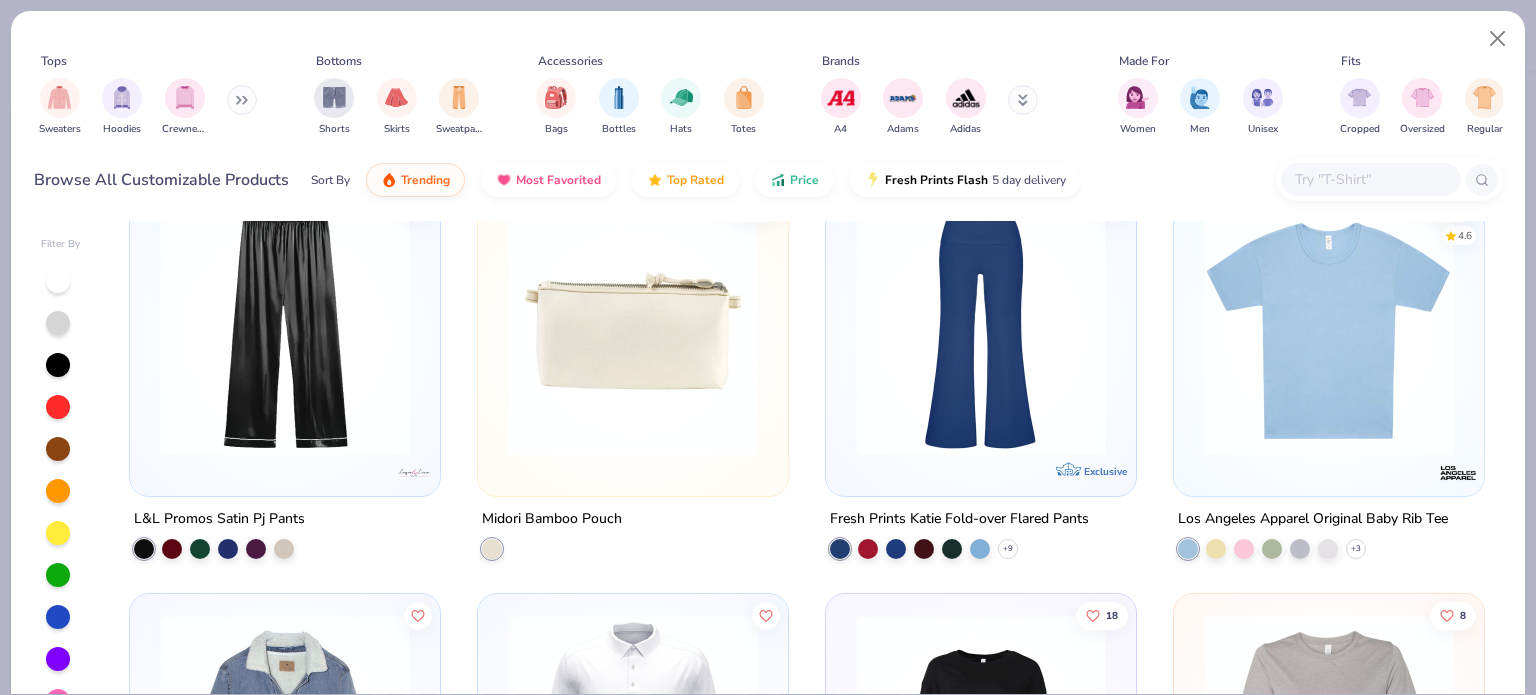 scroll, scrollTop: 811, scrollLeft: 0, axis: vertical 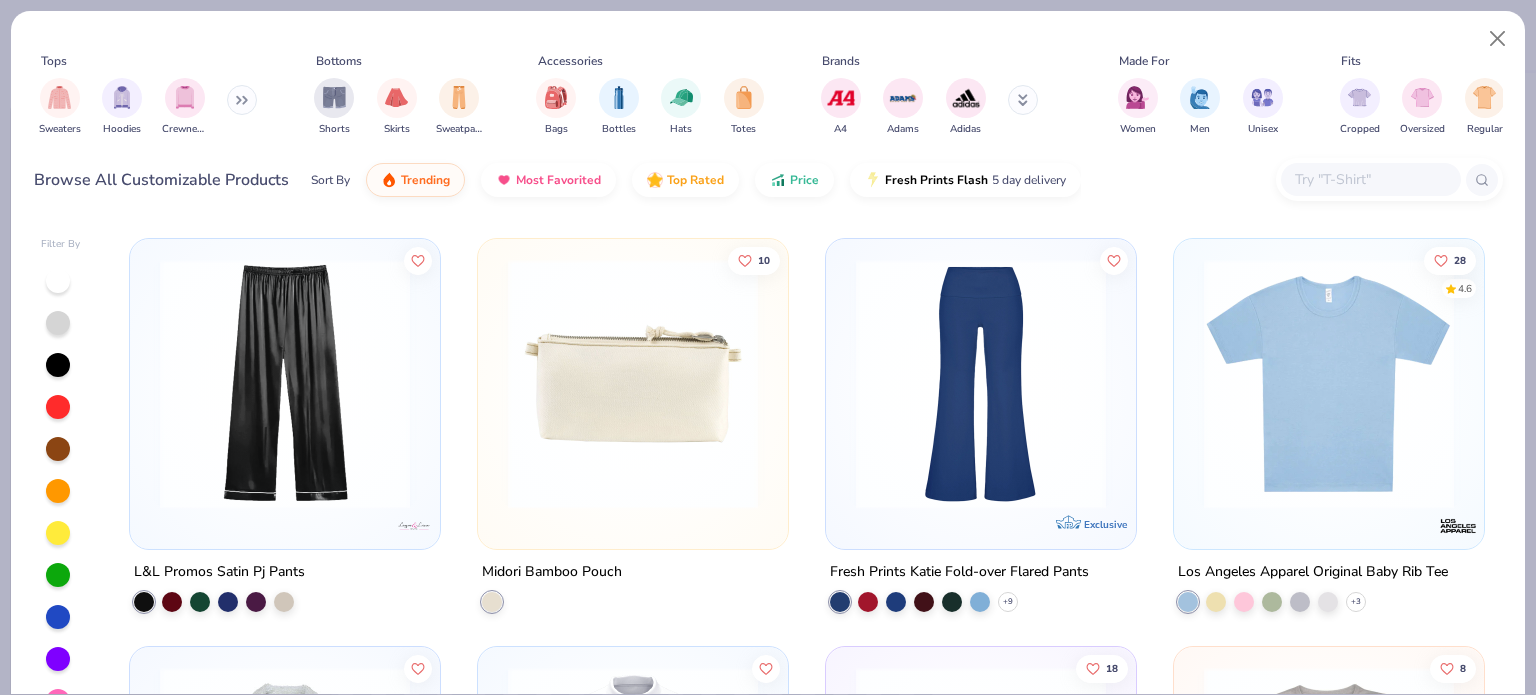 click at bounding box center (633, 383) 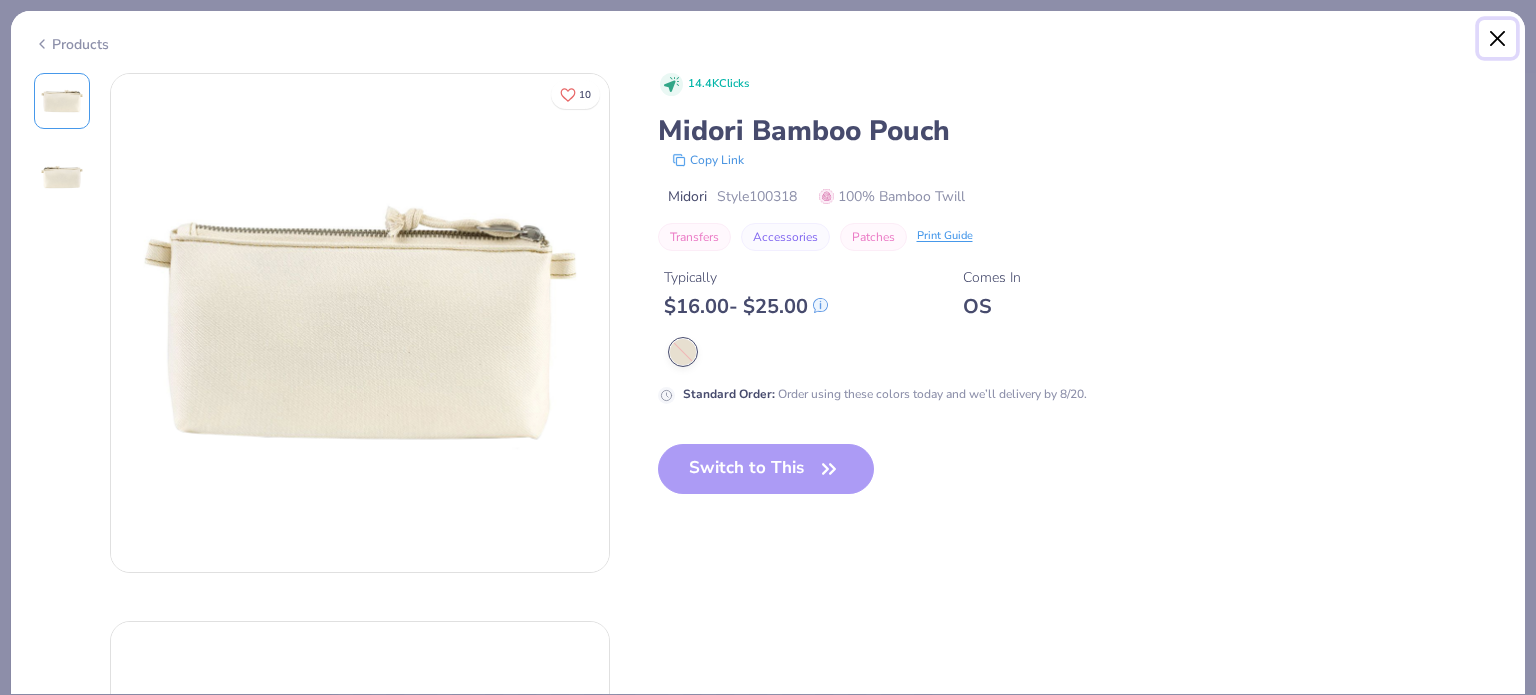 click at bounding box center [1498, 39] 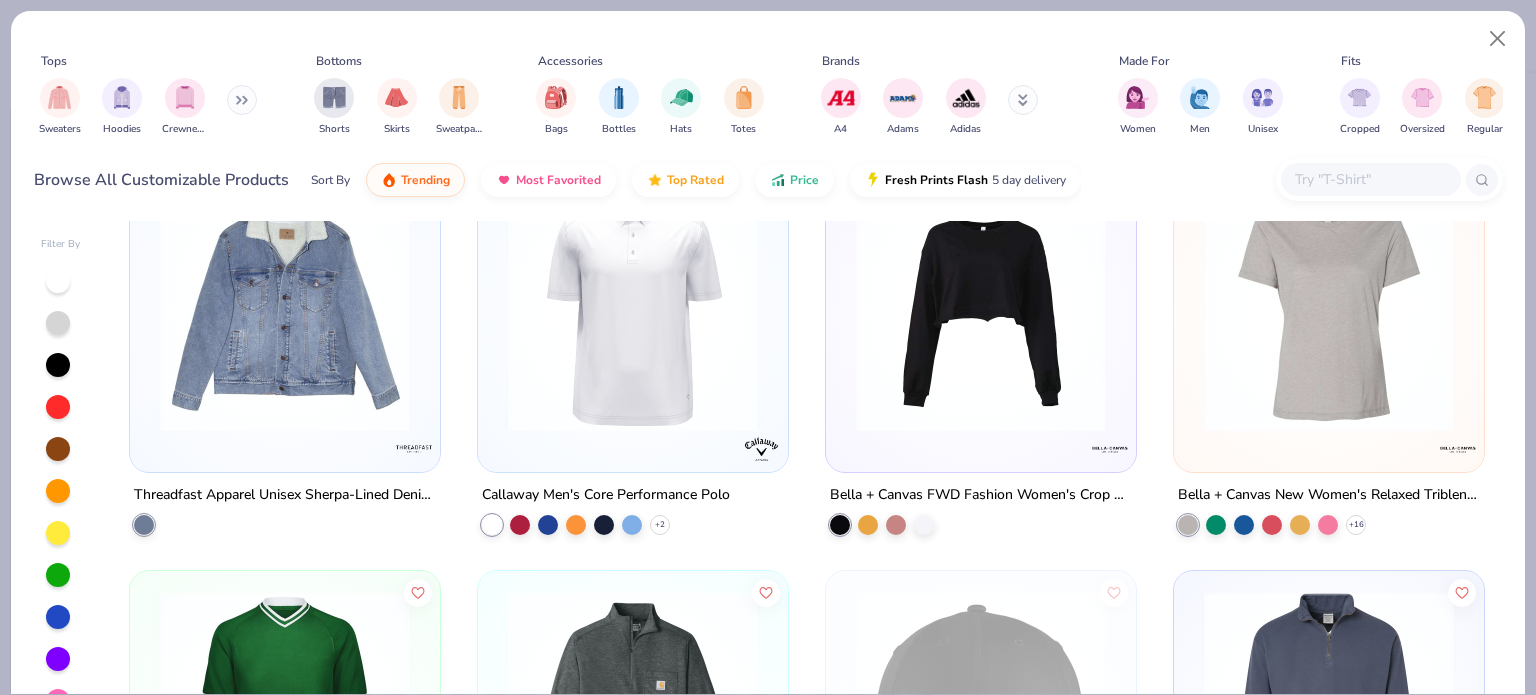 scroll, scrollTop: 1299, scrollLeft: 0, axis: vertical 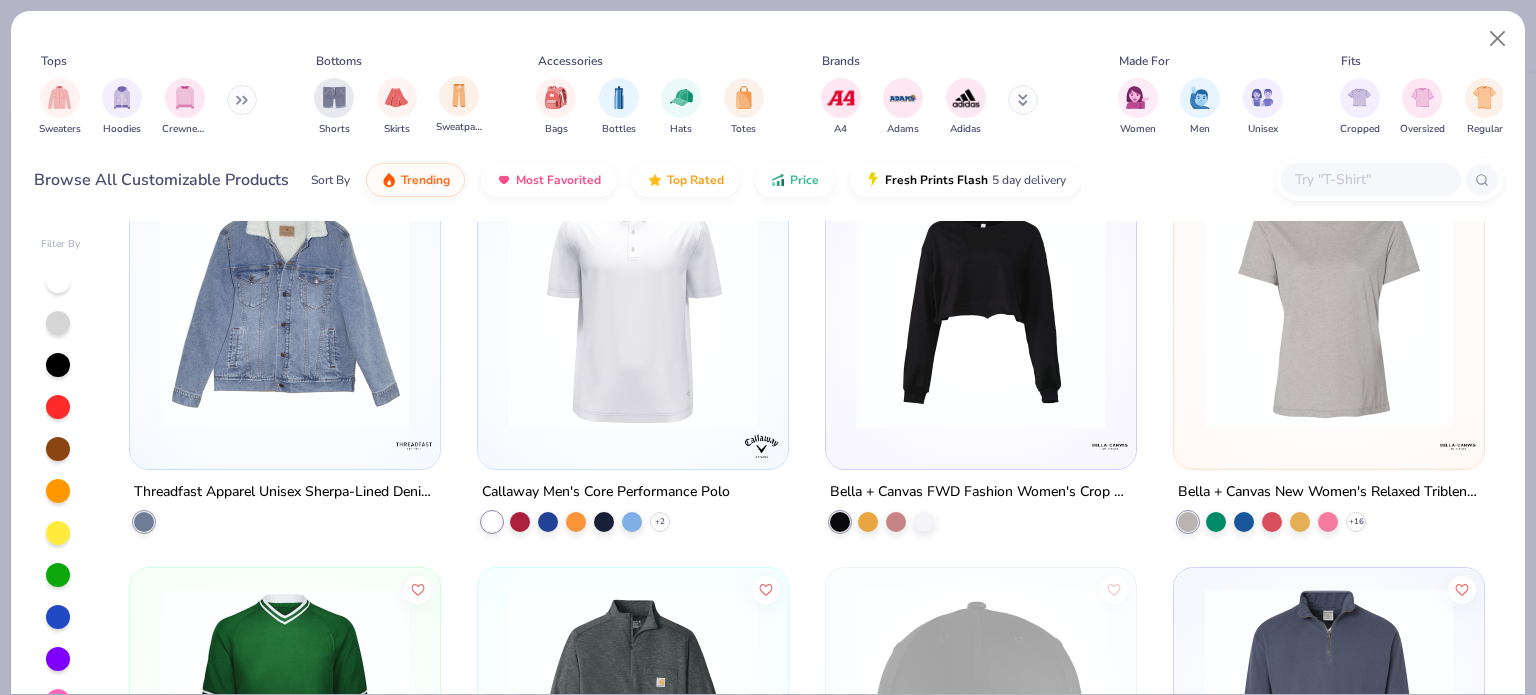 click on "Sweatpants" at bounding box center [459, 105] 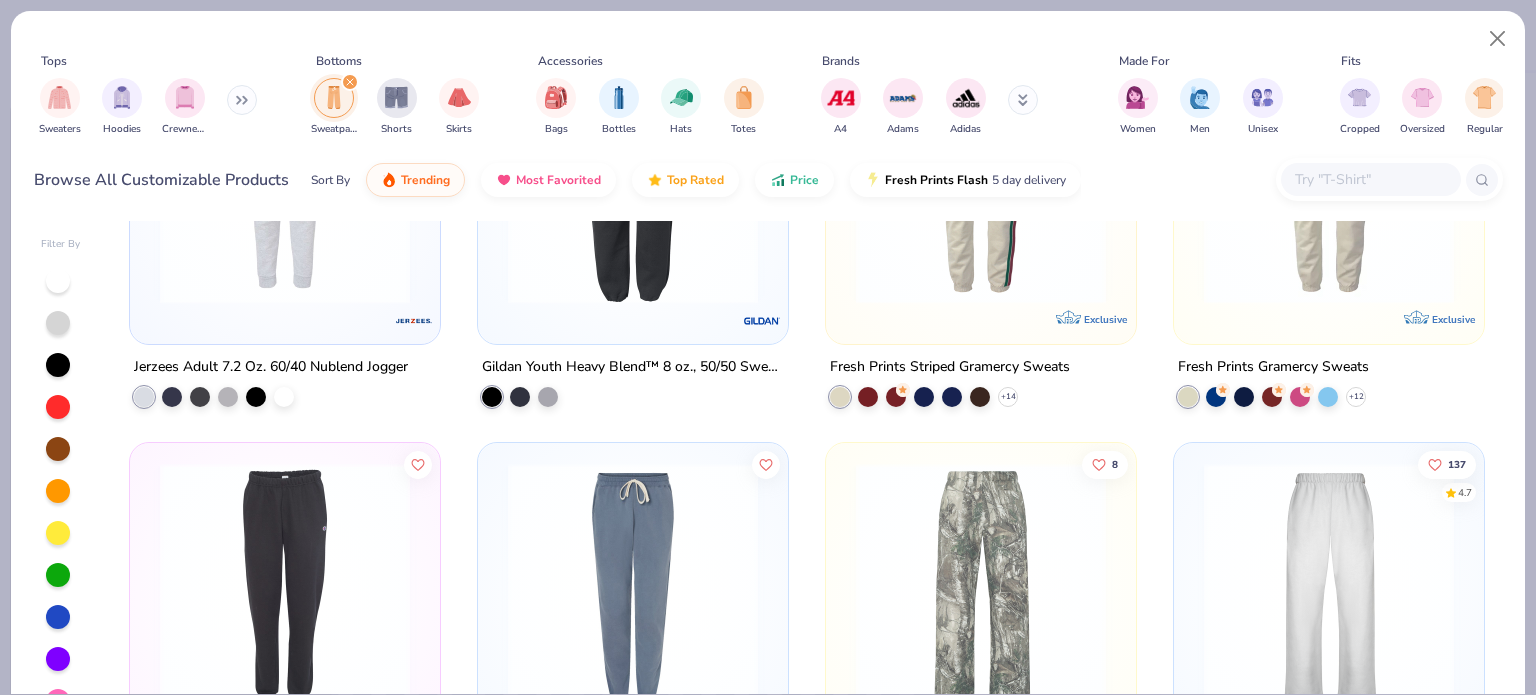 scroll, scrollTop: 827, scrollLeft: 0, axis: vertical 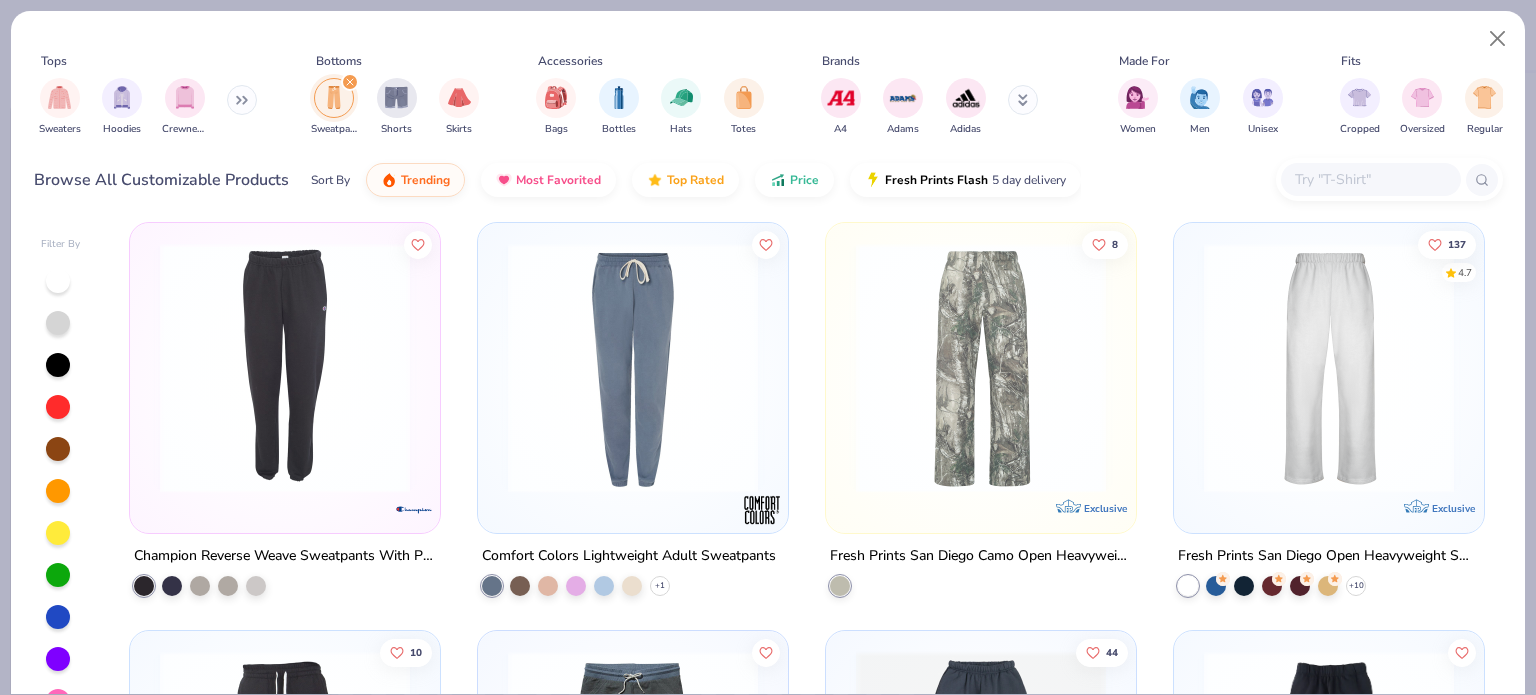 click at bounding box center (633, 367) 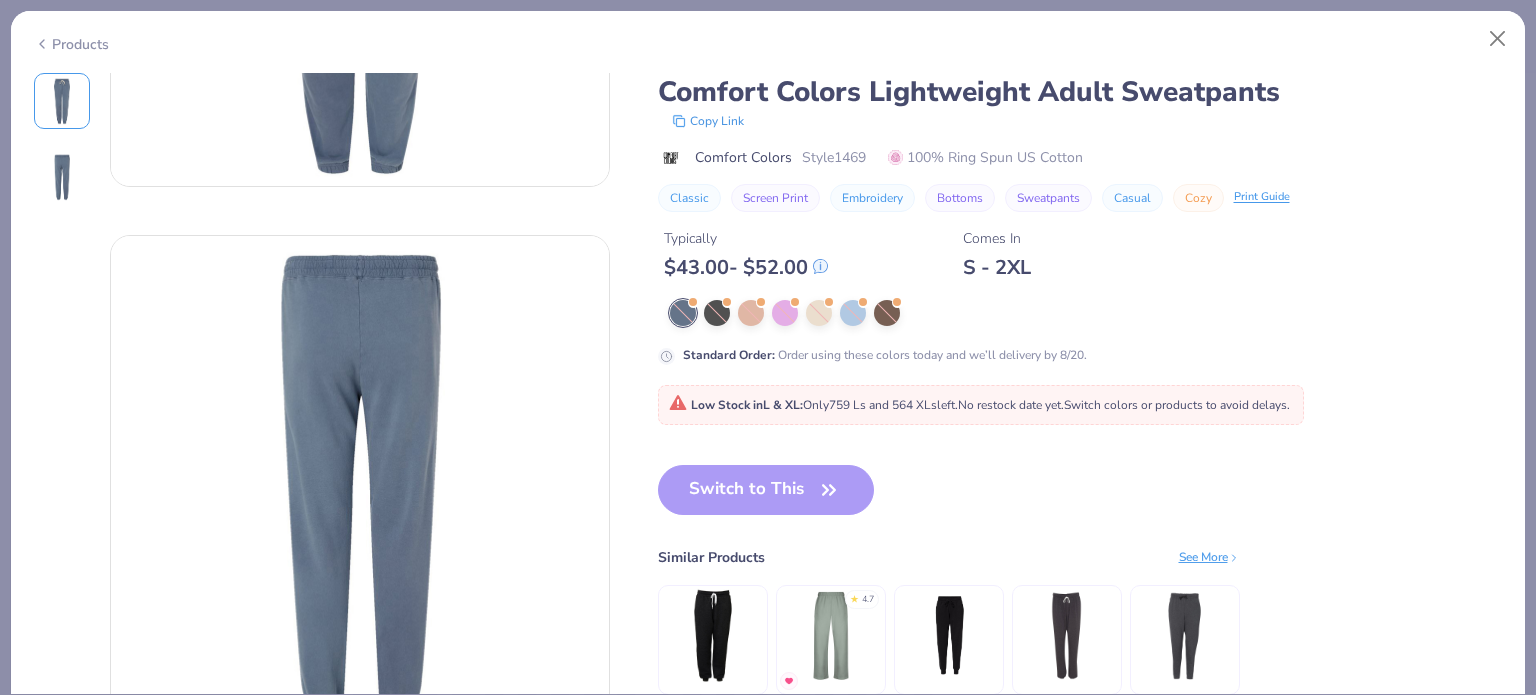 scroll, scrollTop: 387, scrollLeft: 0, axis: vertical 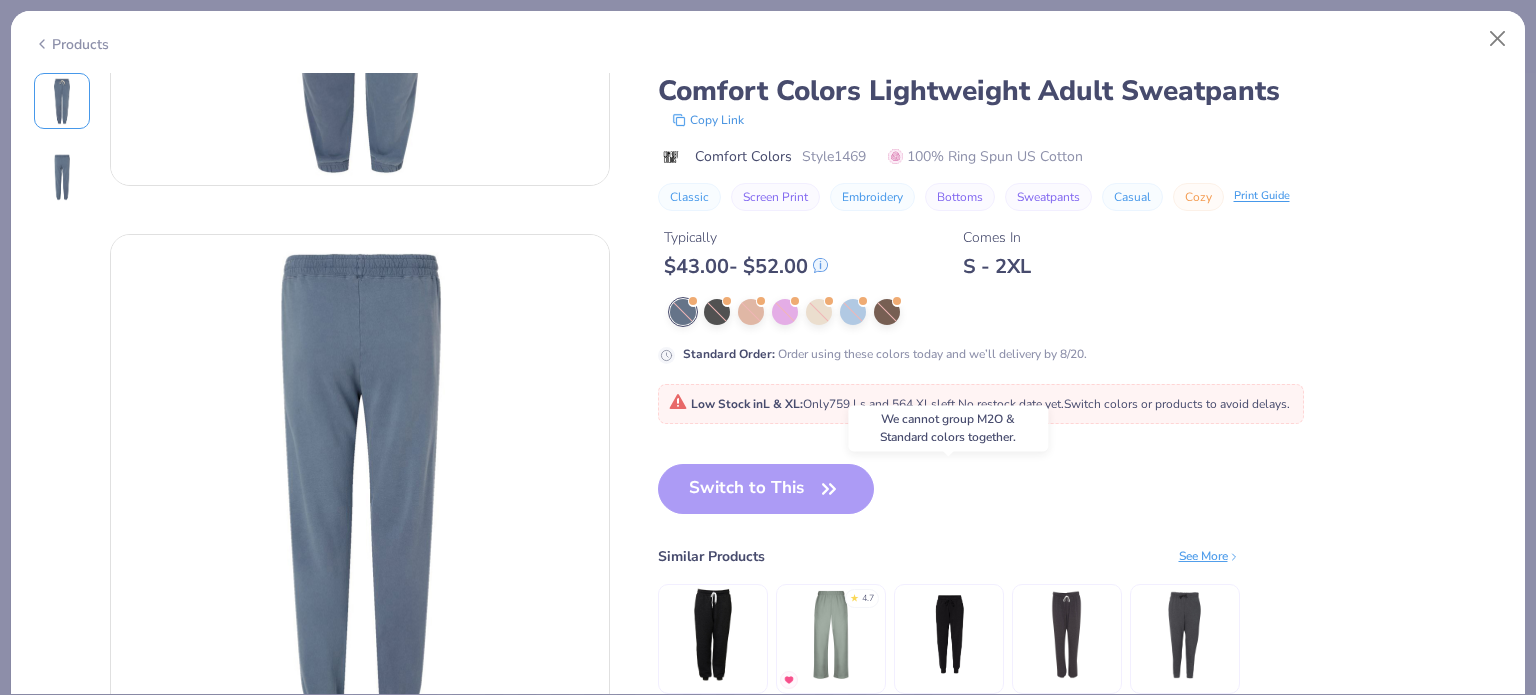 click at bounding box center (948, 634) 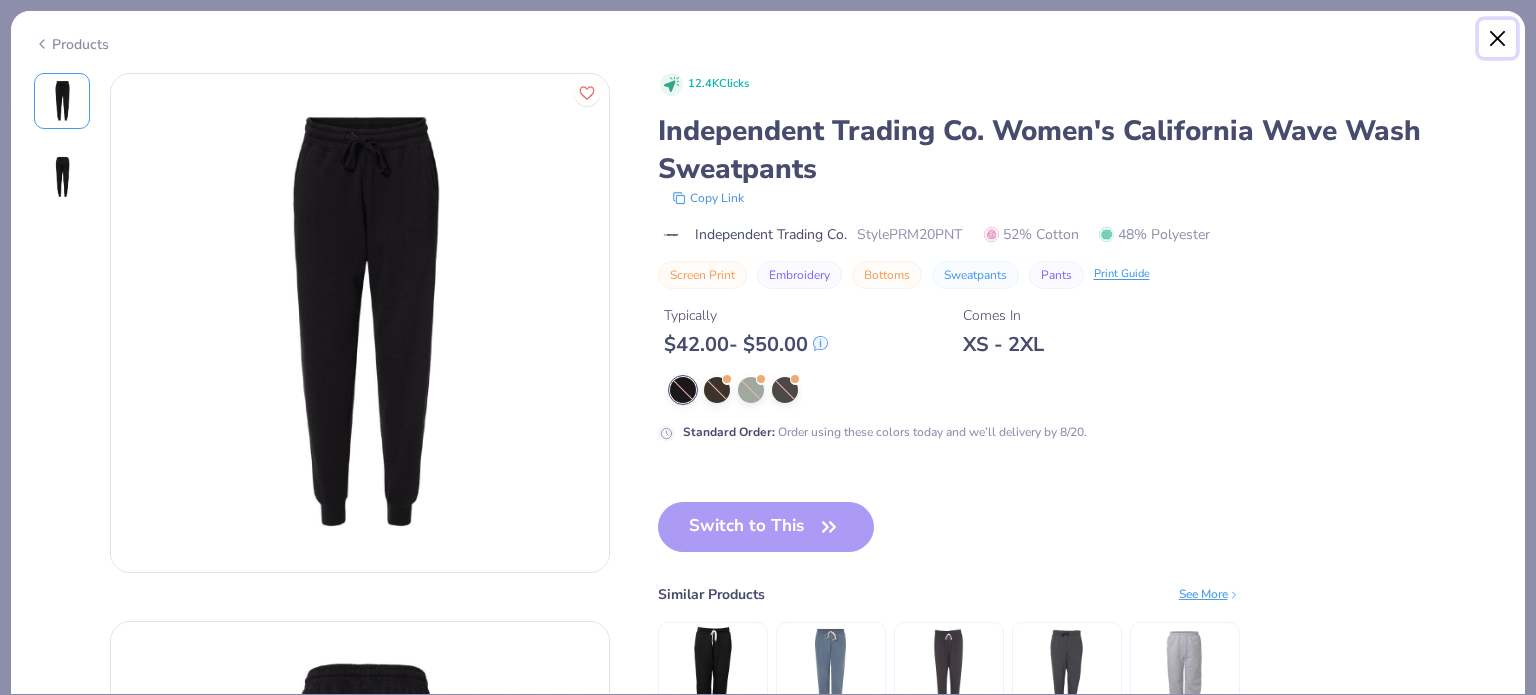 click at bounding box center (1498, 39) 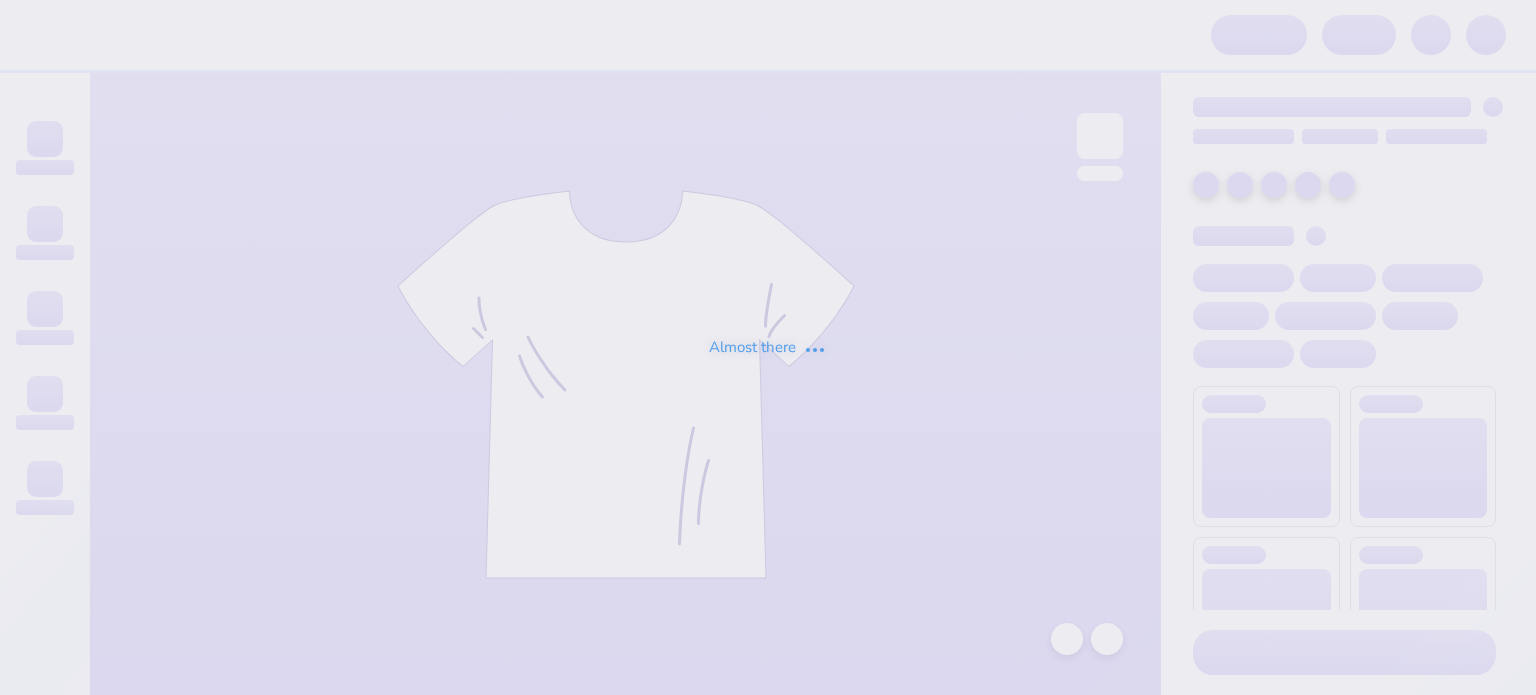scroll, scrollTop: 0, scrollLeft: 0, axis: both 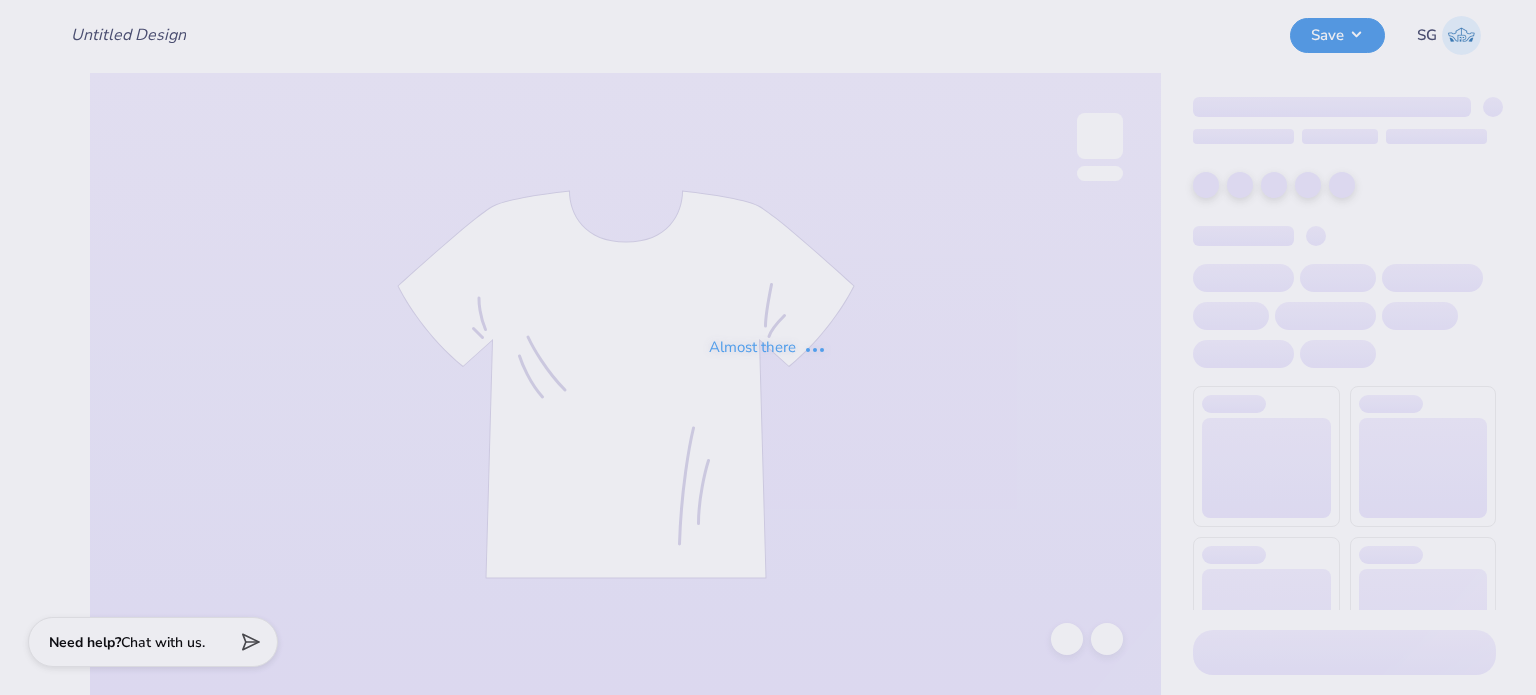 type on "test" 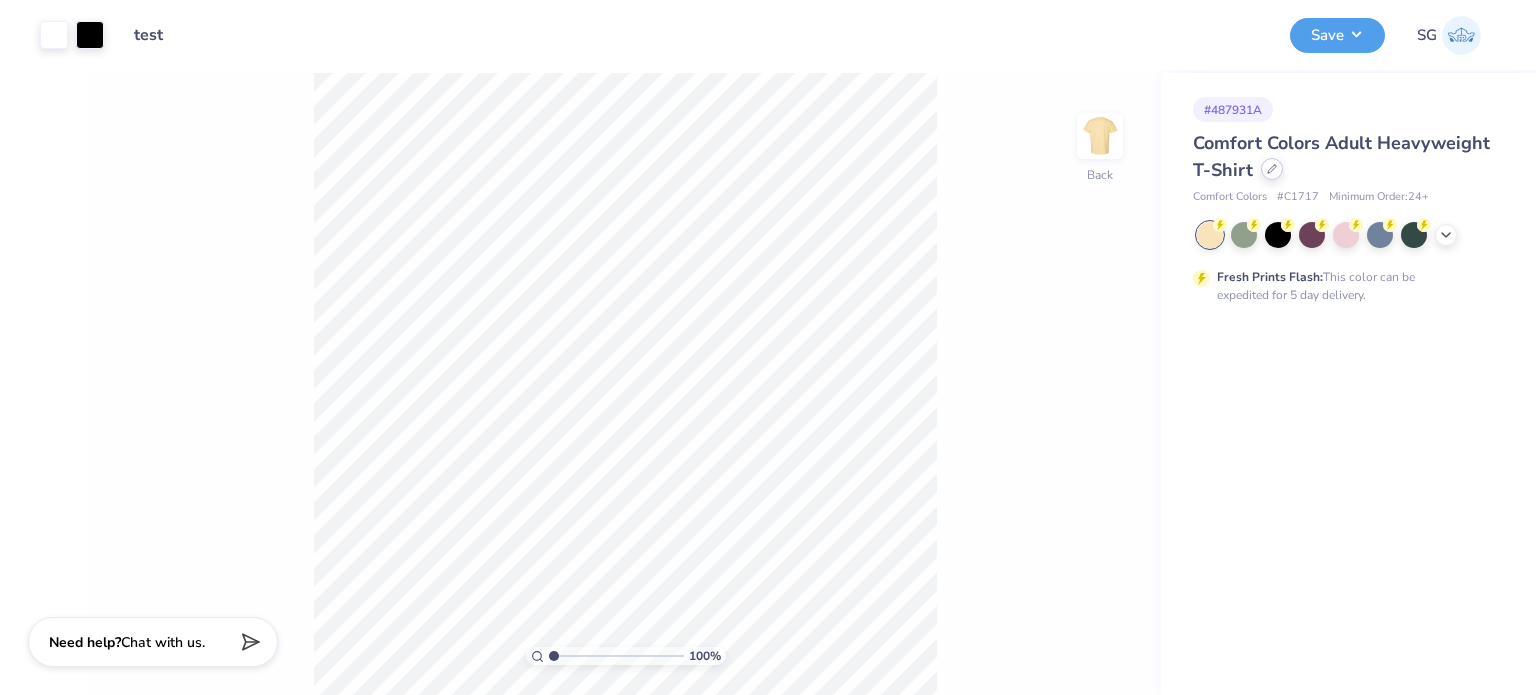 click 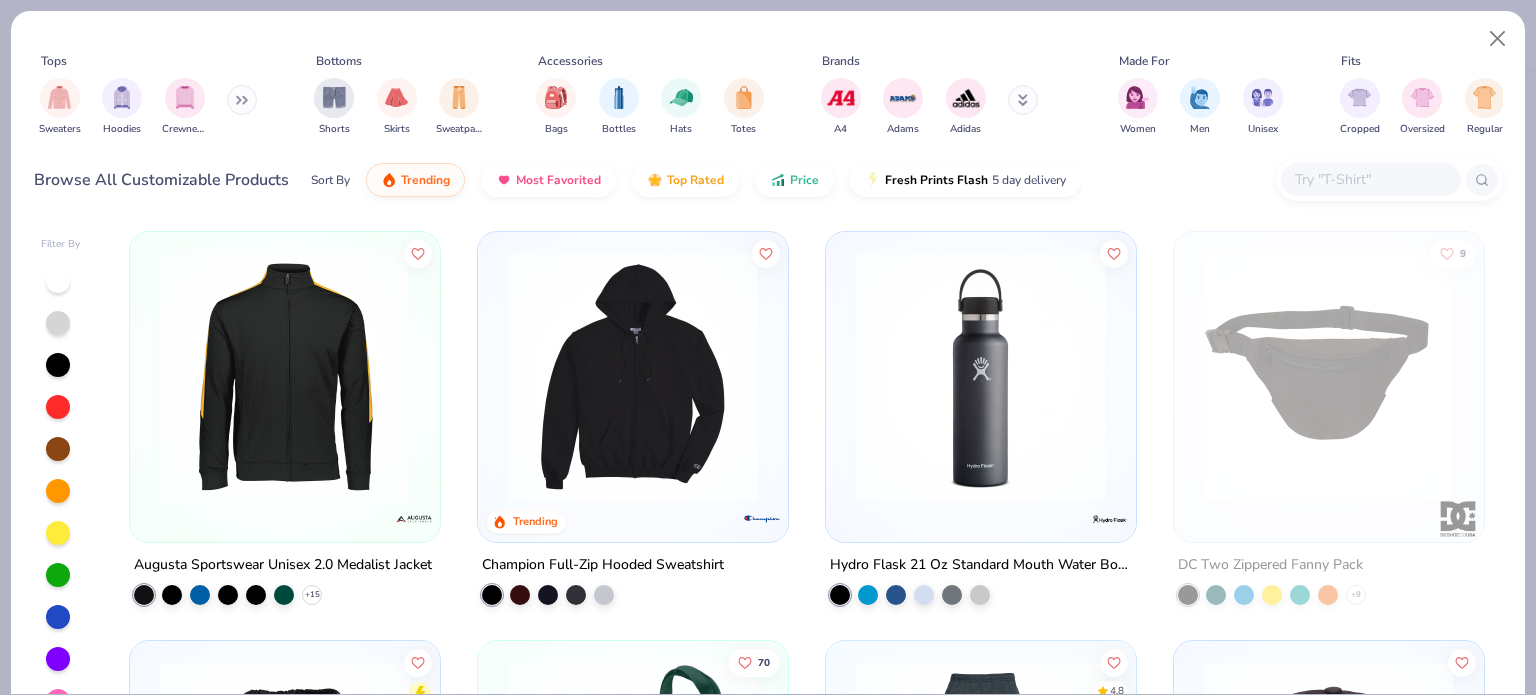 click 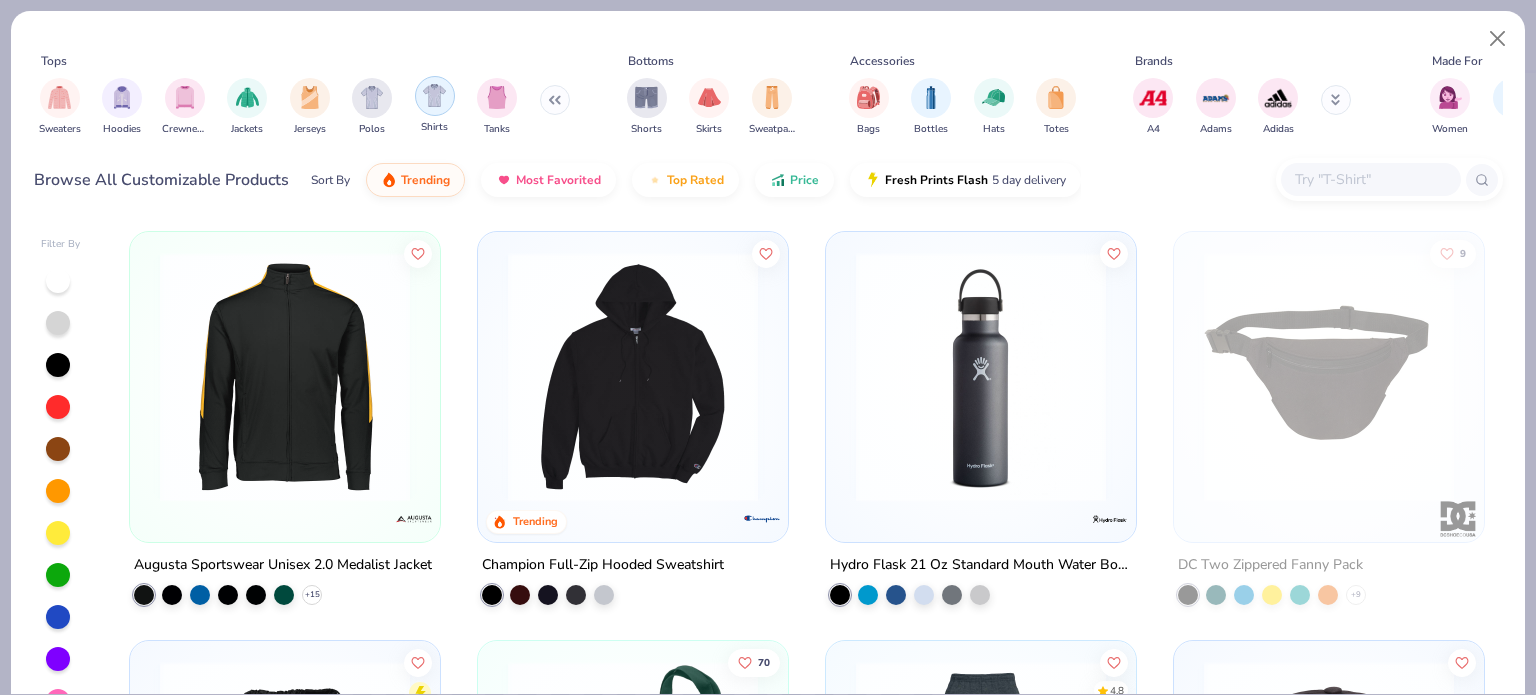 click at bounding box center [434, 95] 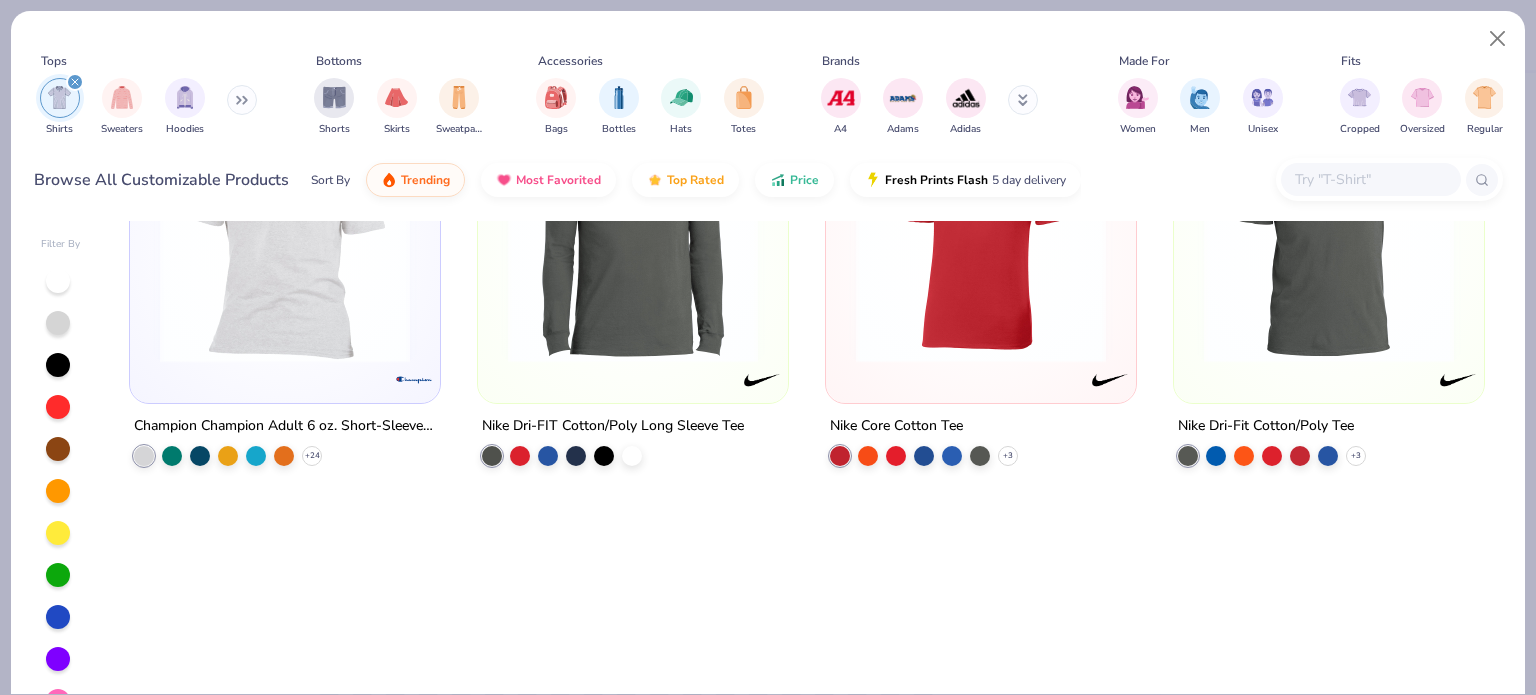 scroll, scrollTop: 0, scrollLeft: 0, axis: both 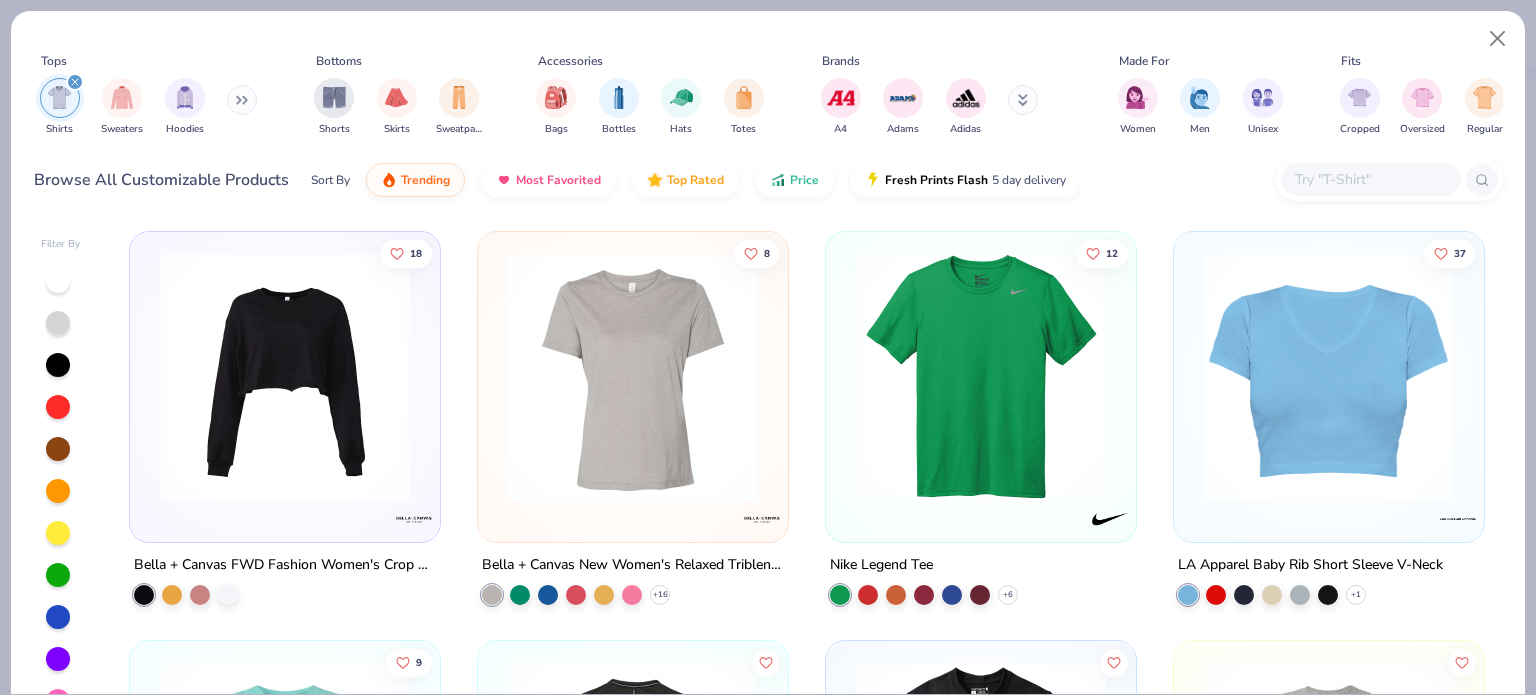 click at bounding box center (242, 100) 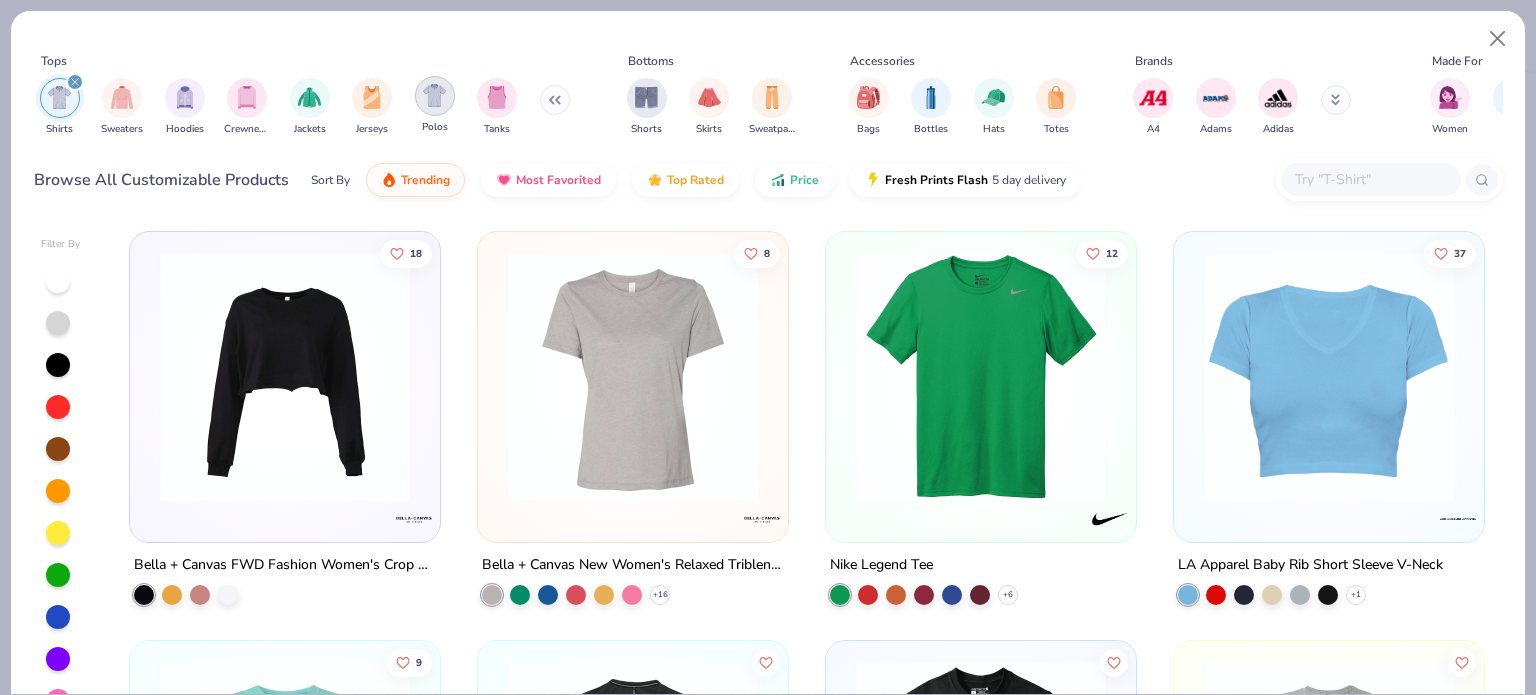 click at bounding box center (434, 95) 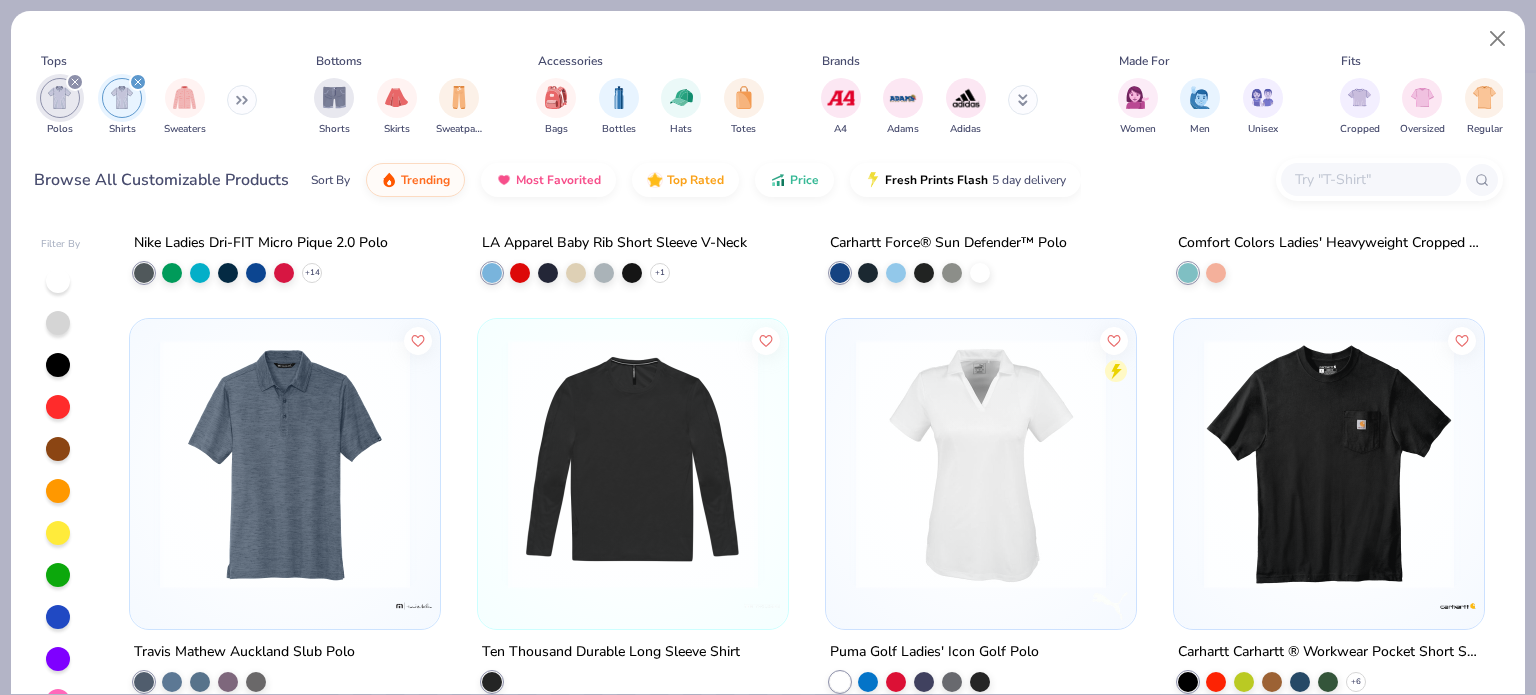scroll, scrollTop: 396, scrollLeft: 0, axis: vertical 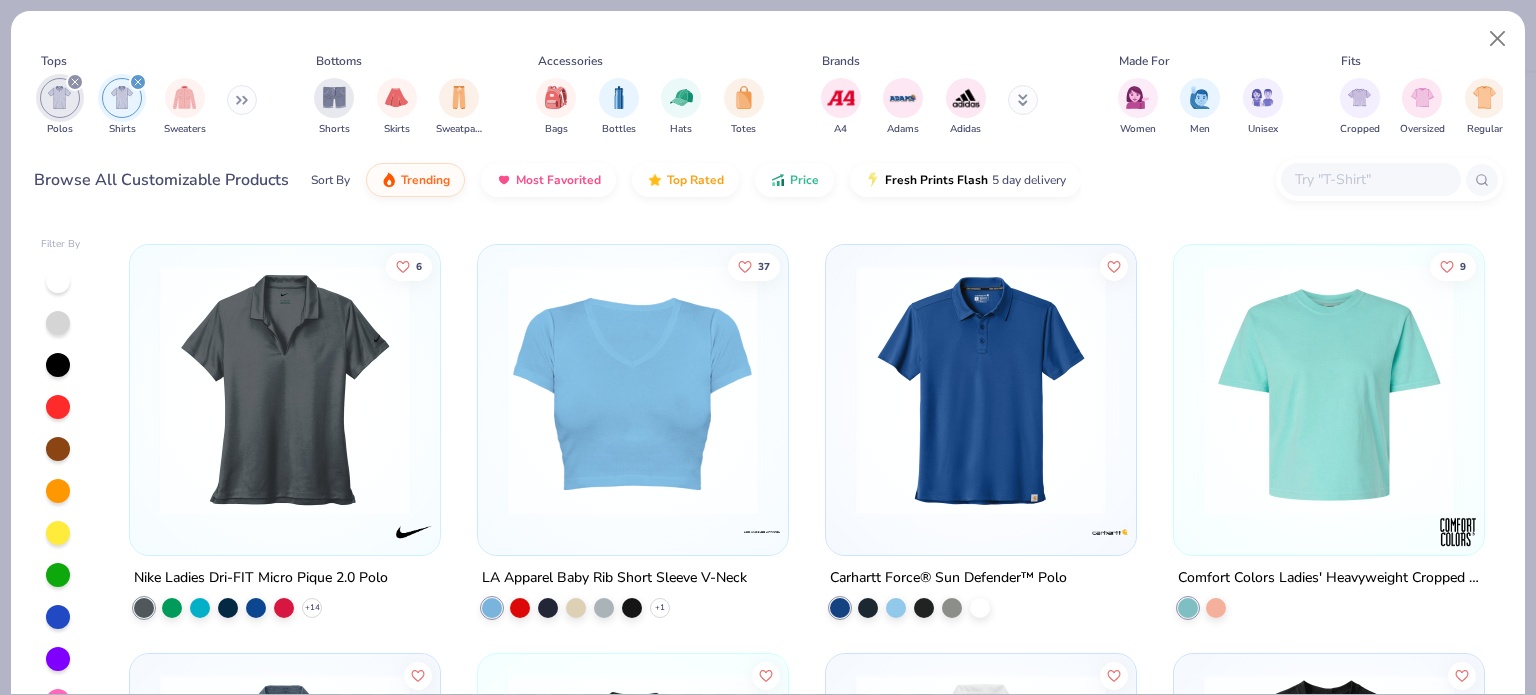 click at bounding box center (981, 390) 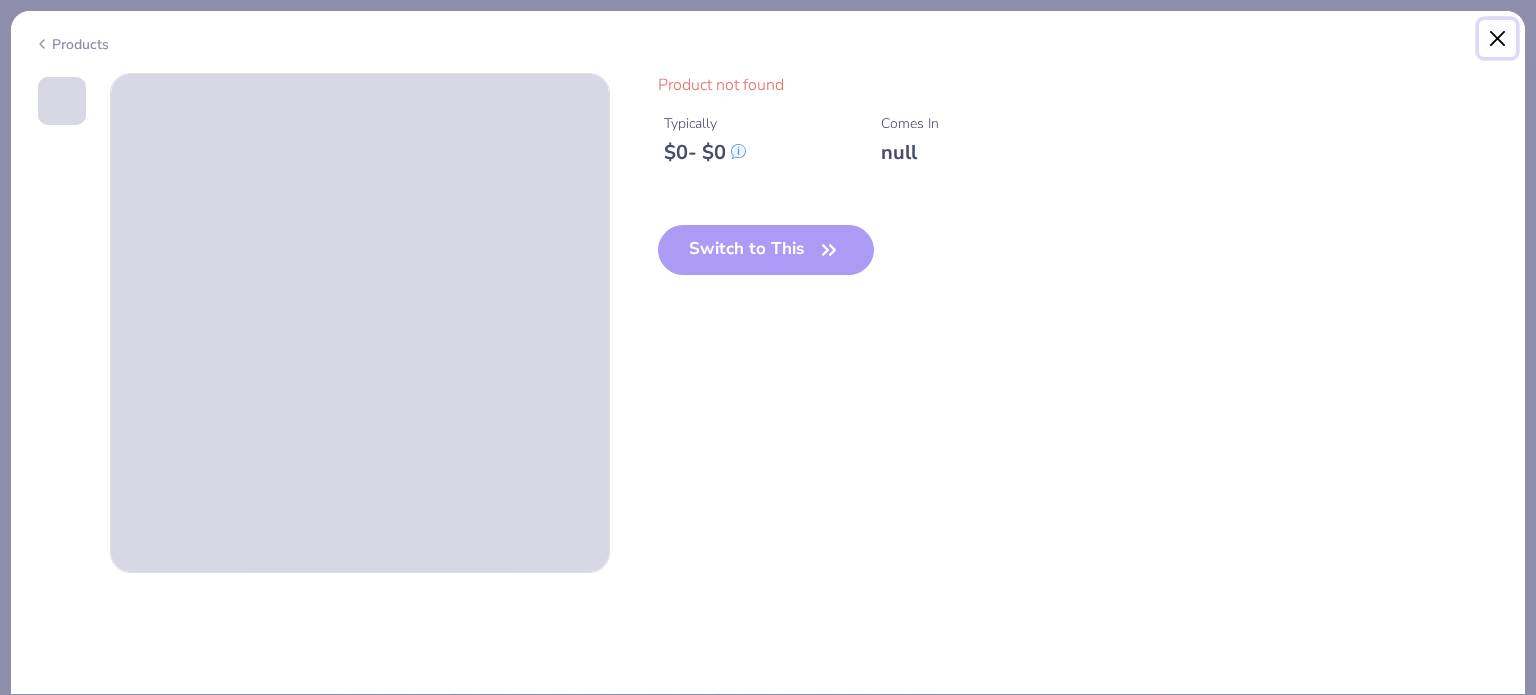 click at bounding box center [1498, 39] 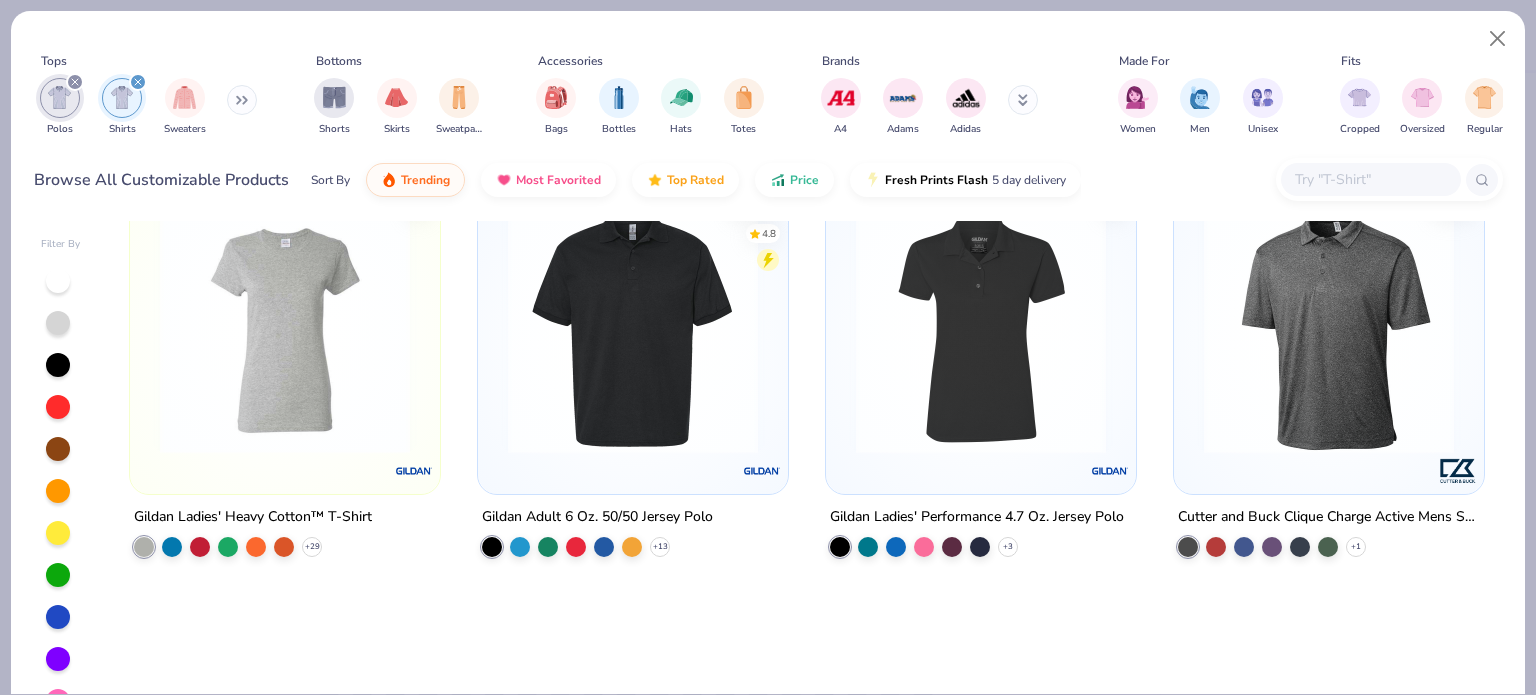 scroll, scrollTop: 0, scrollLeft: 0, axis: both 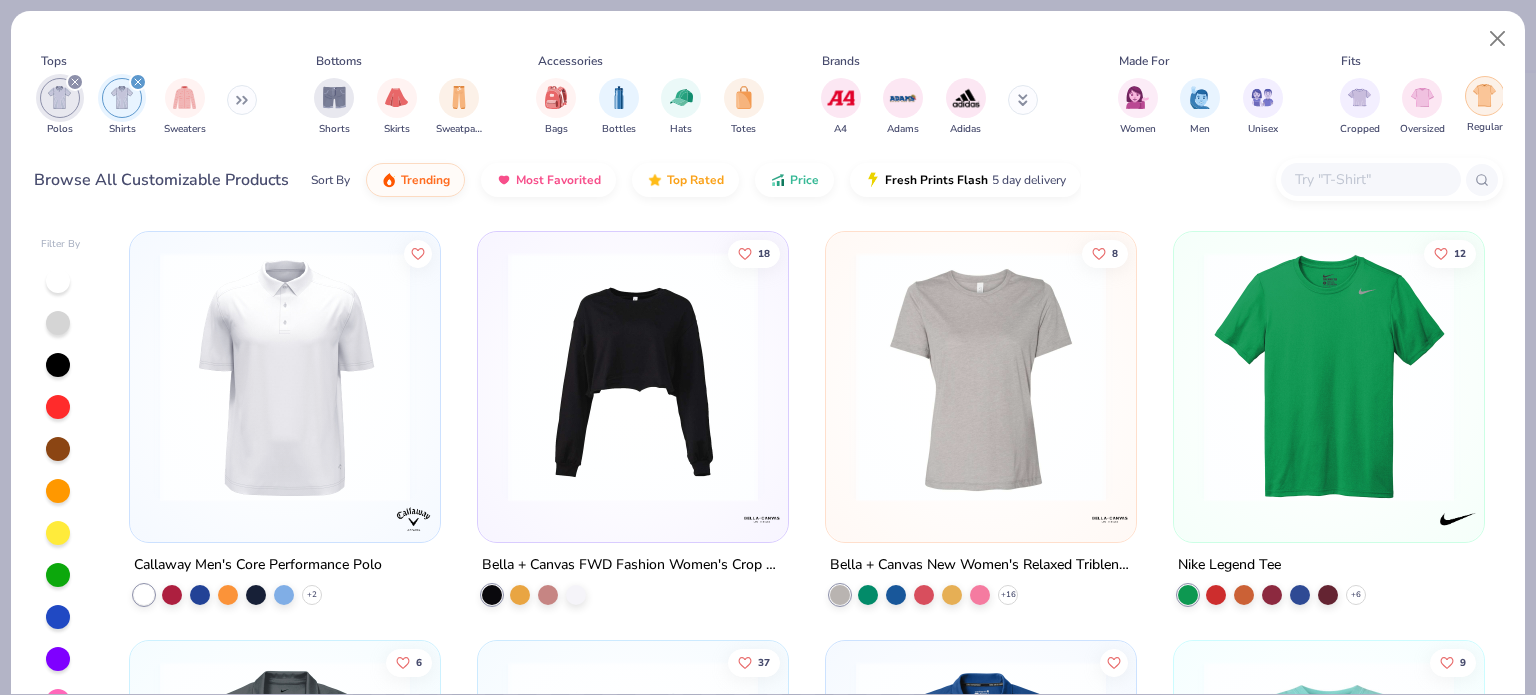 click at bounding box center (1484, 95) 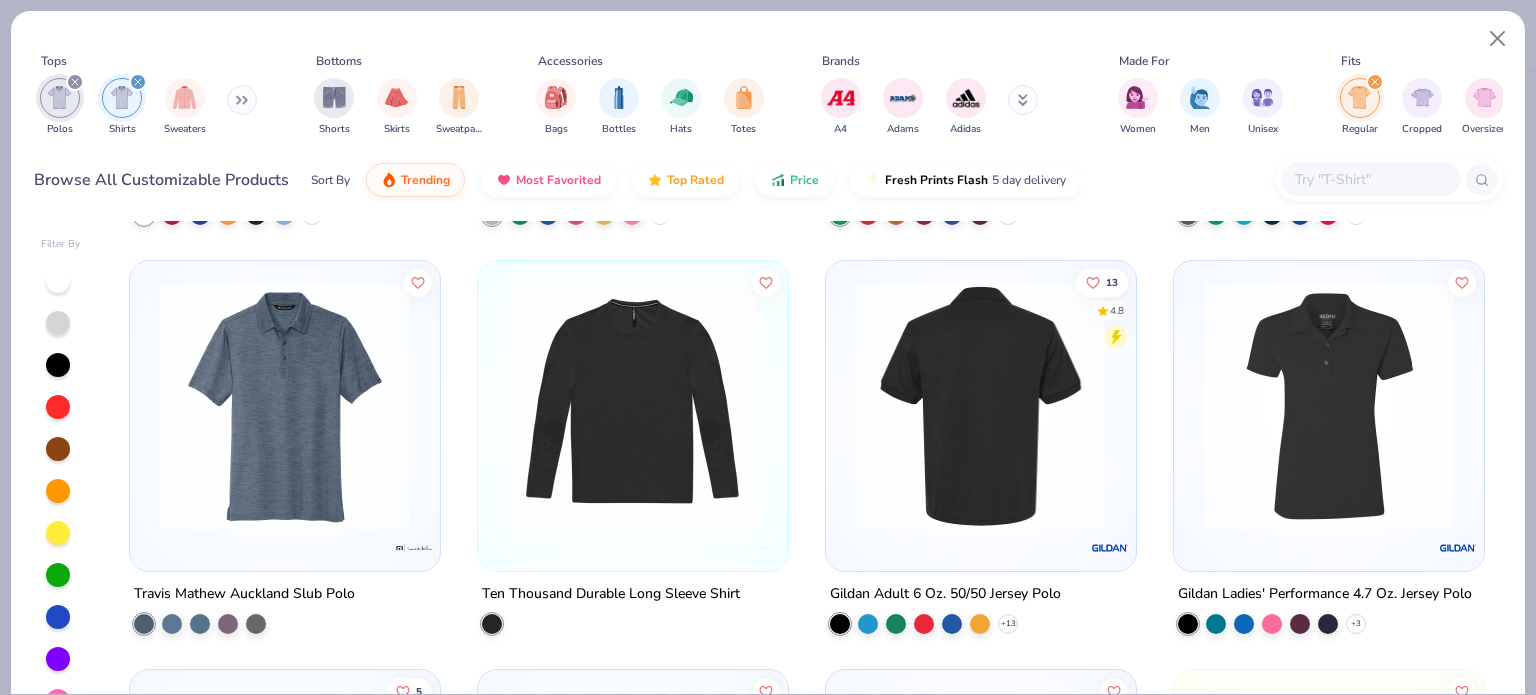 scroll, scrollTop: 379, scrollLeft: 0, axis: vertical 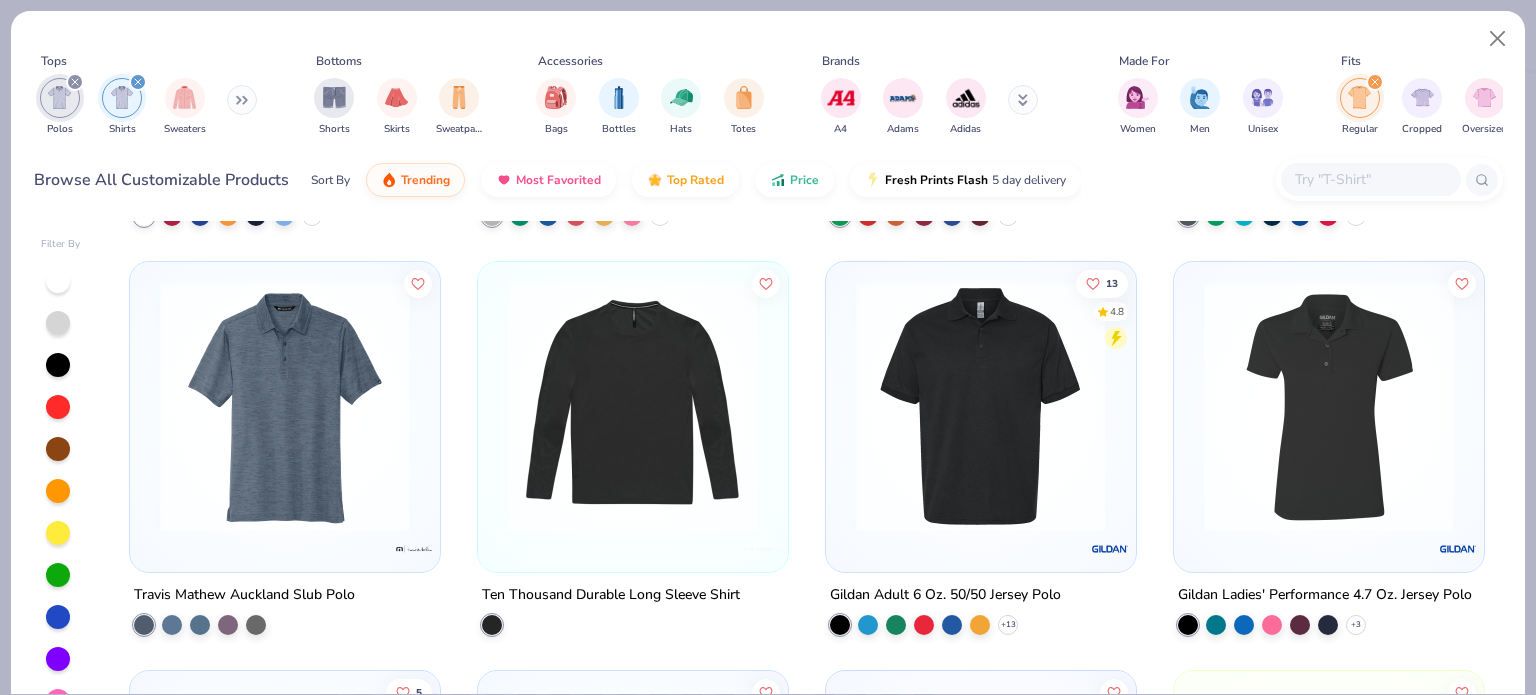 click at bounding box center [981, 407] 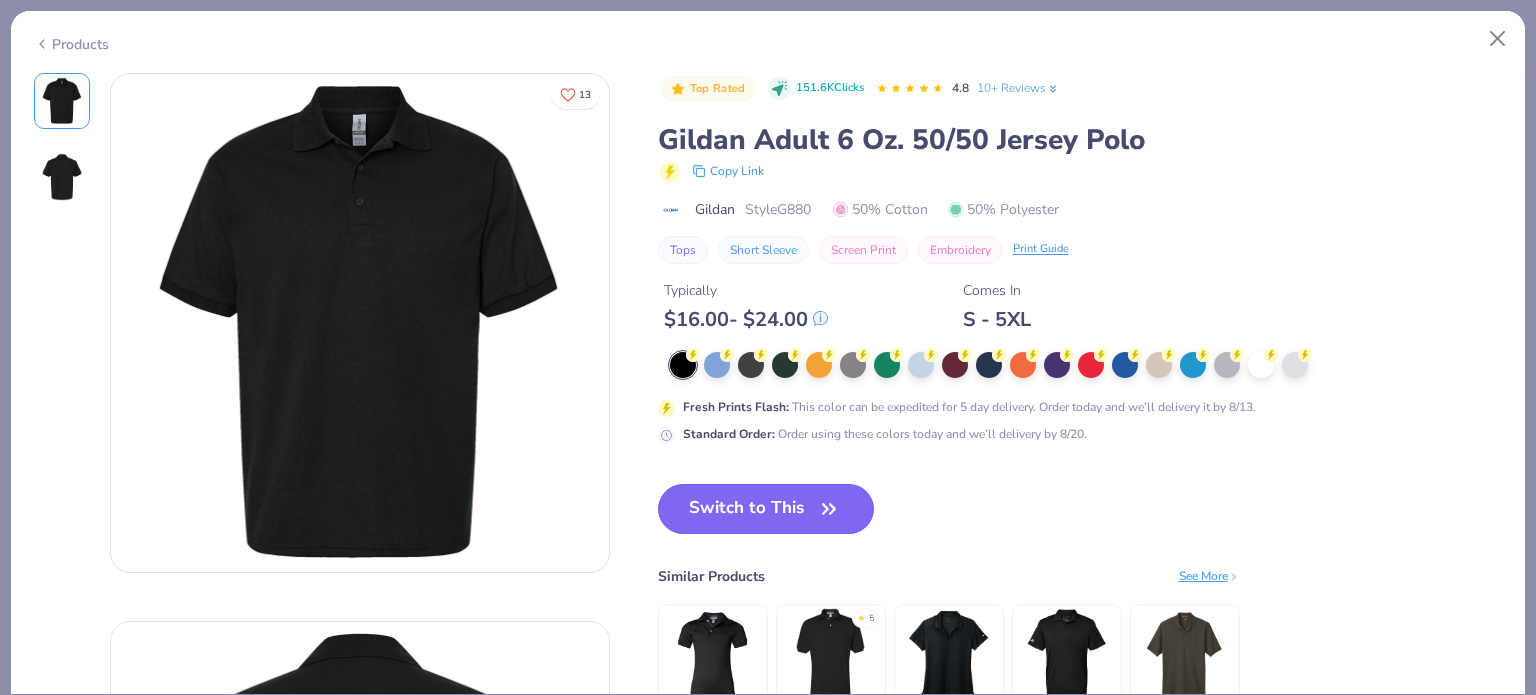 click on "Switch to This" at bounding box center (766, 509) 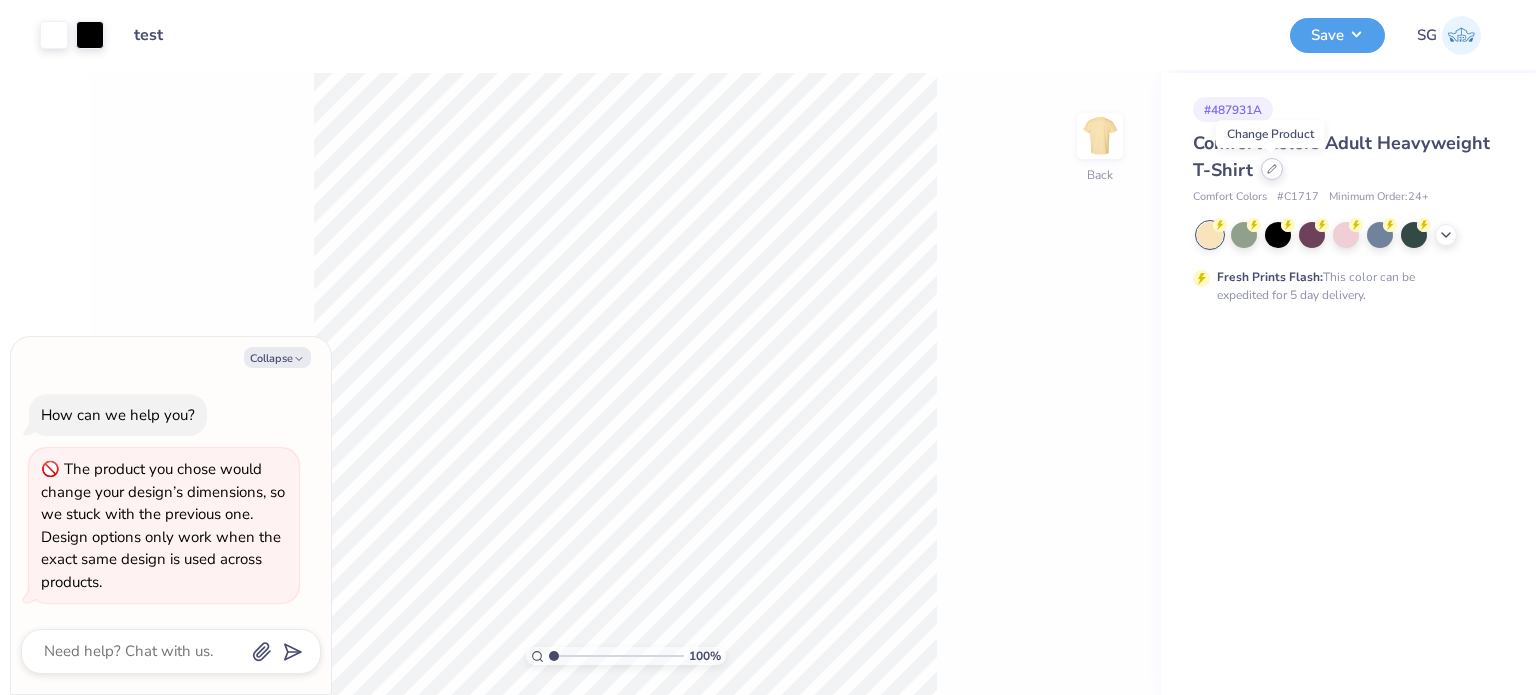 click 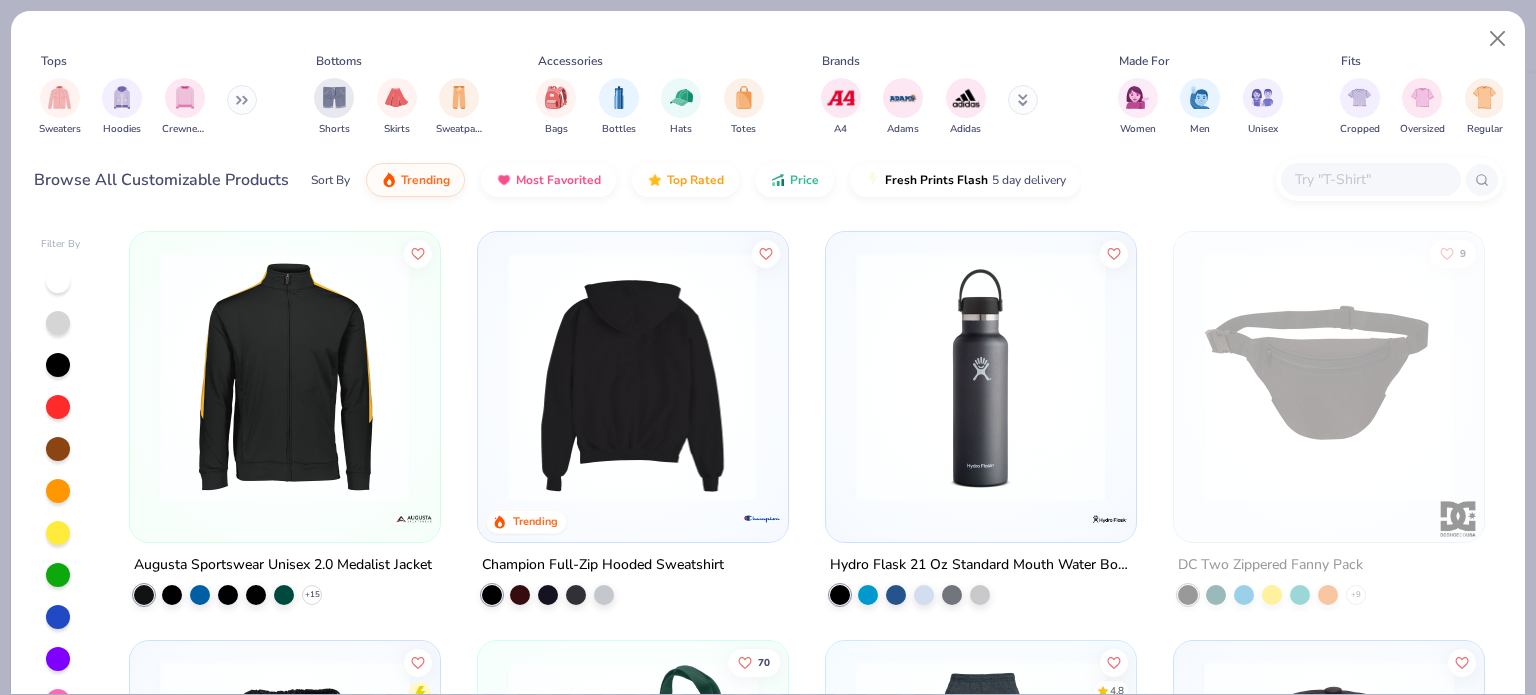 click at bounding box center (632, 377) 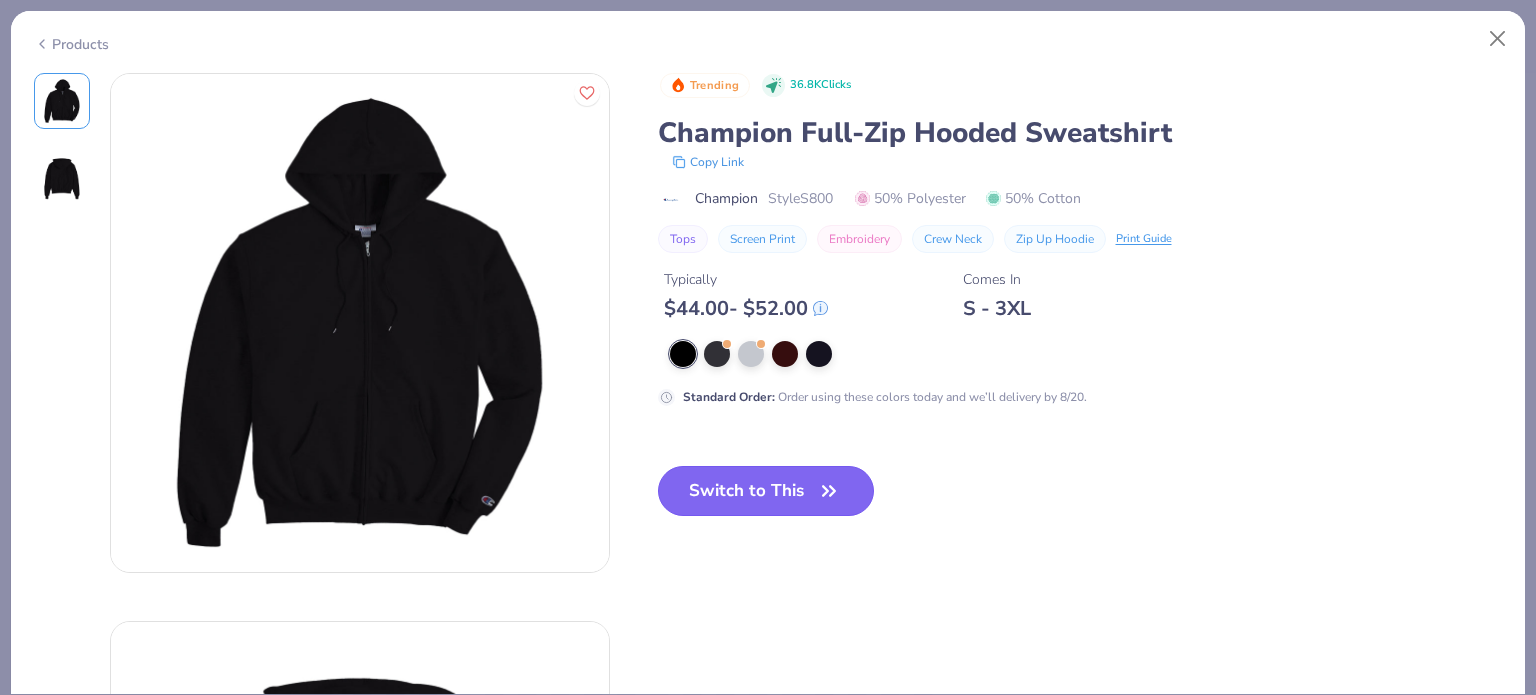 click on "Switch to This" at bounding box center (766, 491) 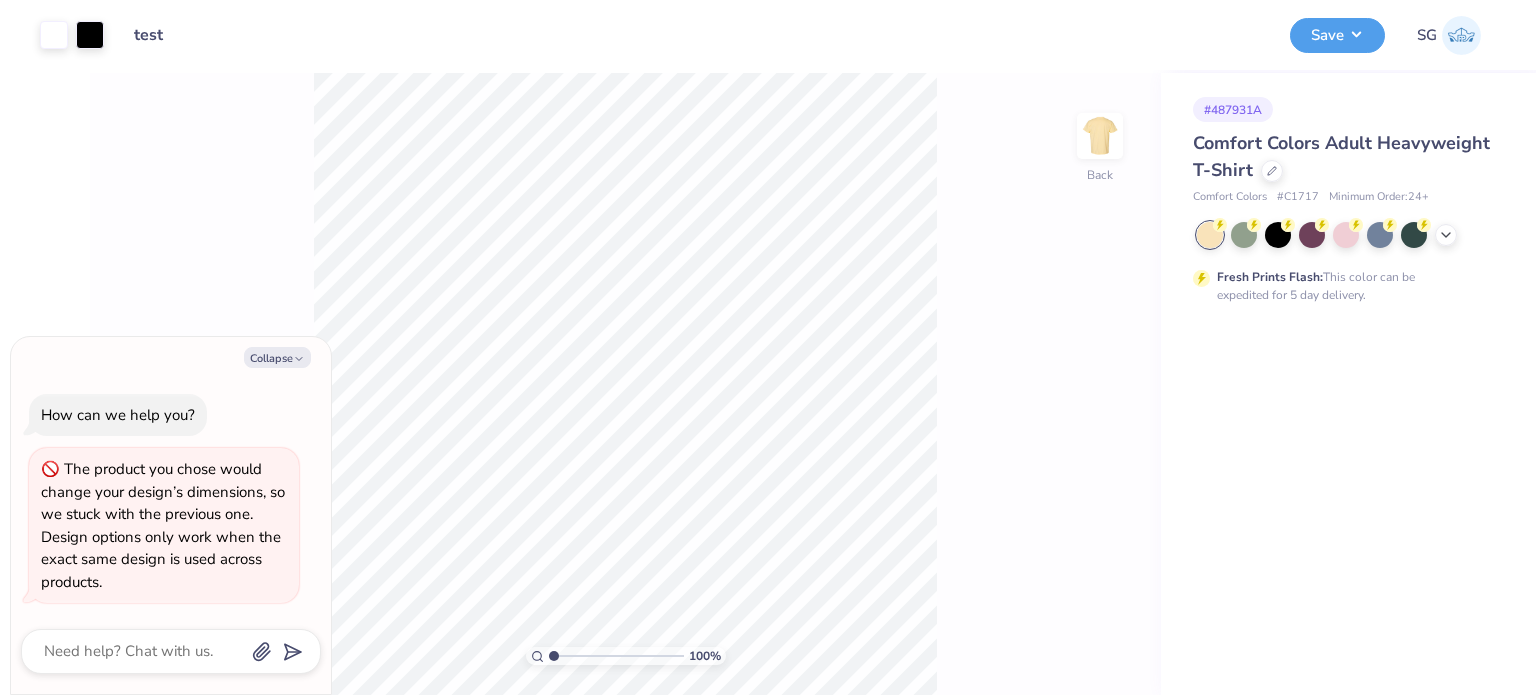 click on "# 487931A Comfort Colors Adult Heavyweight T-Shirt Comfort Colors # C1717 Minimum Order:  24 +   Fresh Prints Flash:  This color can be expedited for 5 day delivery." at bounding box center (1348, 384) 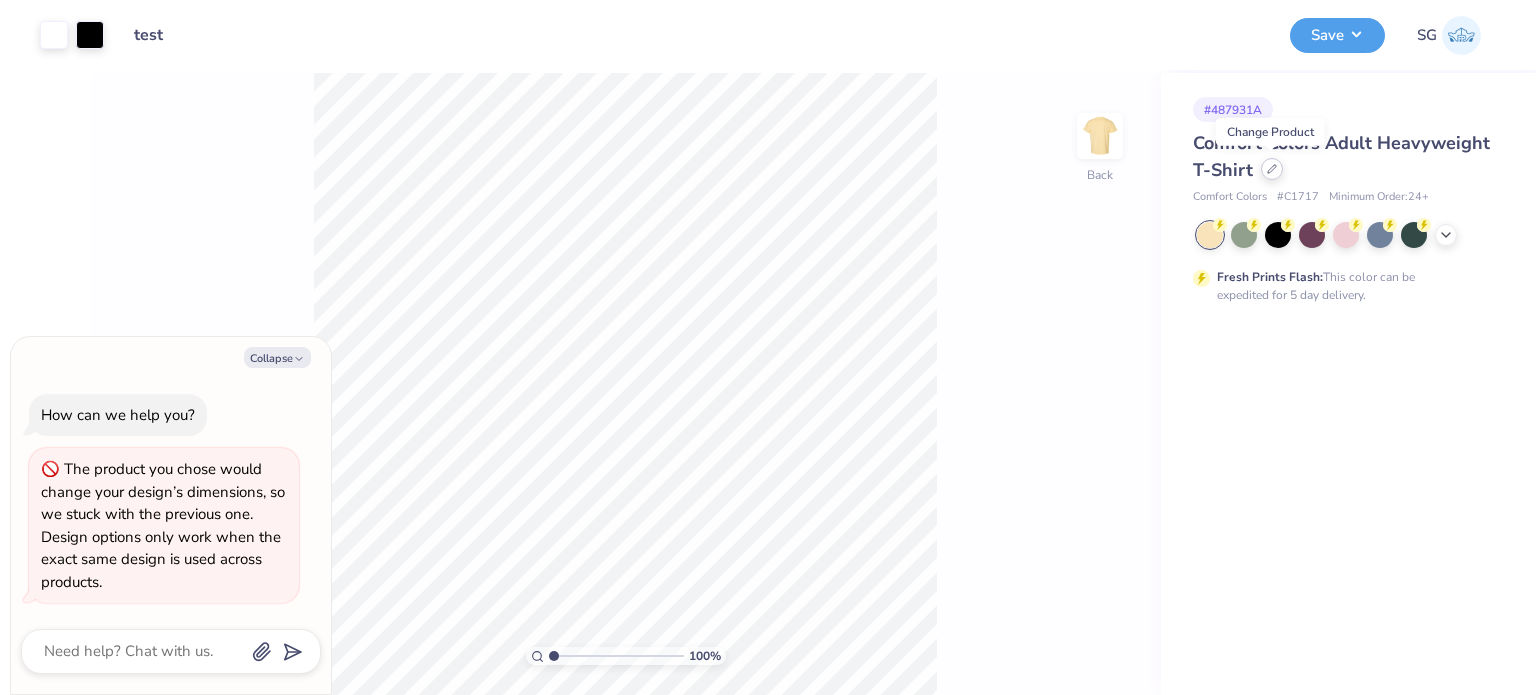 click 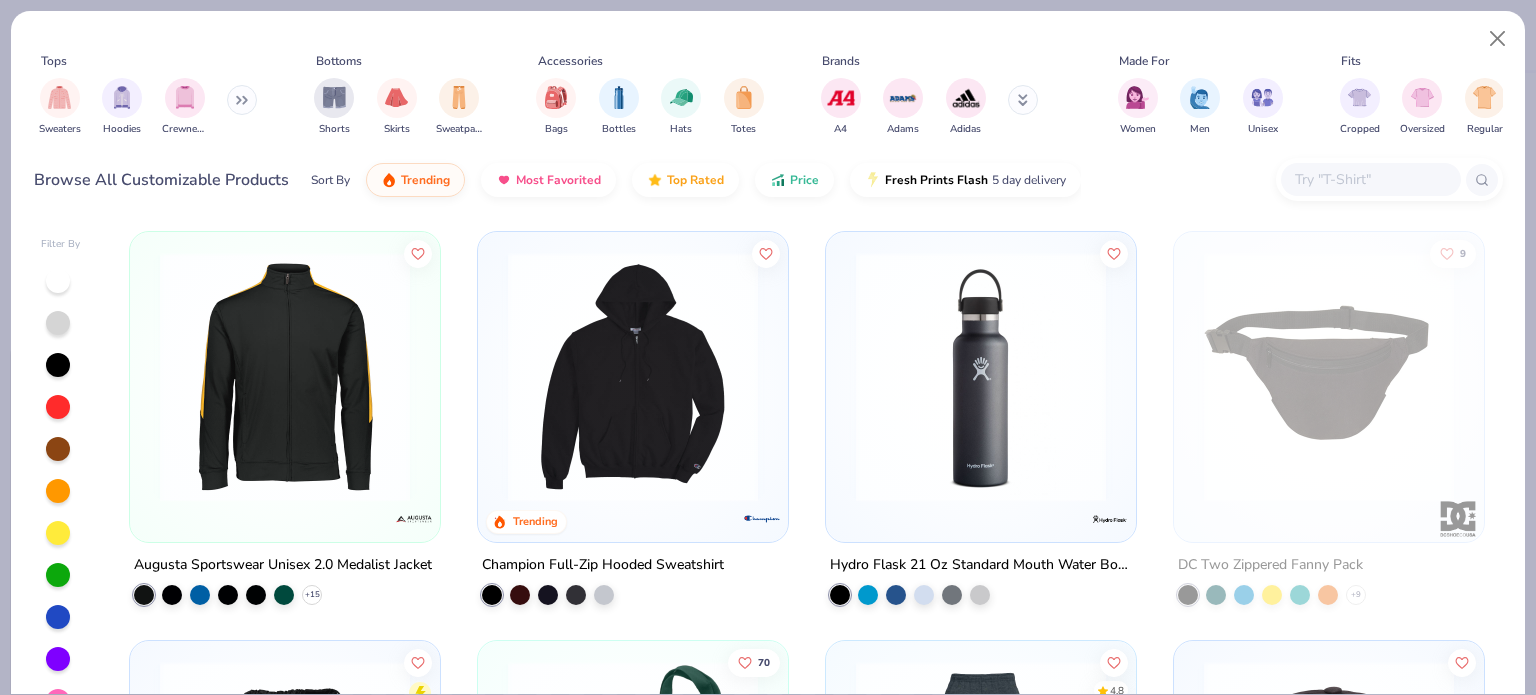 click at bounding box center [1023, 100] 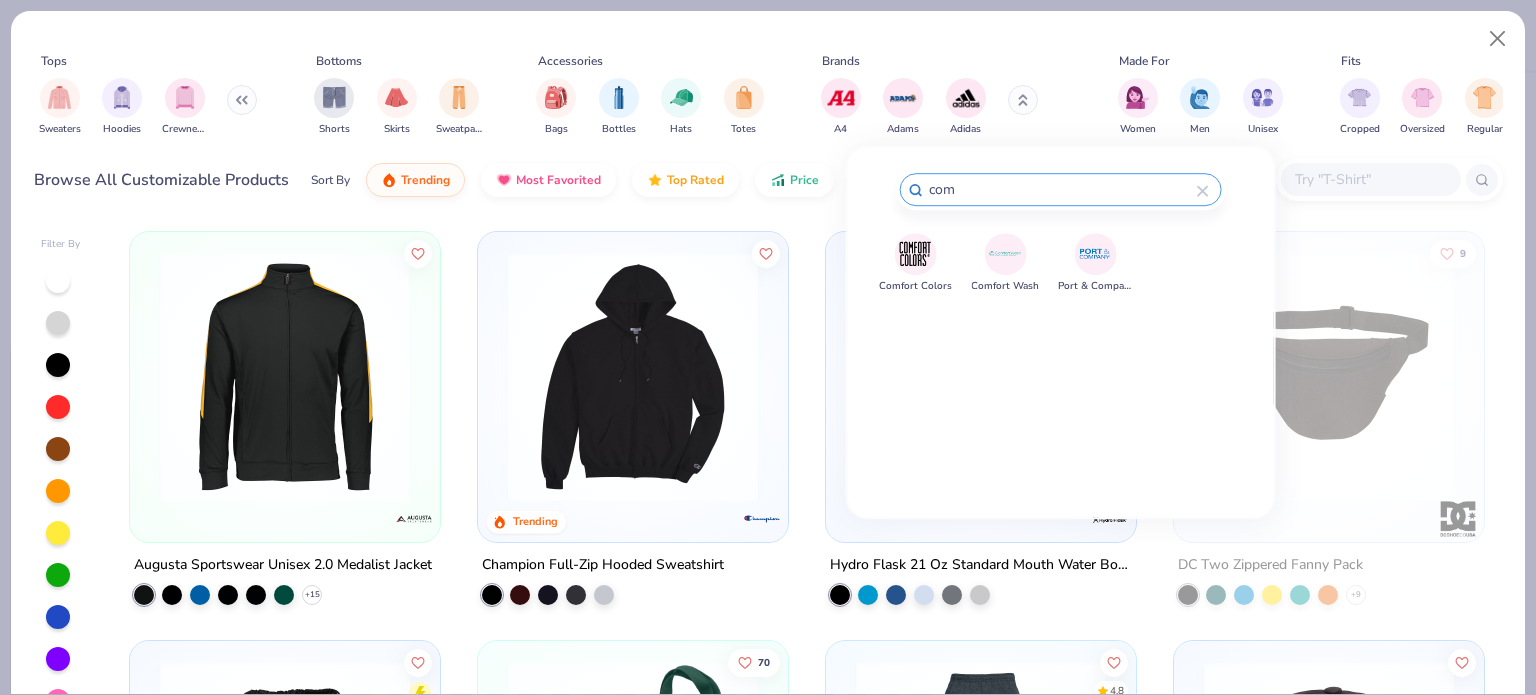 type on "com" 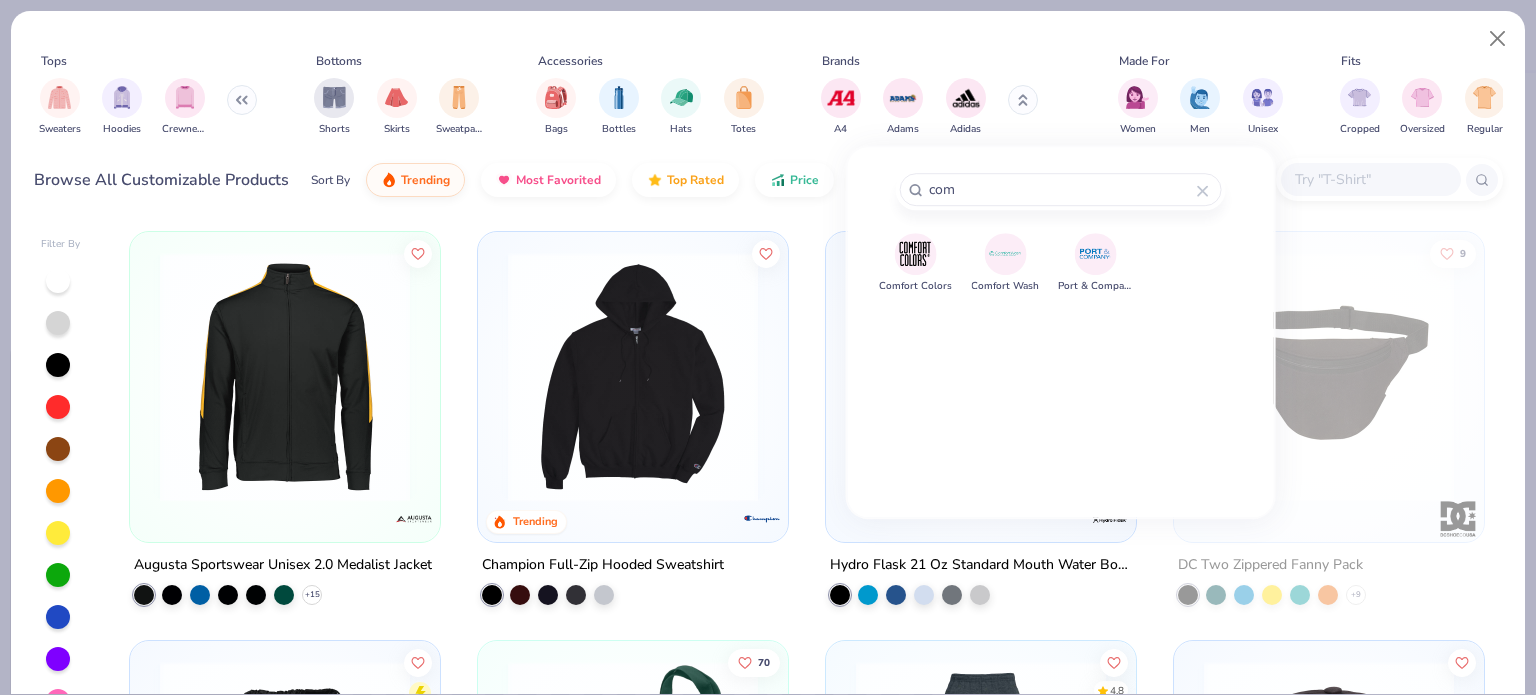 click at bounding box center [915, 253] 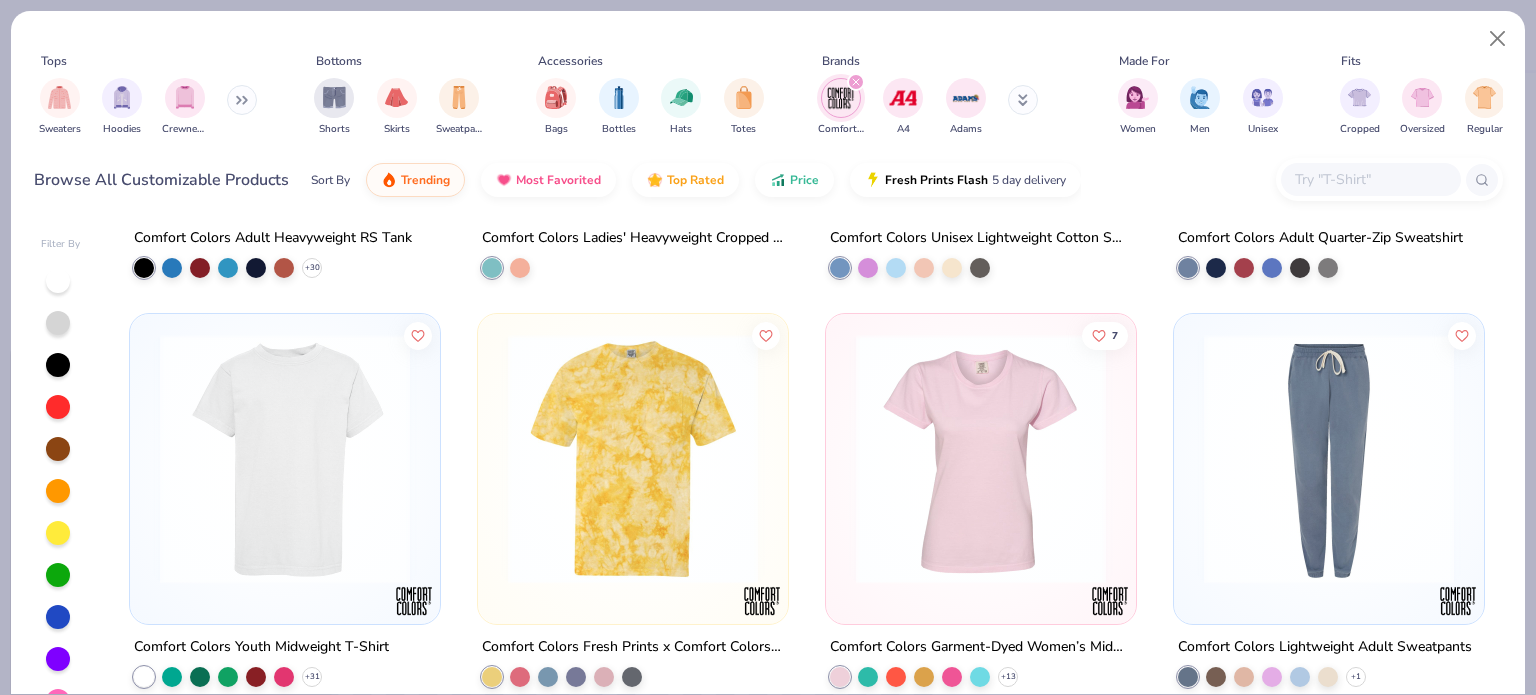 scroll, scrollTop: 352, scrollLeft: 0, axis: vertical 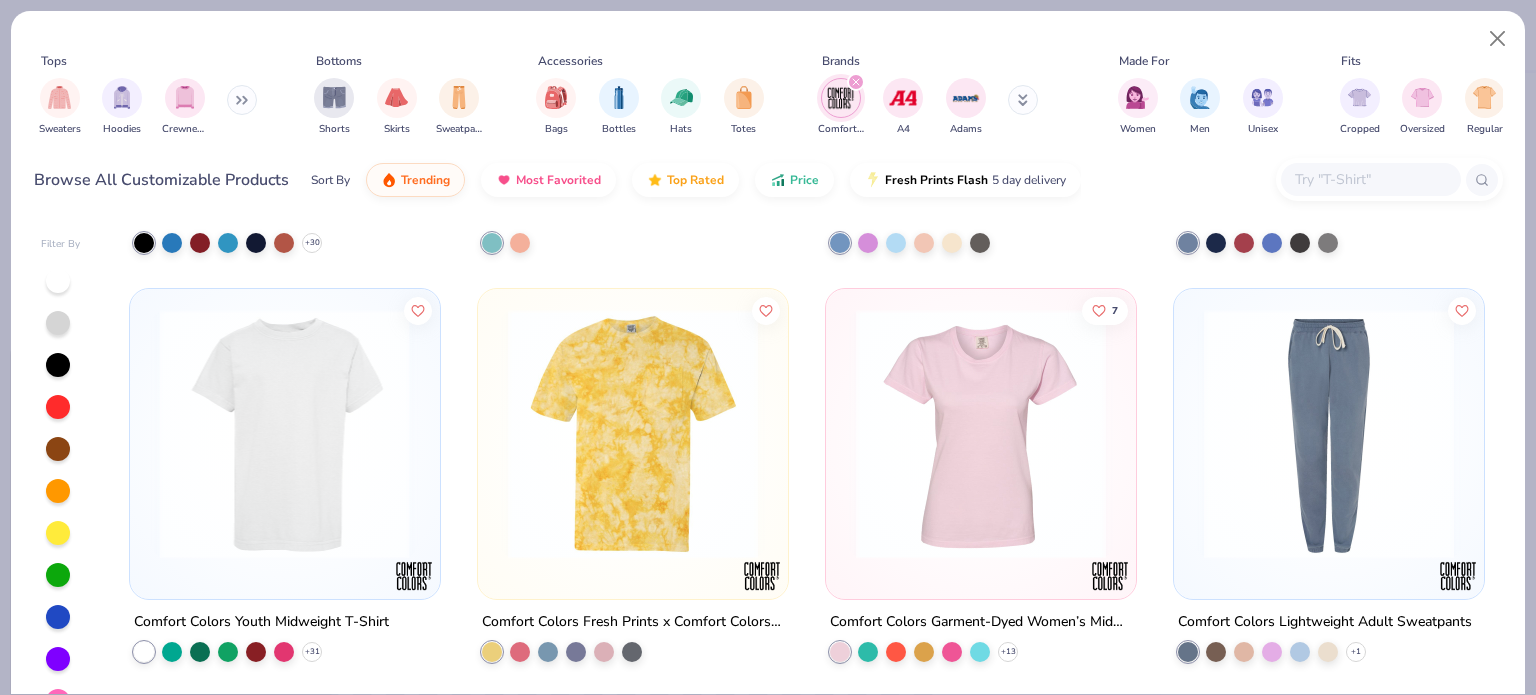 click at bounding box center (16, 434) 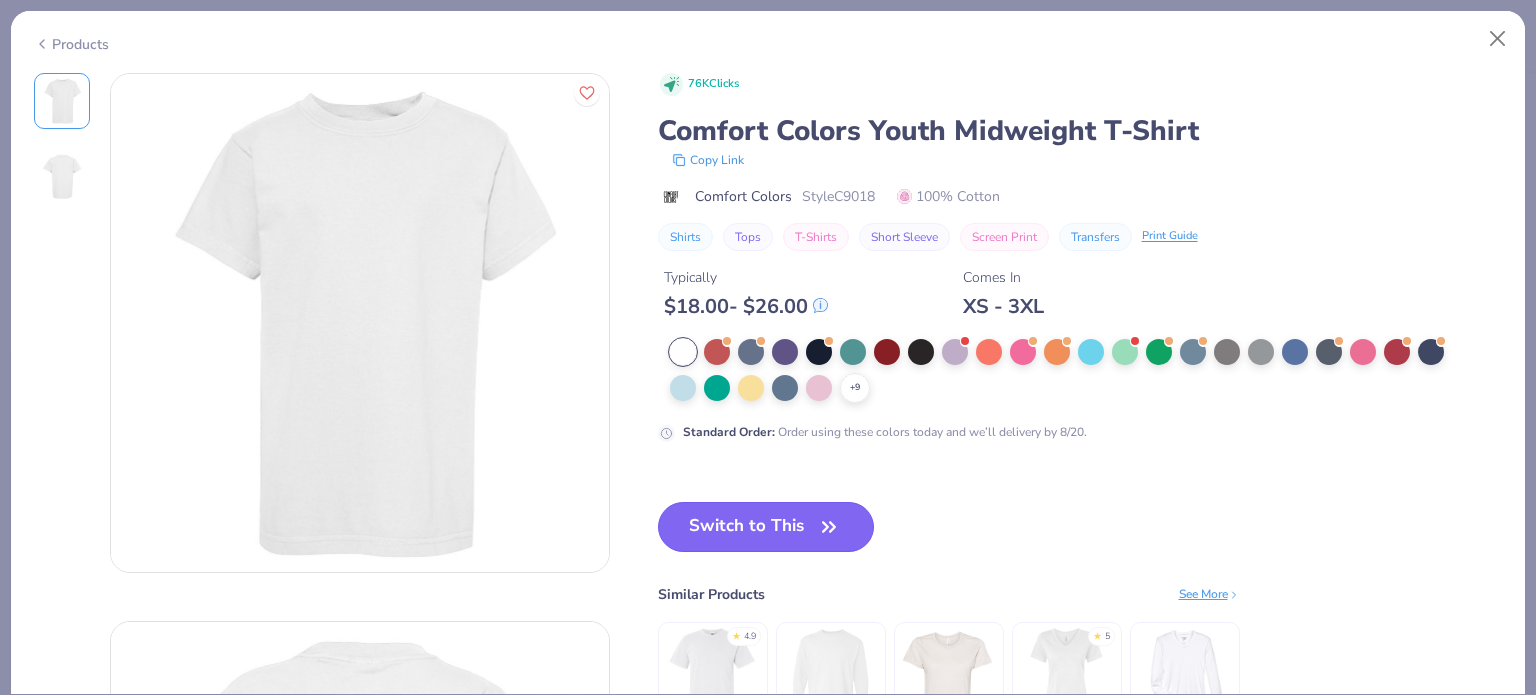 click on "Switch to This" at bounding box center [766, 527] 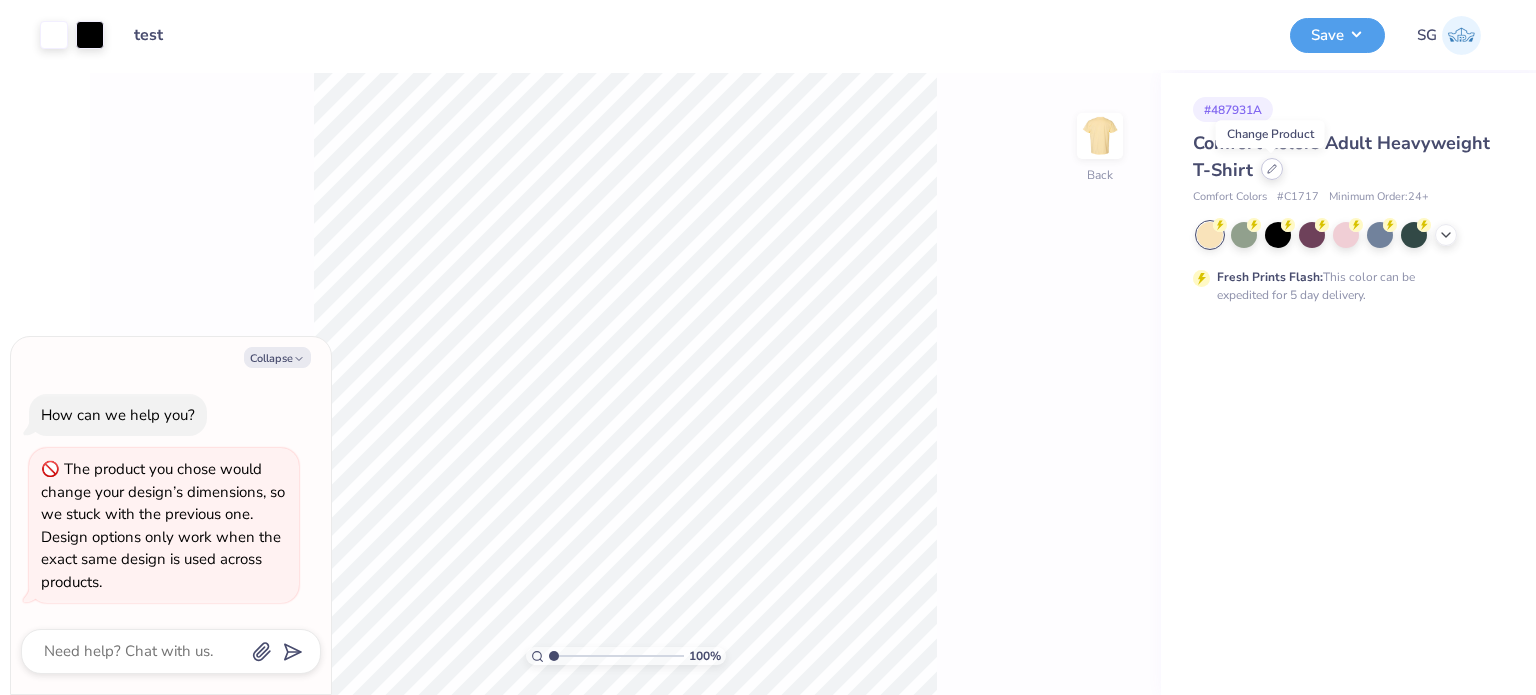 click at bounding box center [1272, 169] 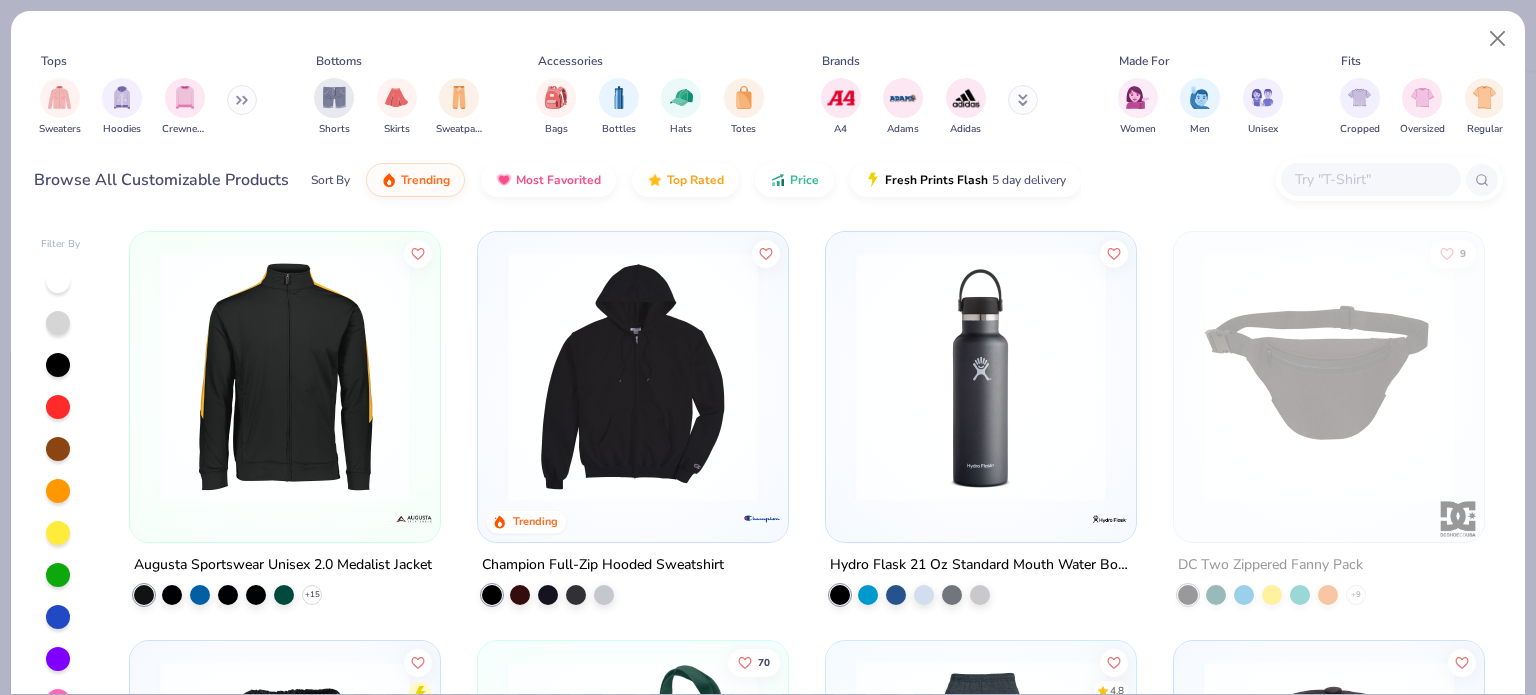 click at bounding box center (1023, 100) 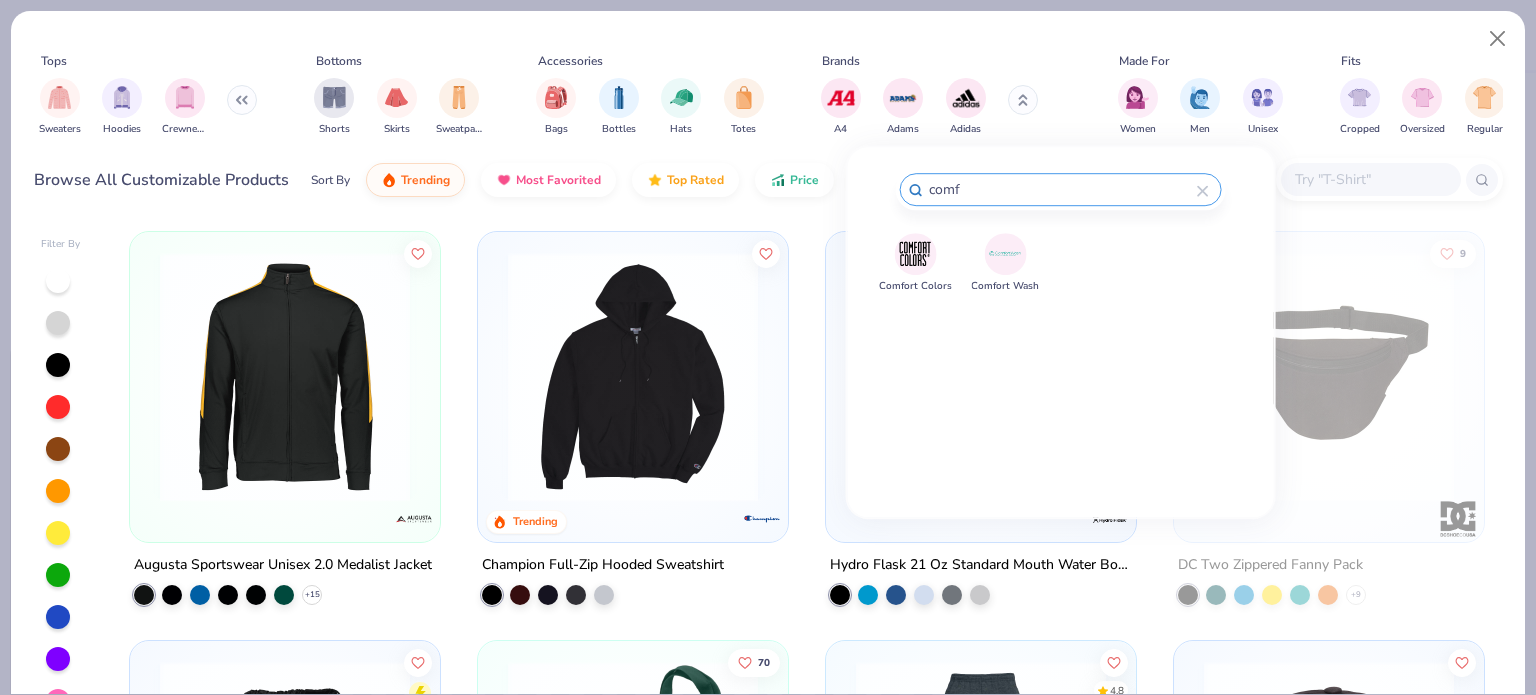 type on "comf" 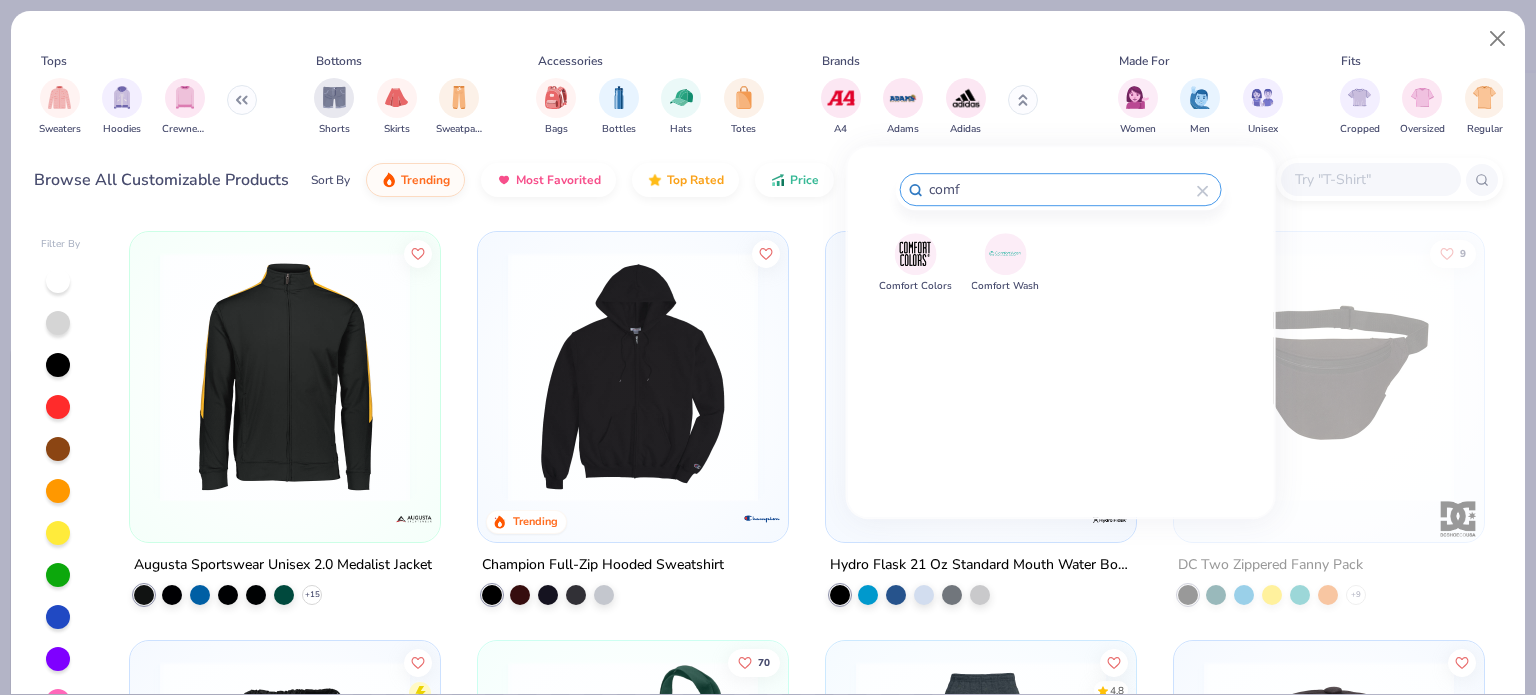 click at bounding box center [915, 253] 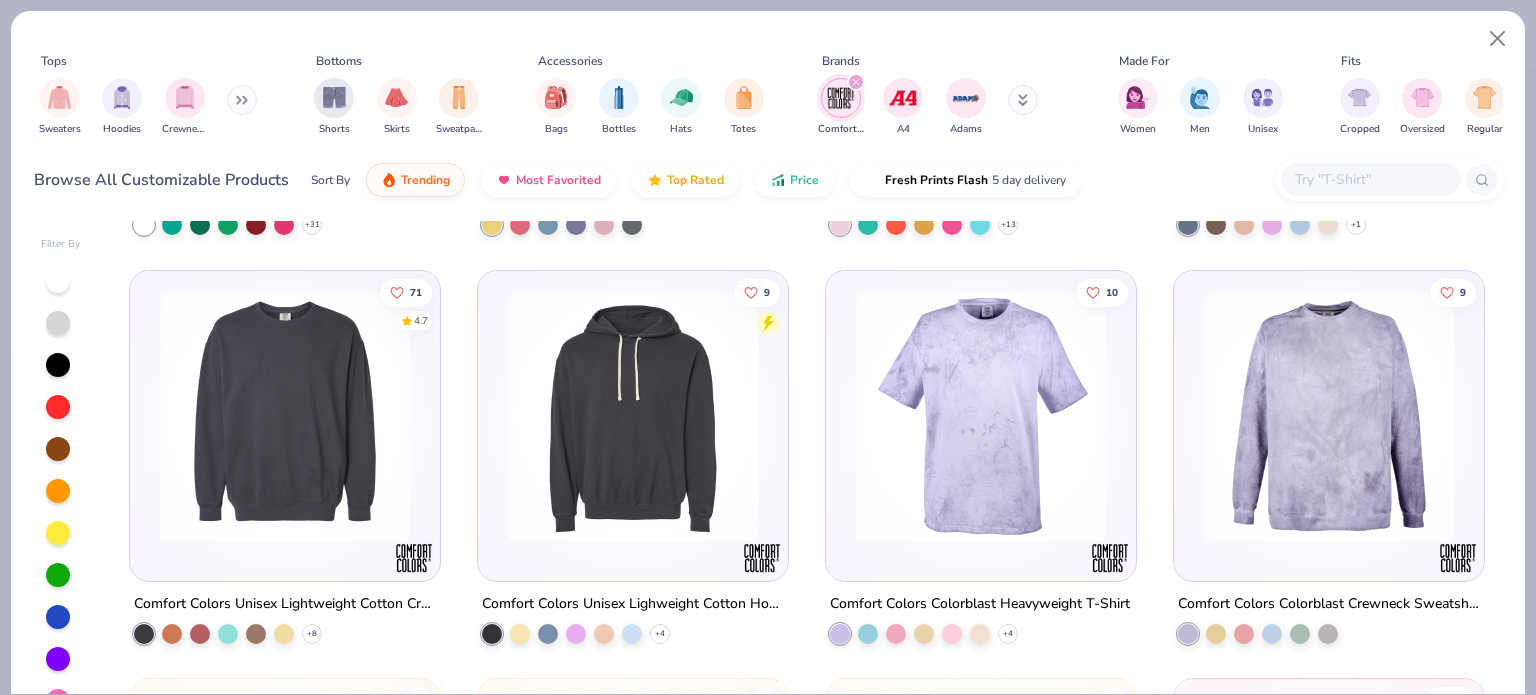 scroll, scrollTop: 811, scrollLeft: 0, axis: vertical 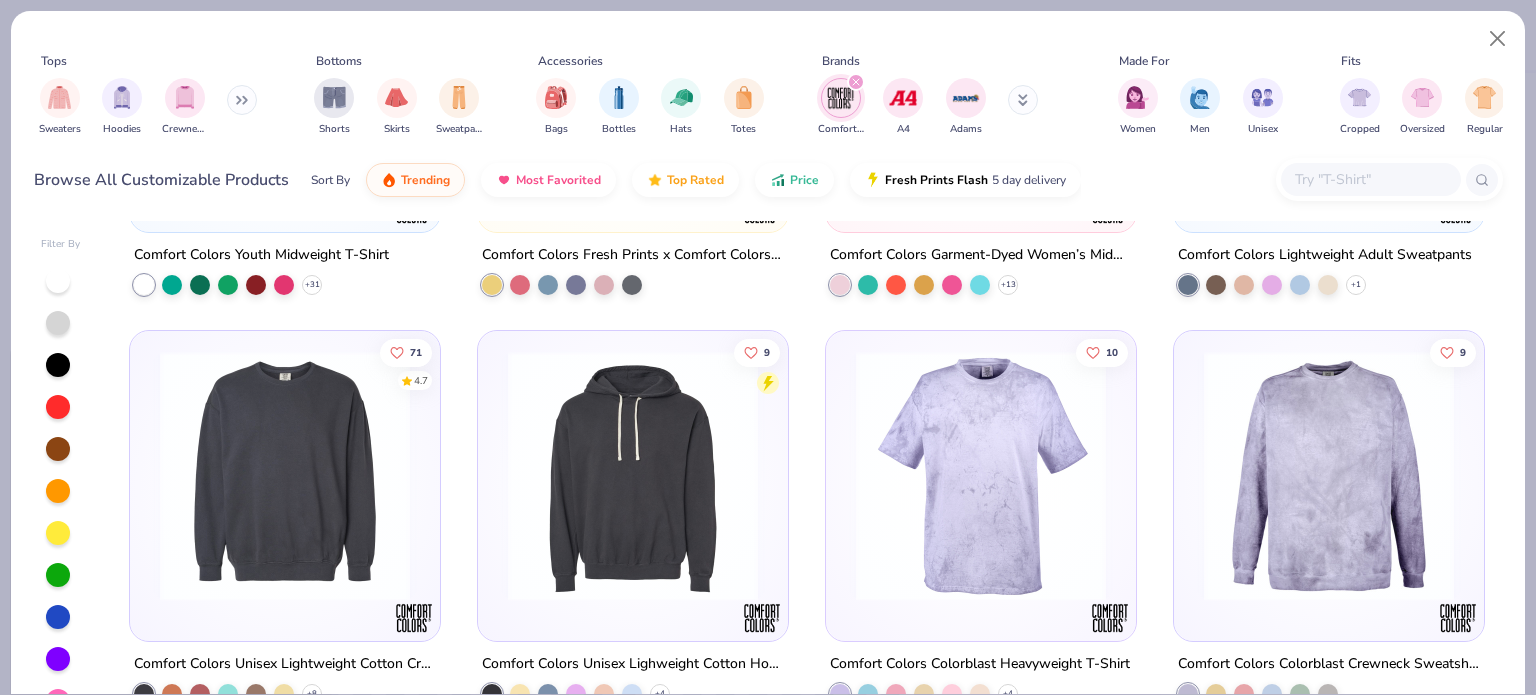 click at bounding box center (285, 475) 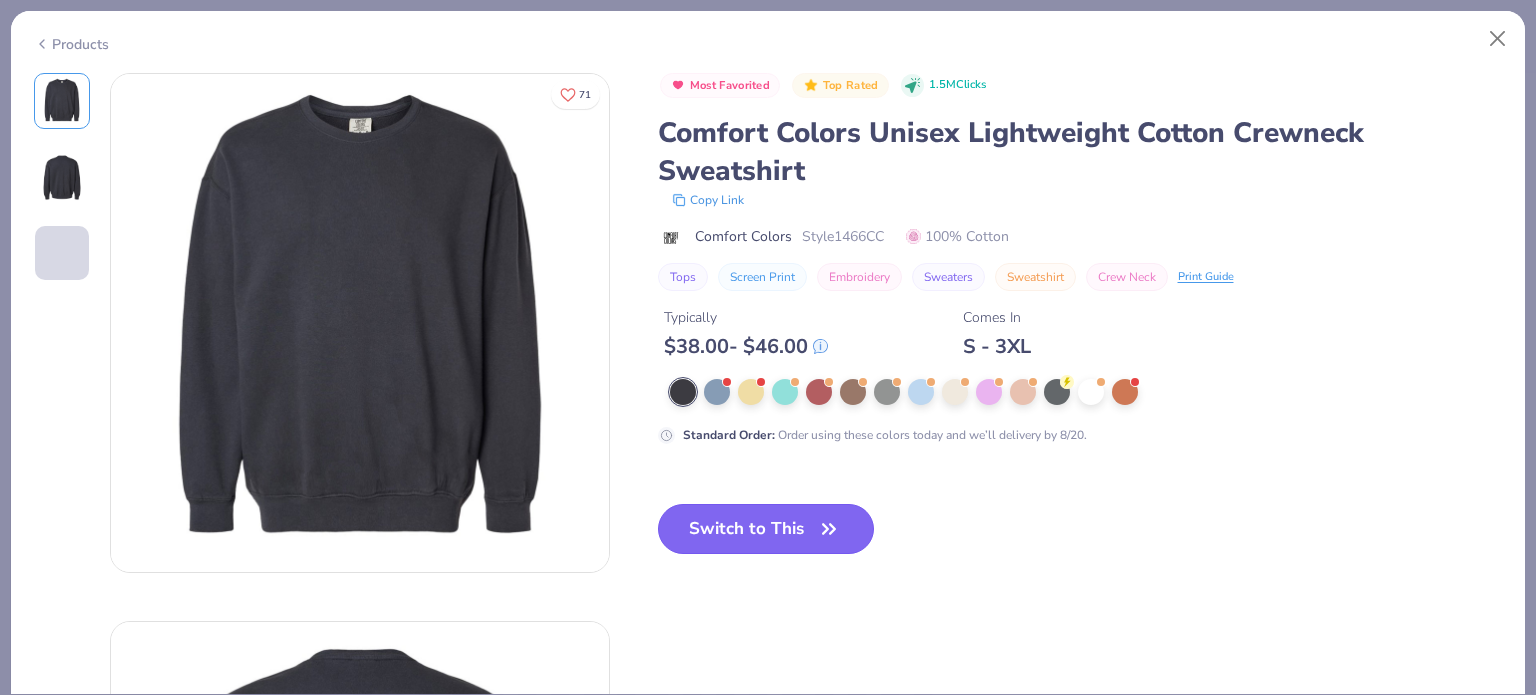click on "Switch to This" at bounding box center [766, 529] 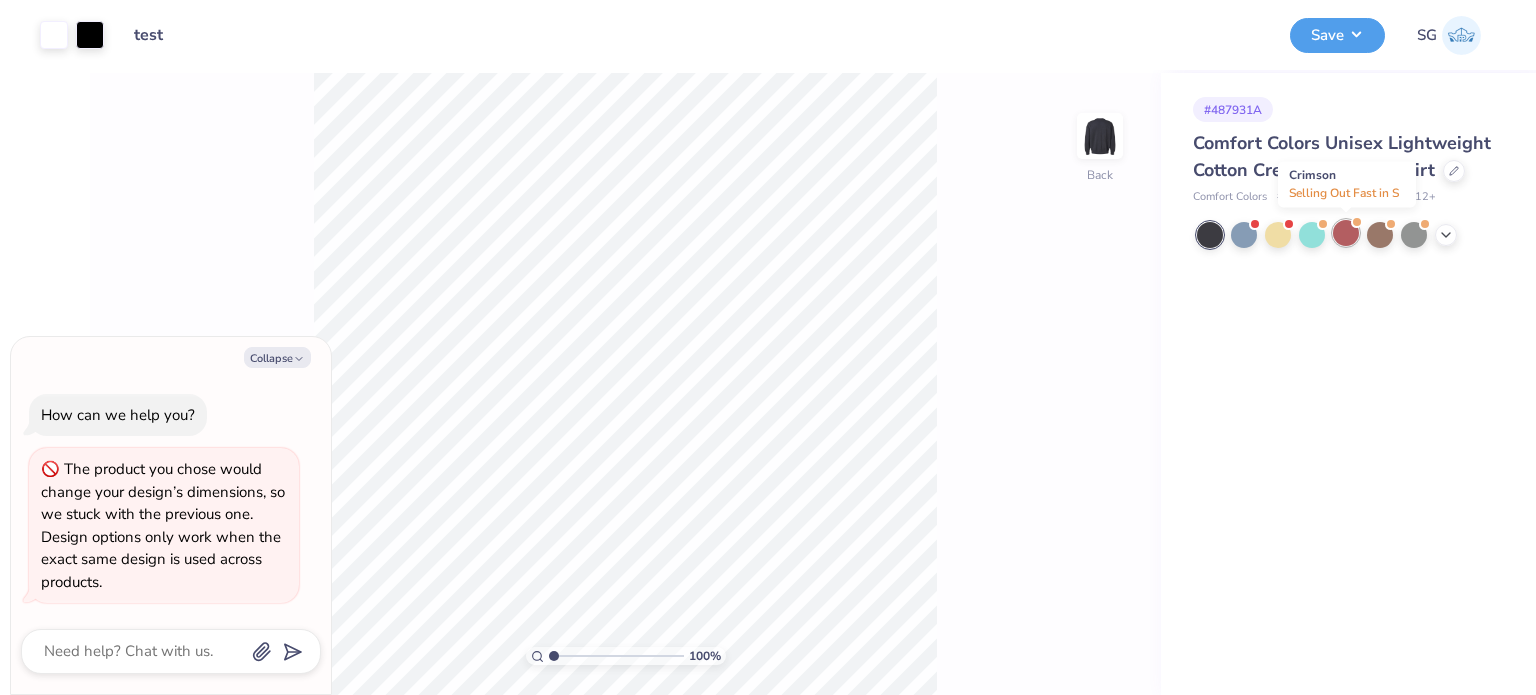click at bounding box center (1346, 233) 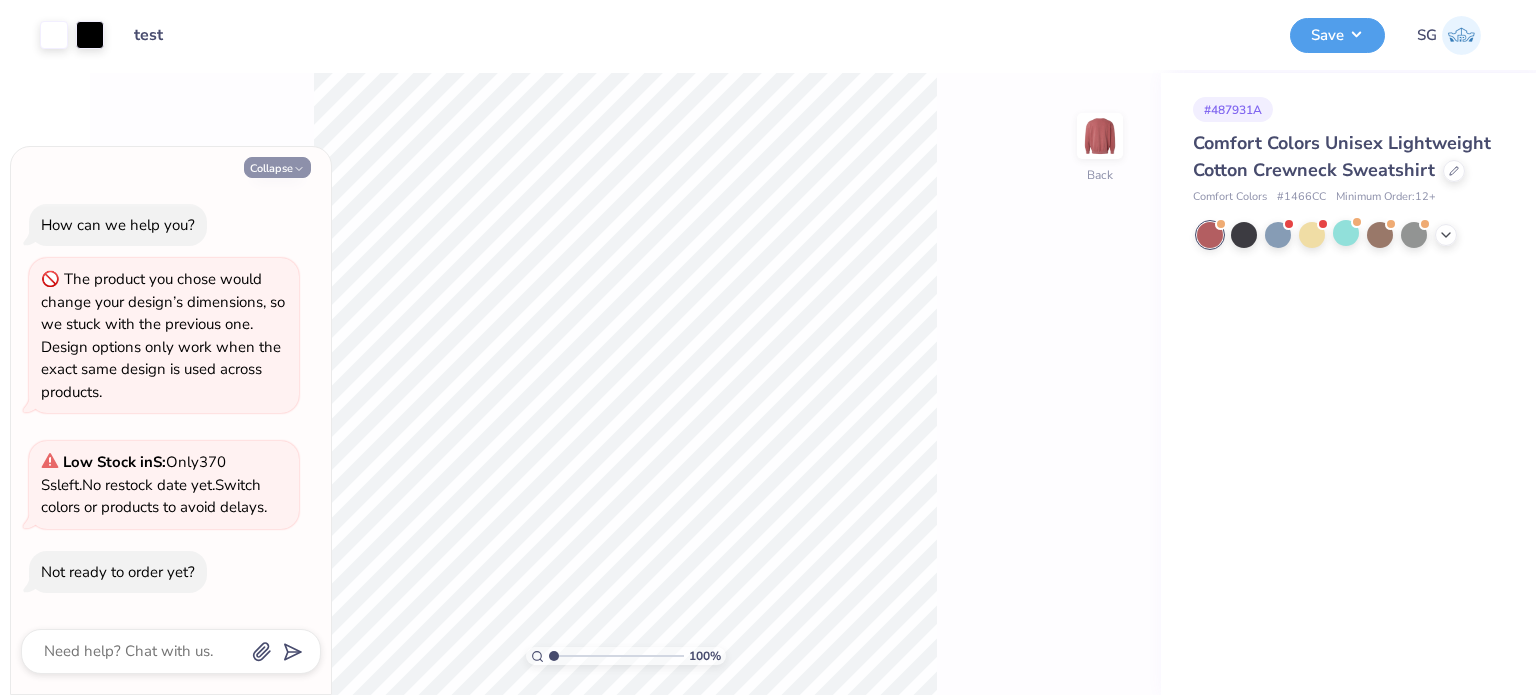 click on "Collapse" at bounding box center (277, 167) 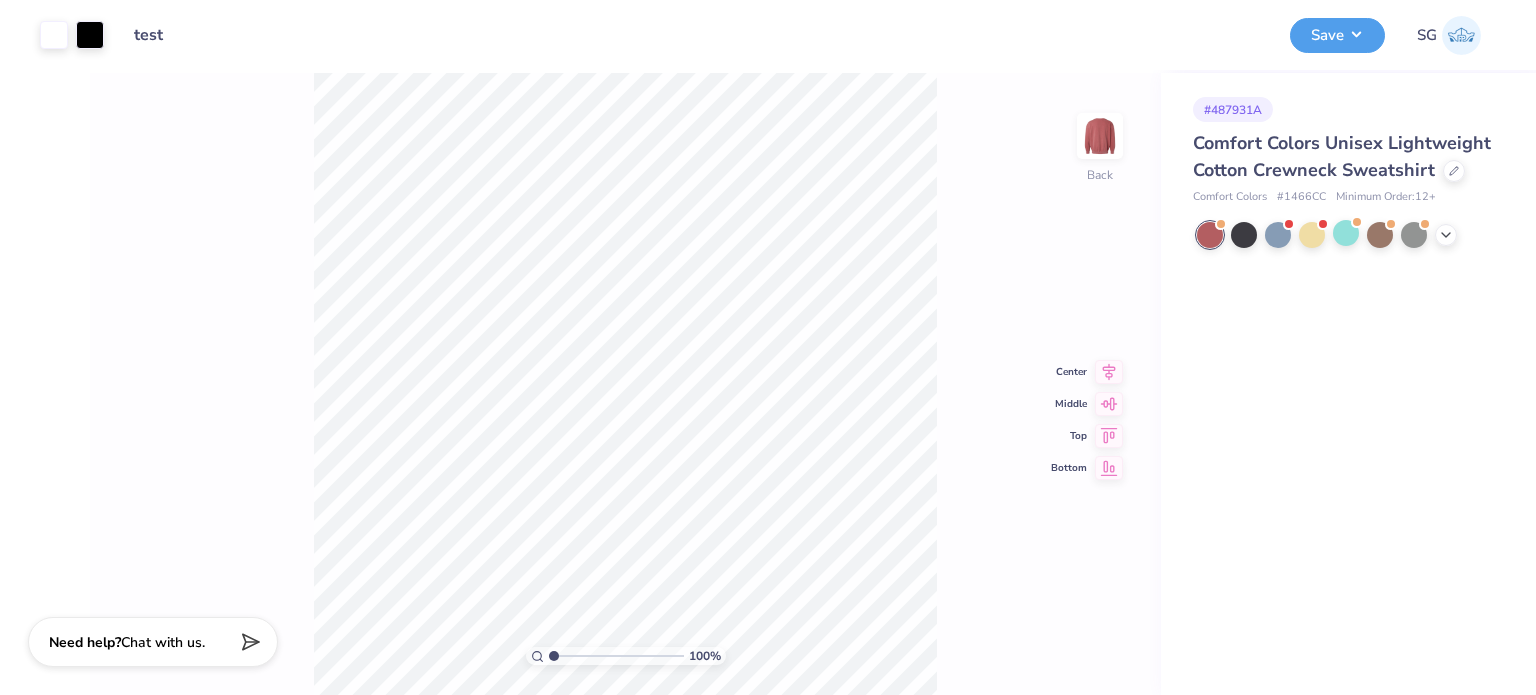 click on "# 487931A Comfort Colors Unisex Lightweight Cotton Crewneck Sweatshirt Comfort Colors # 1466CC Minimum Order:  12 +" at bounding box center (1348, 384) 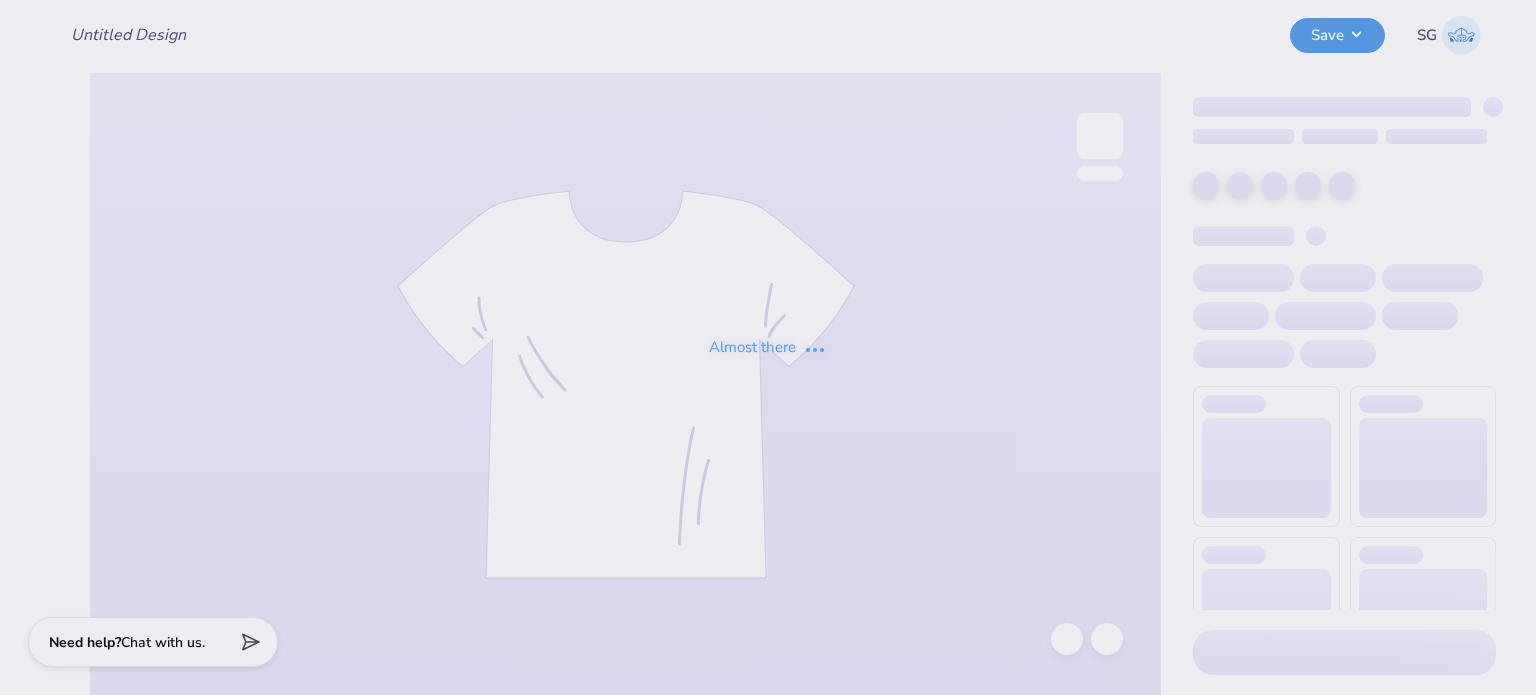 scroll, scrollTop: 0, scrollLeft: 0, axis: both 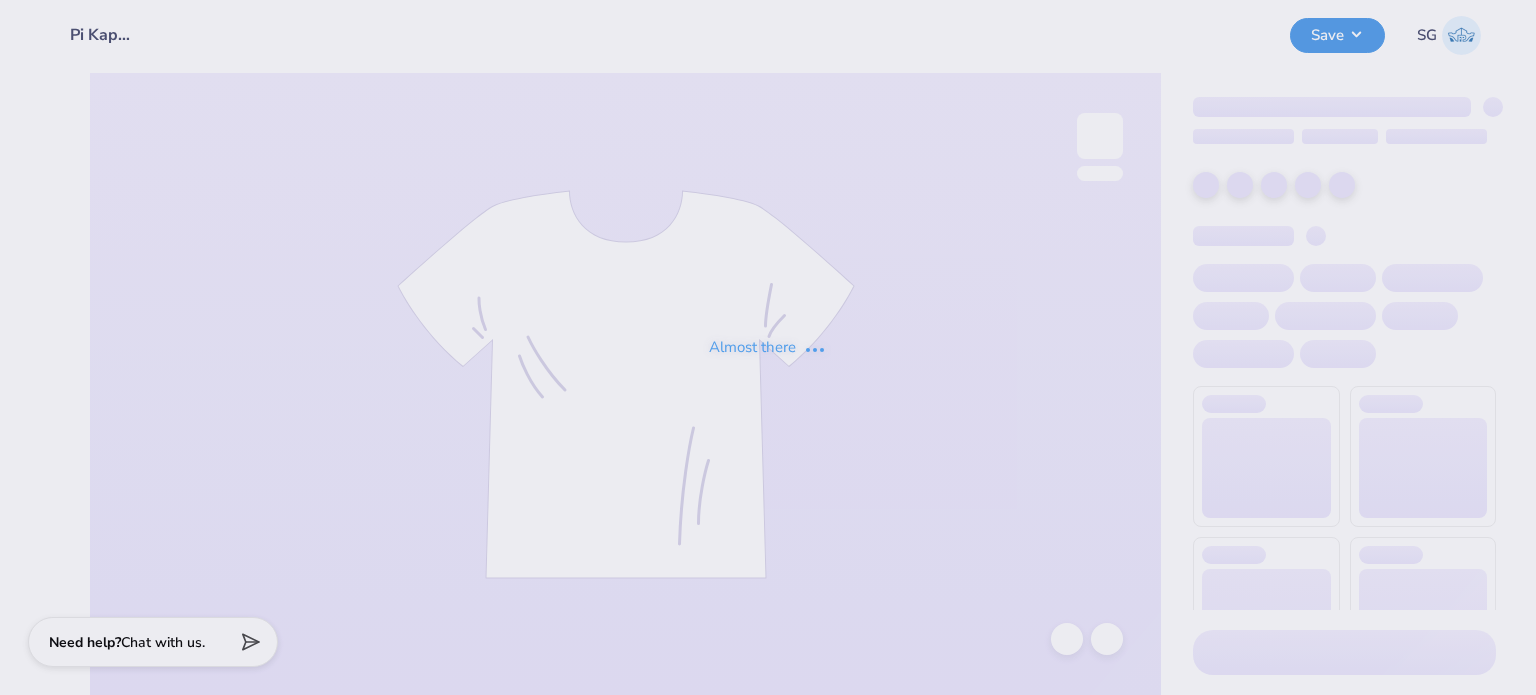 type on "Pi Kappa Rush 2025" 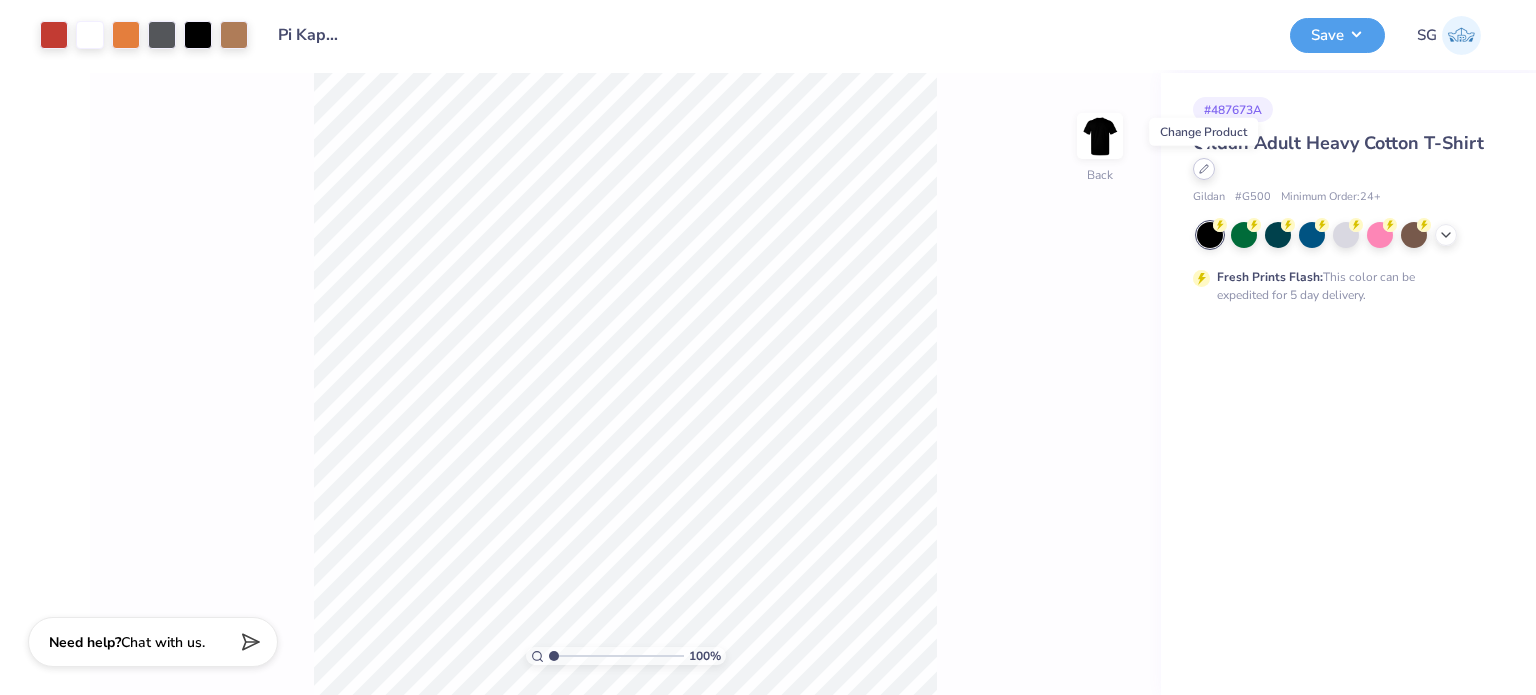 click 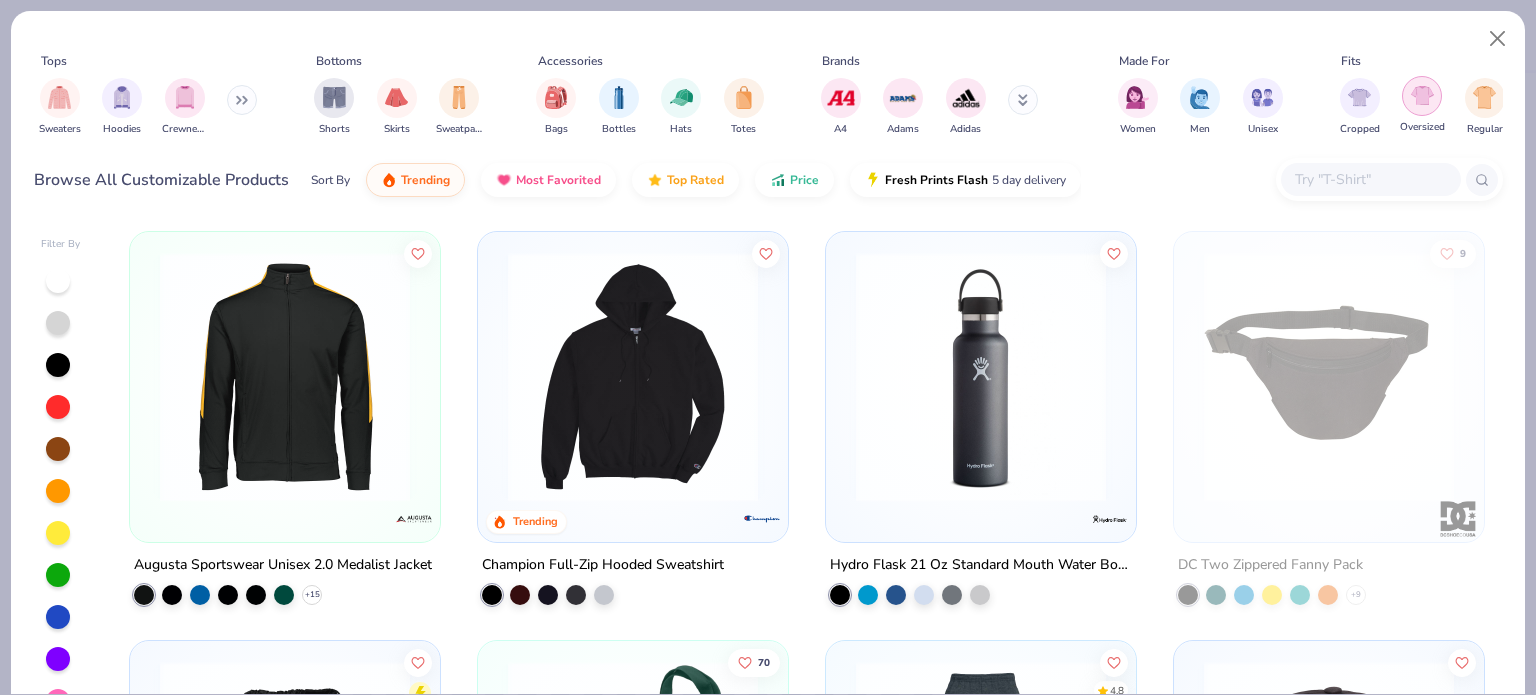 click at bounding box center (1422, 96) 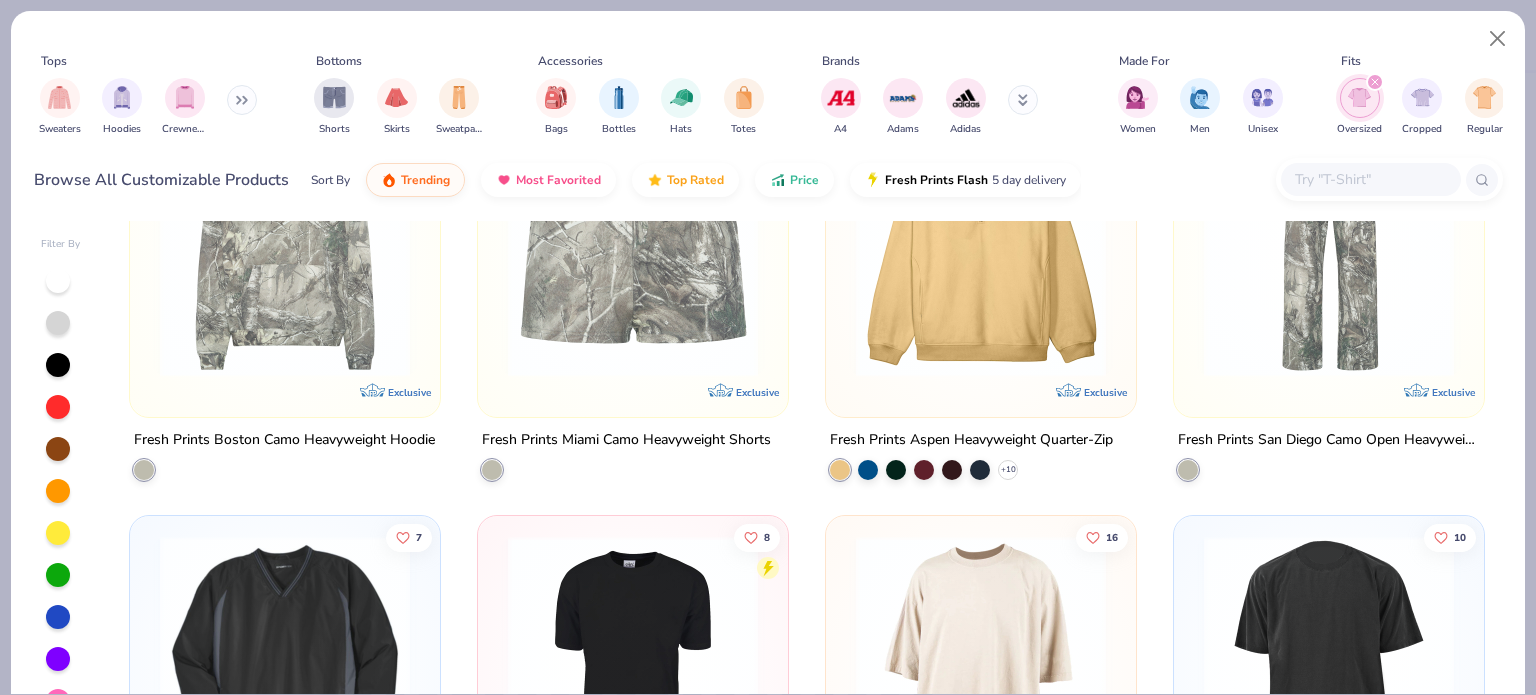 scroll, scrollTop: 435, scrollLeft: 0, axis: vertical 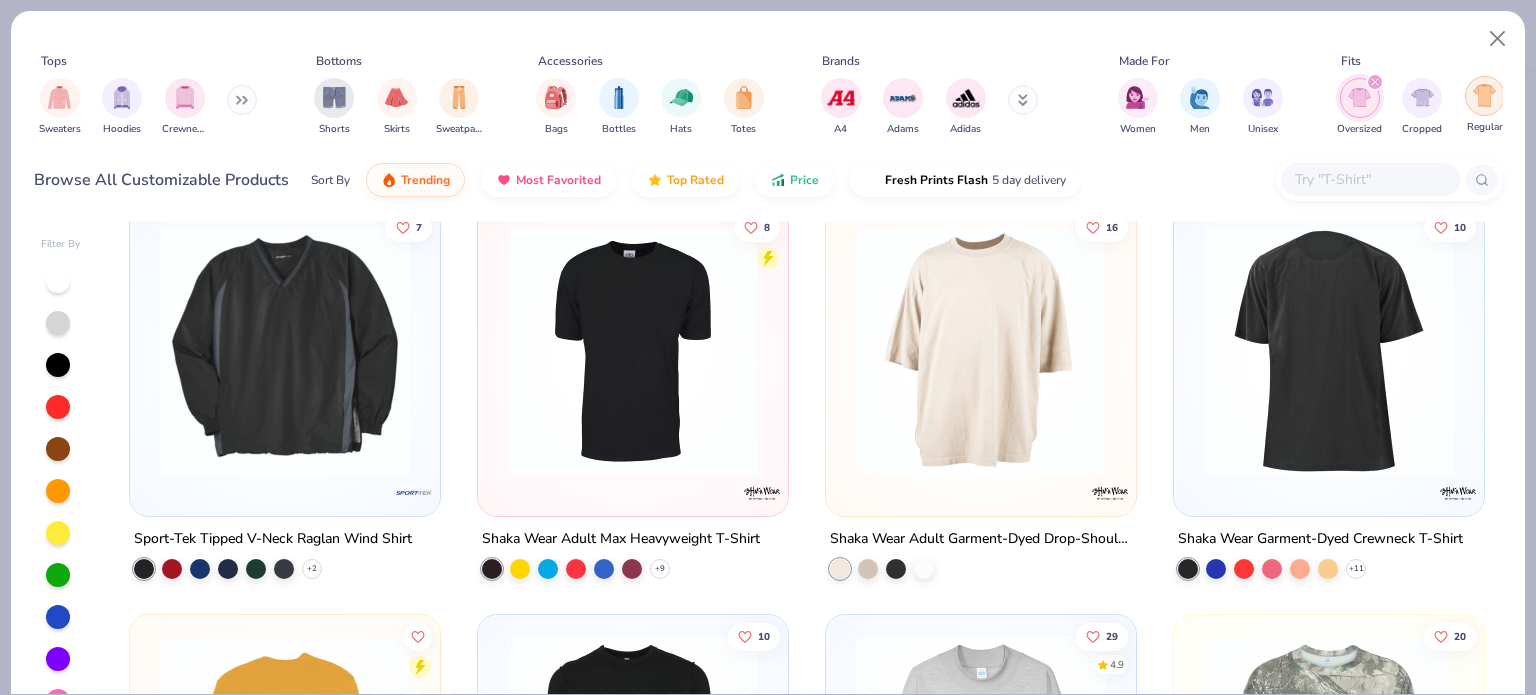 click at bounding box center [1484, 95] 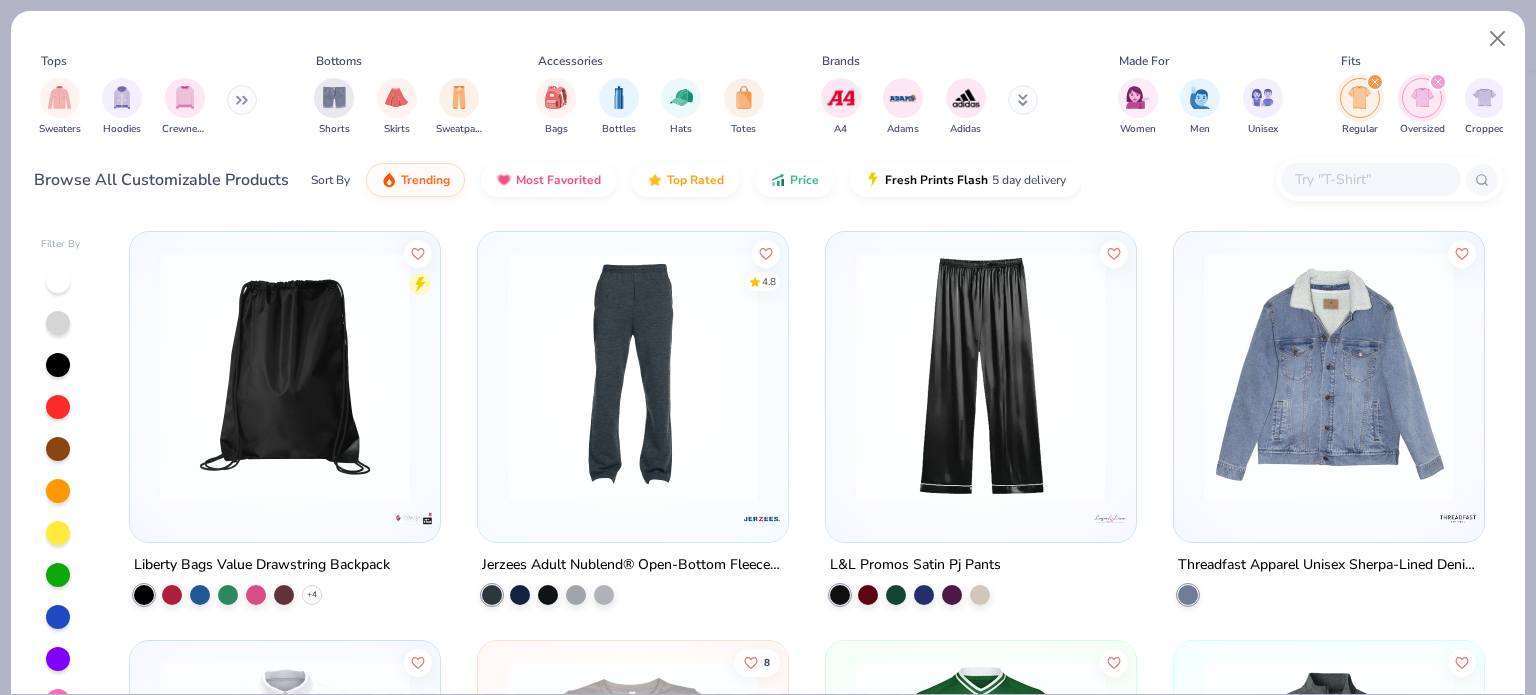click 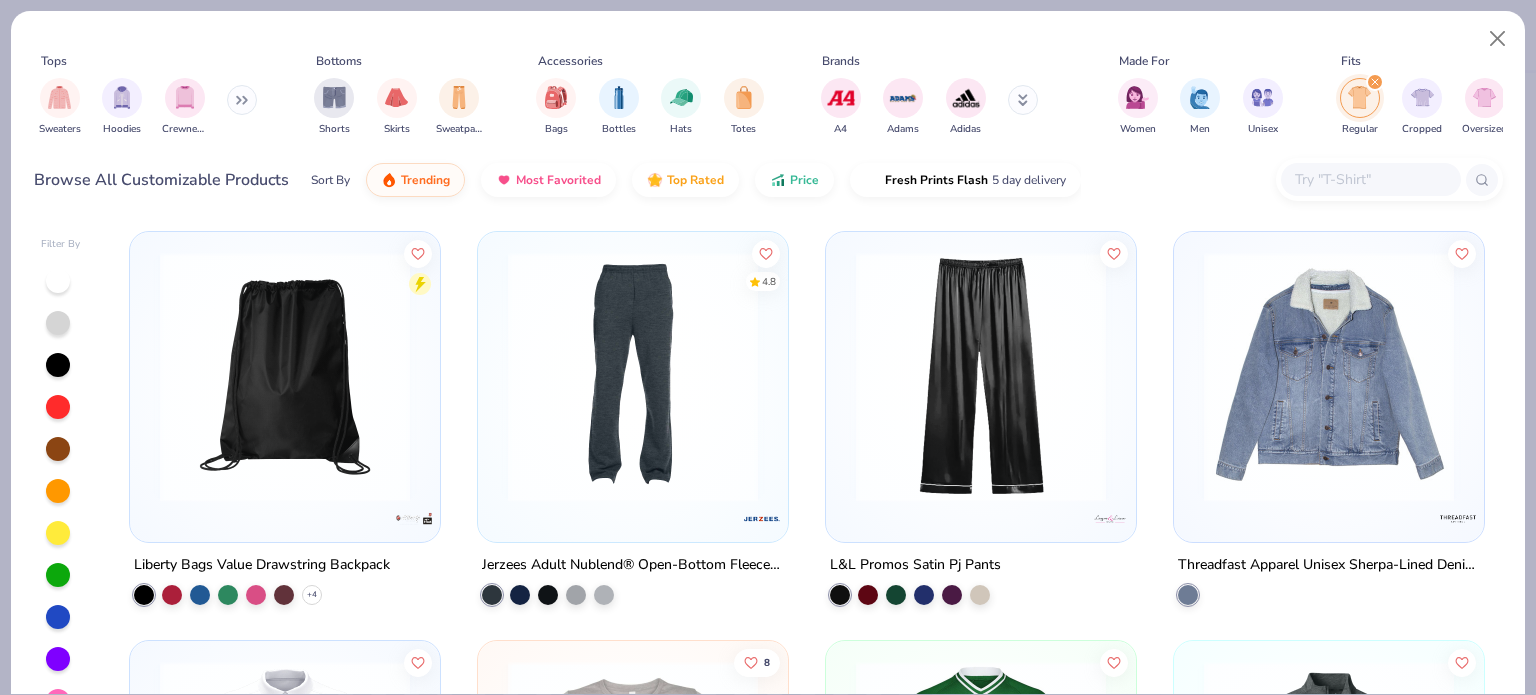 click at bounding box center (242, 100) 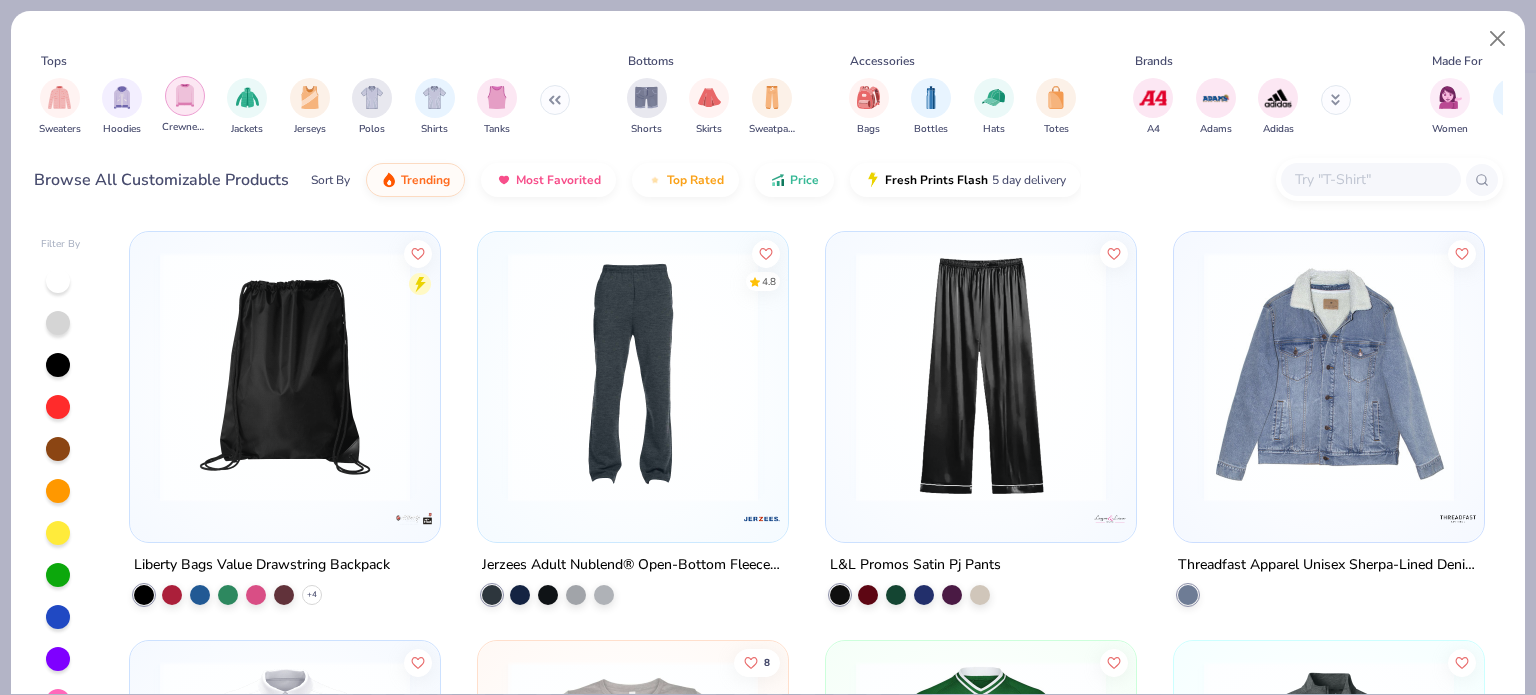 click at bounding box center (185, 96) 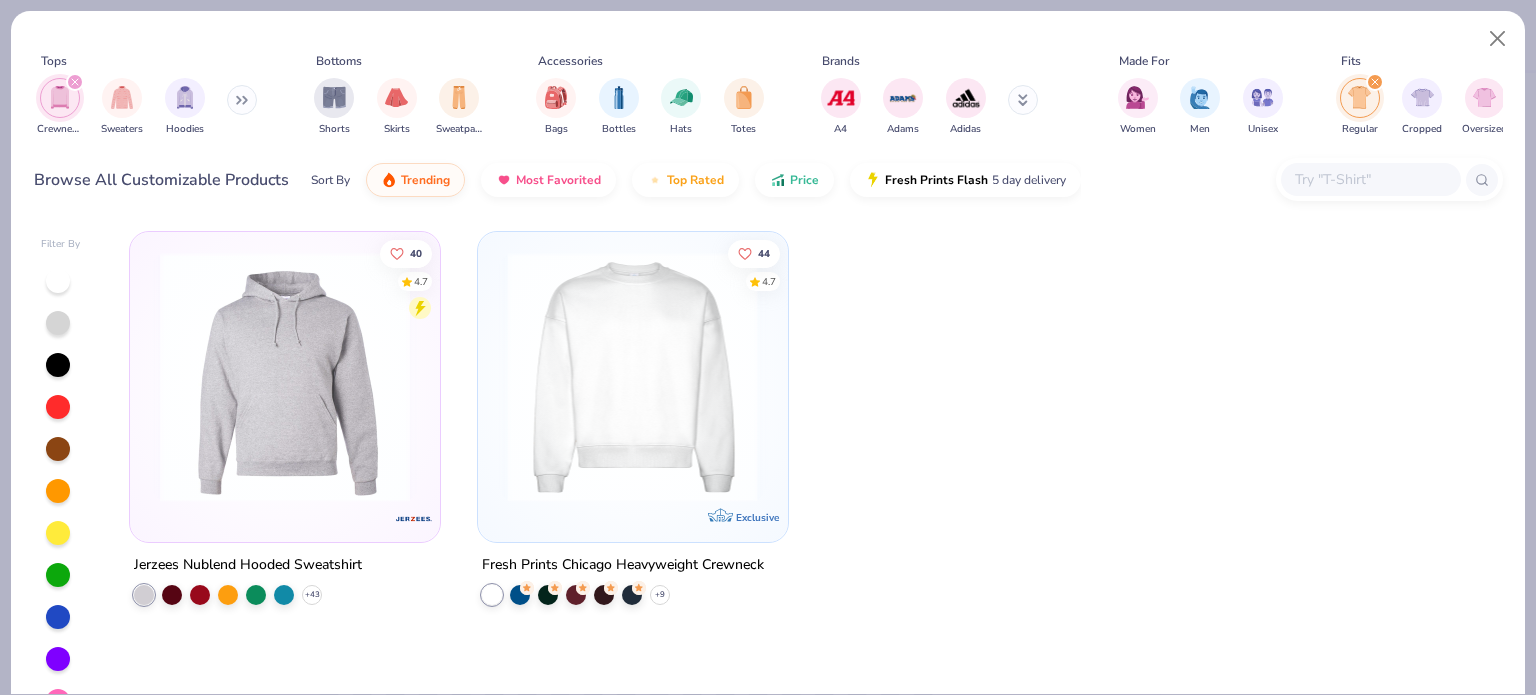 click at bounding box center [633, 377] 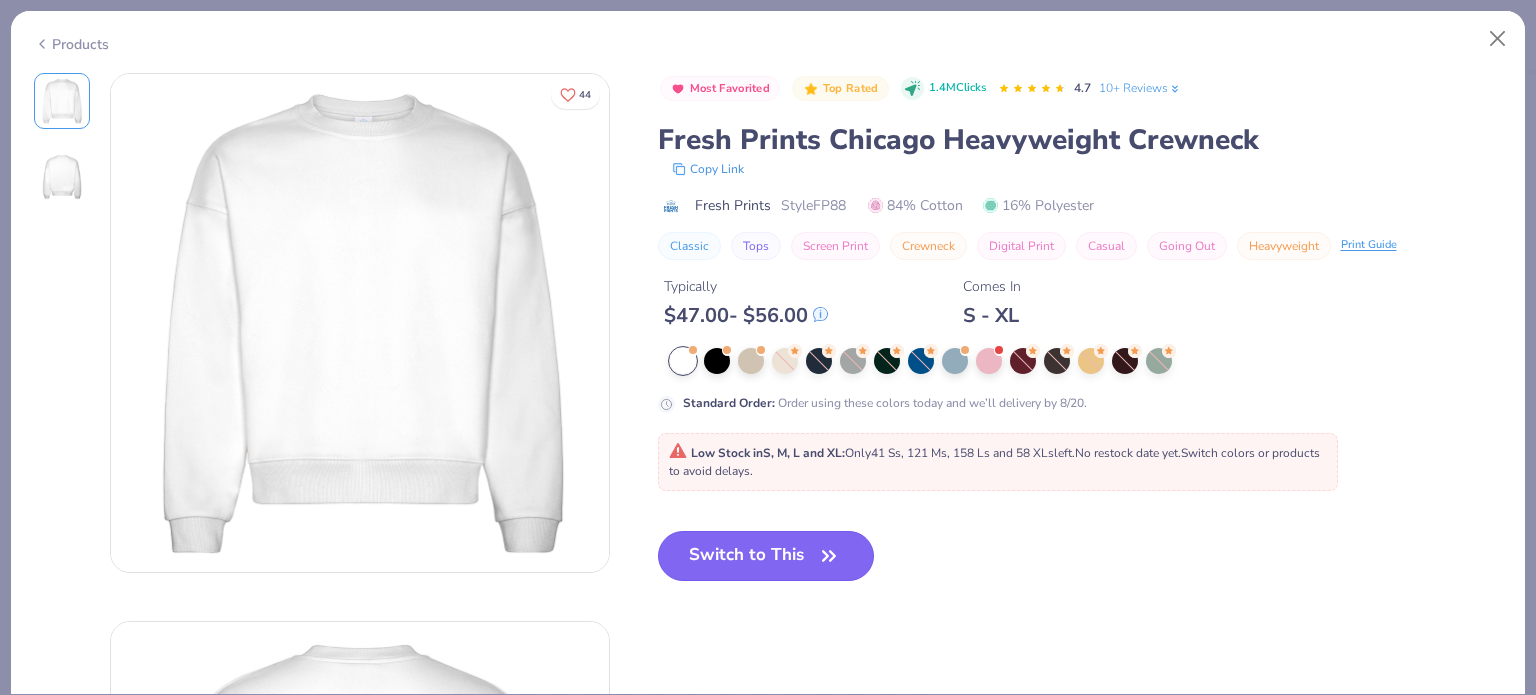 click on "Switch to This" at bounding box center (766, 556) 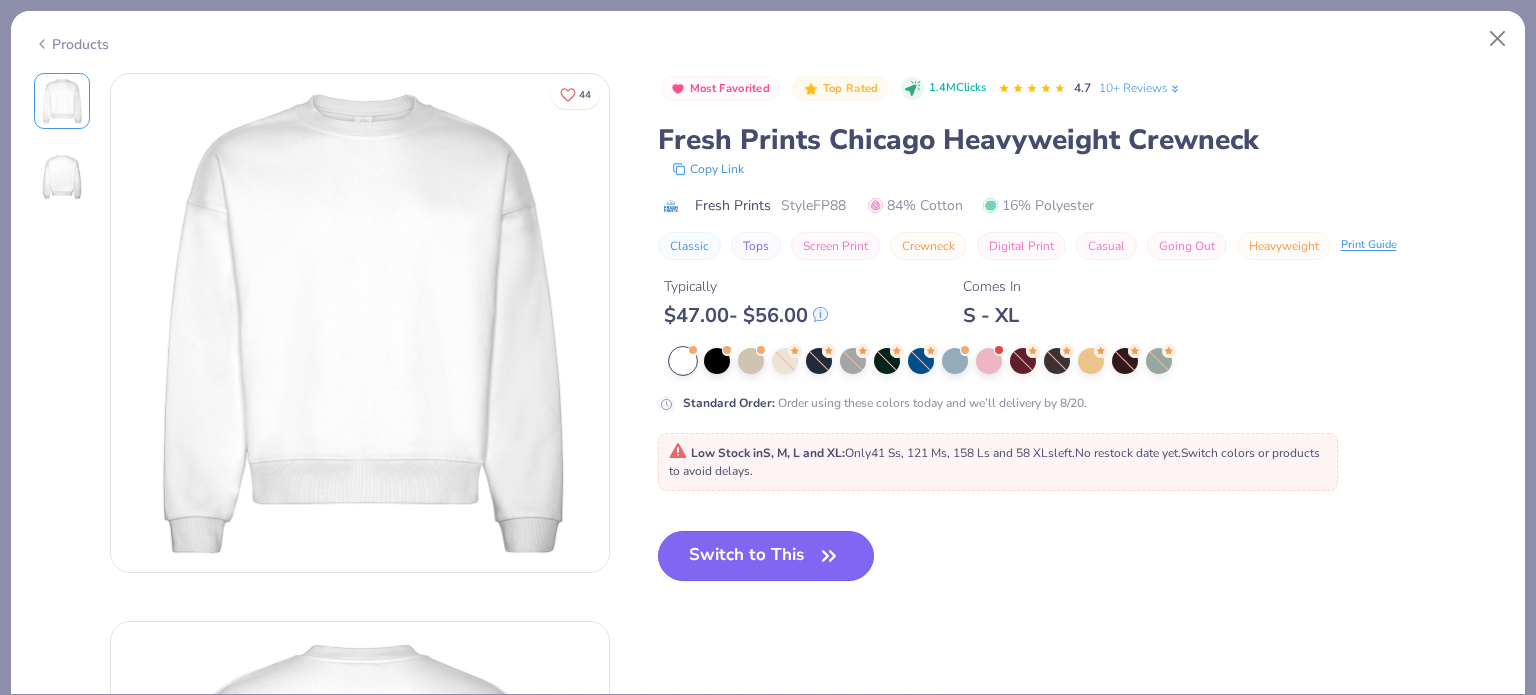 click on "Switch to This" at bounding box center (766, 556) 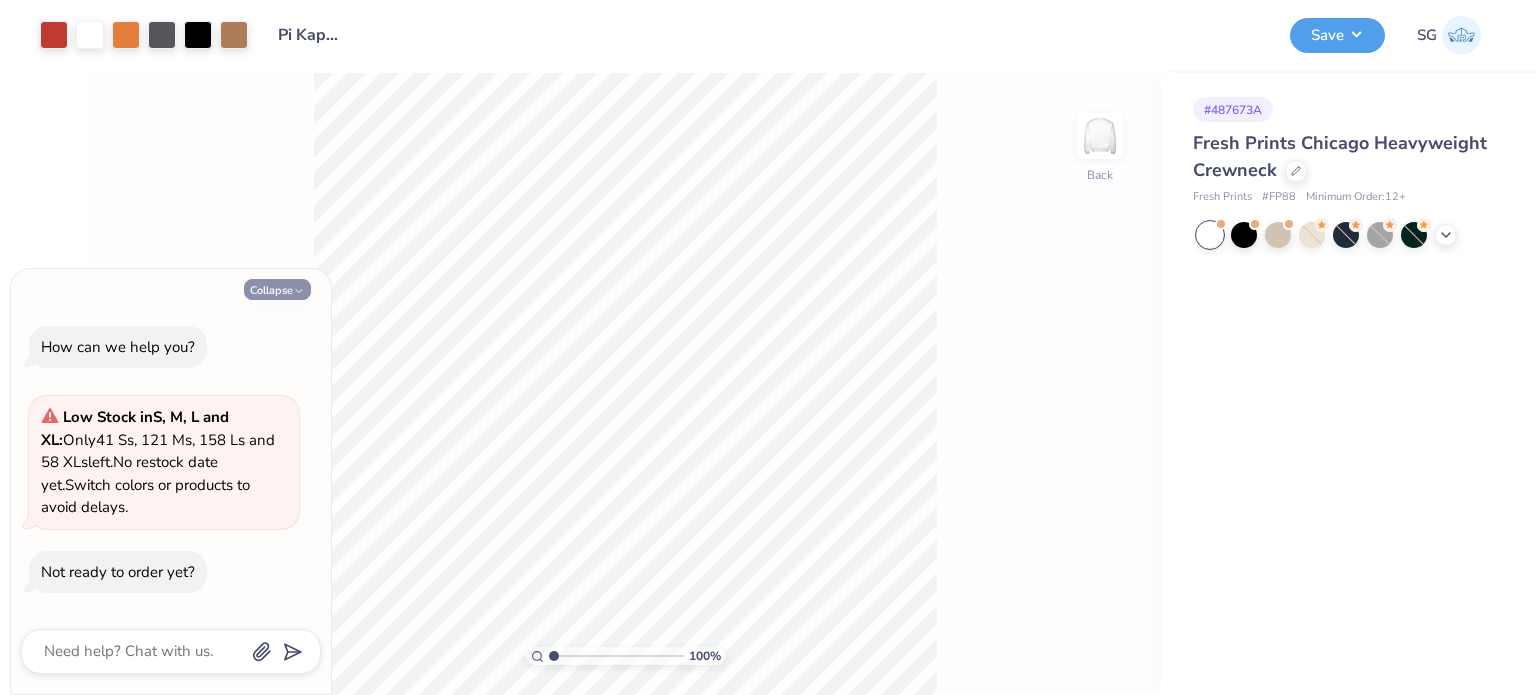 click on "Collapse" at bounding box center (277, 289) 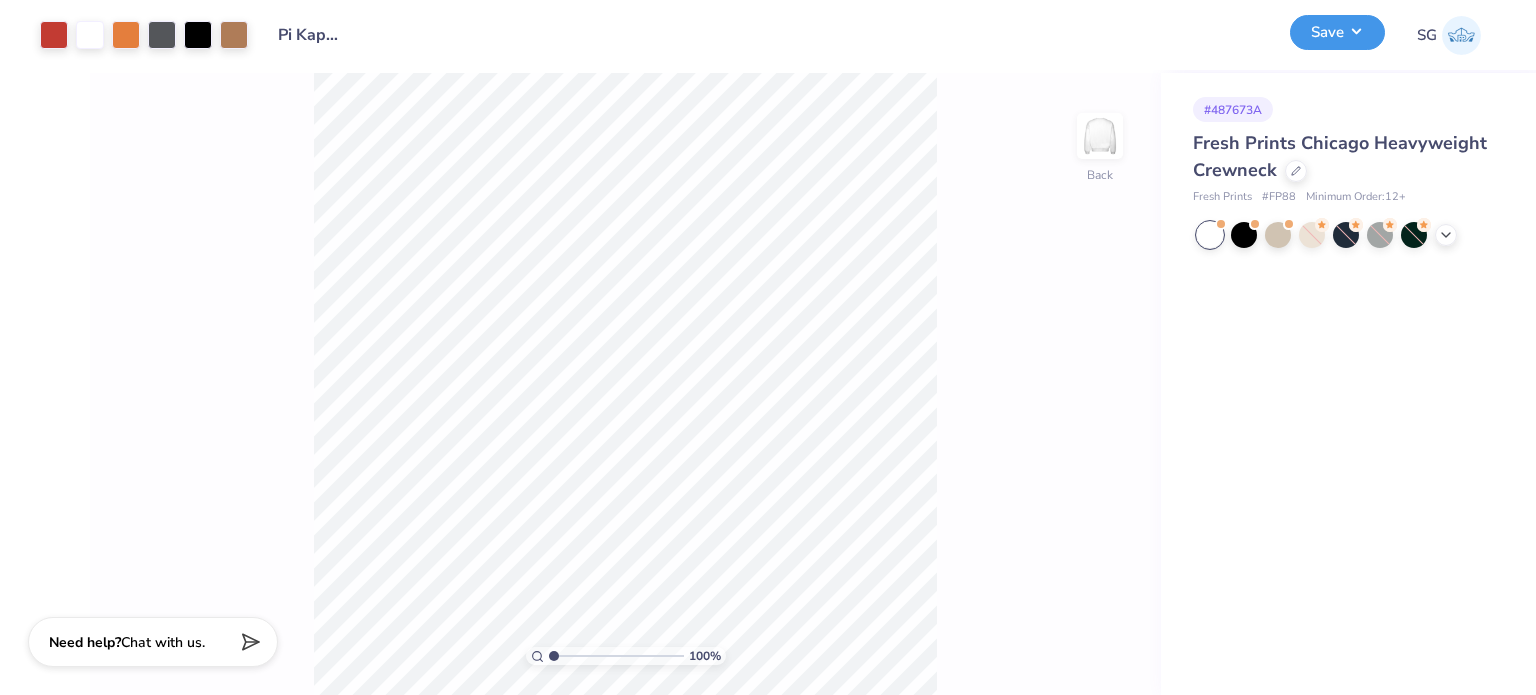 click on "Save" at bounding box center (1337, 32) 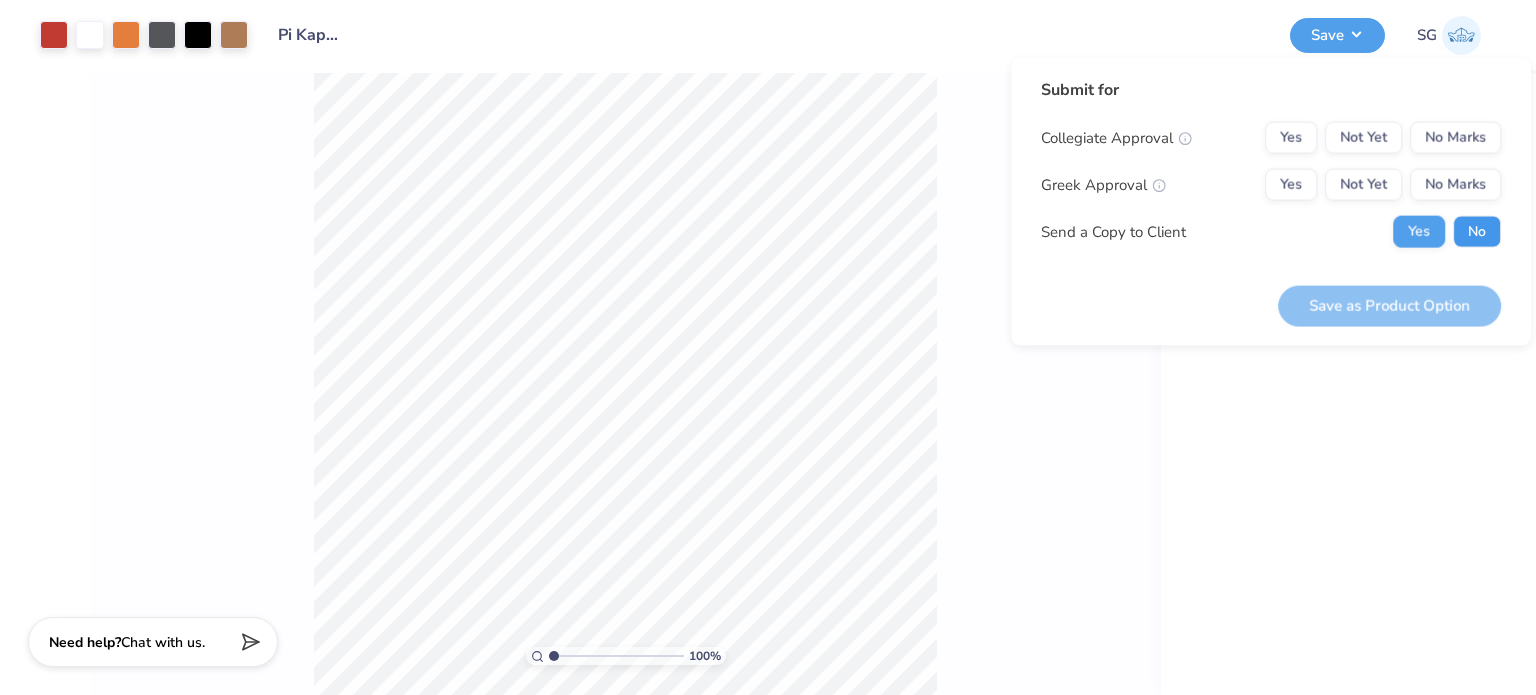 click on "No" at bounding box center [1477, 232] 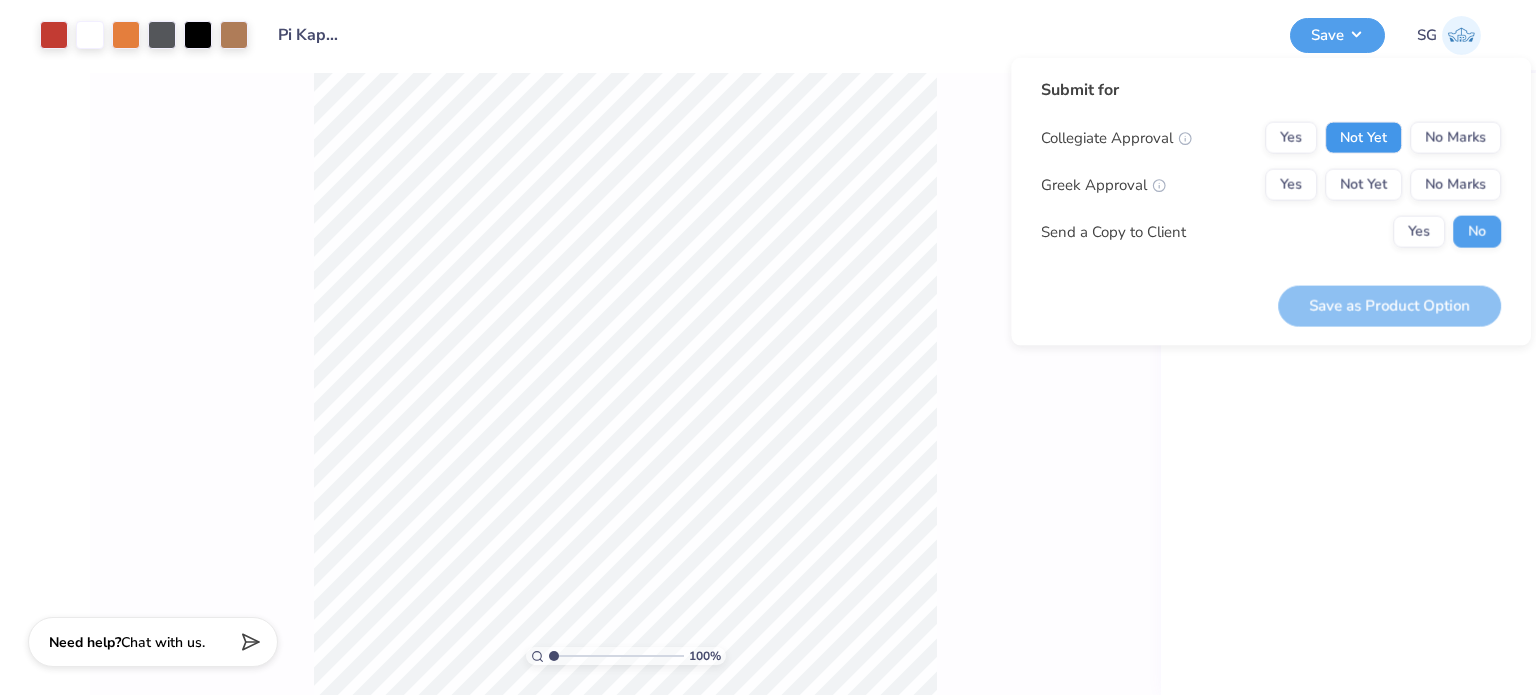 click on "Not Yet" at bounding box center (1363, 138) 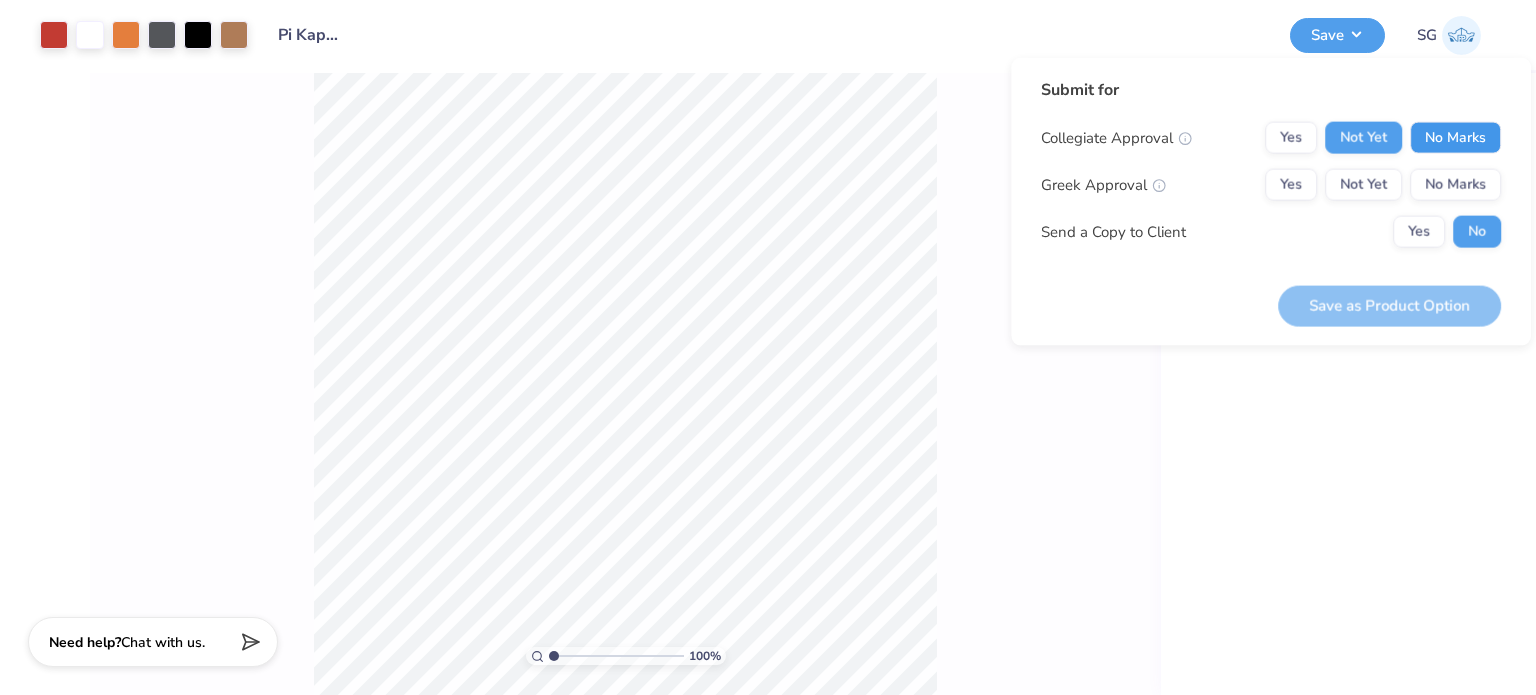 click on "No Marks" at bounding box center (1455, 138) 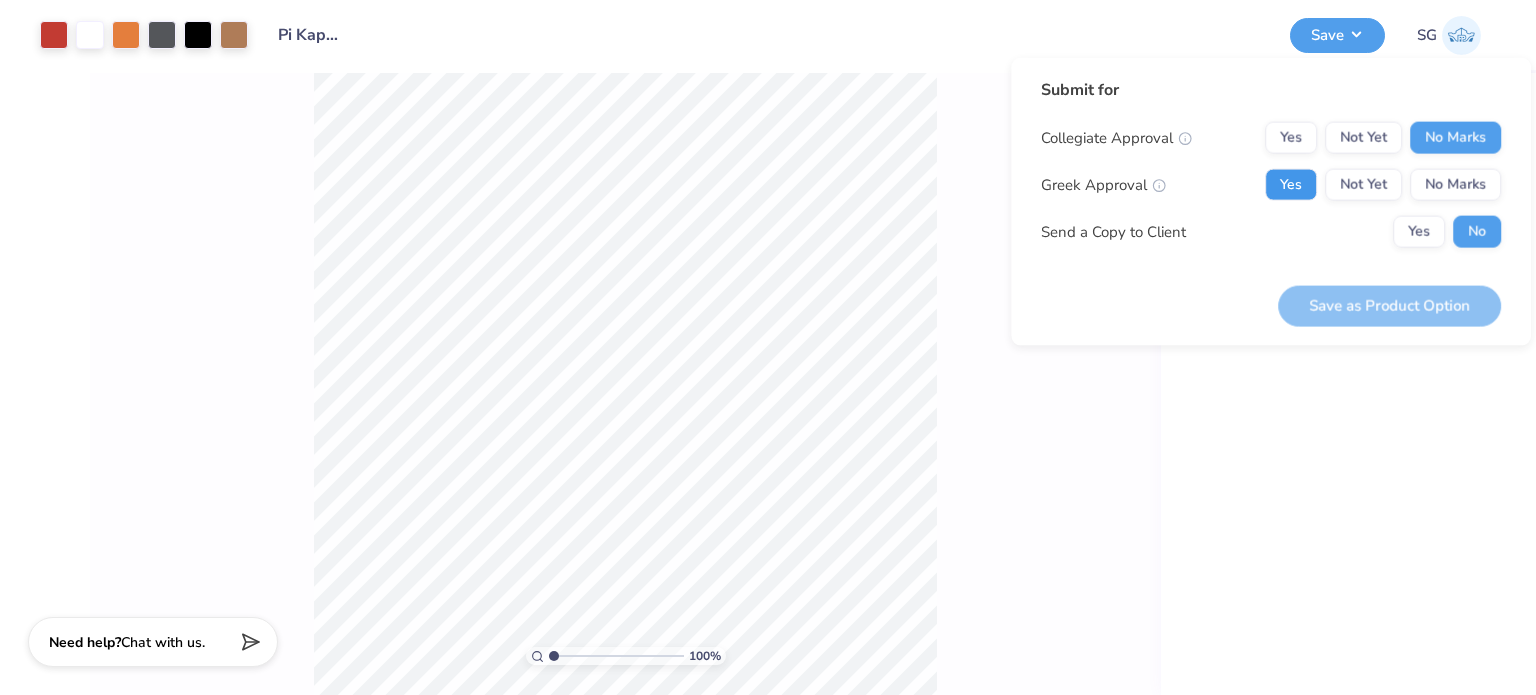 click on "Yes" at bounding box center [1291, 185] 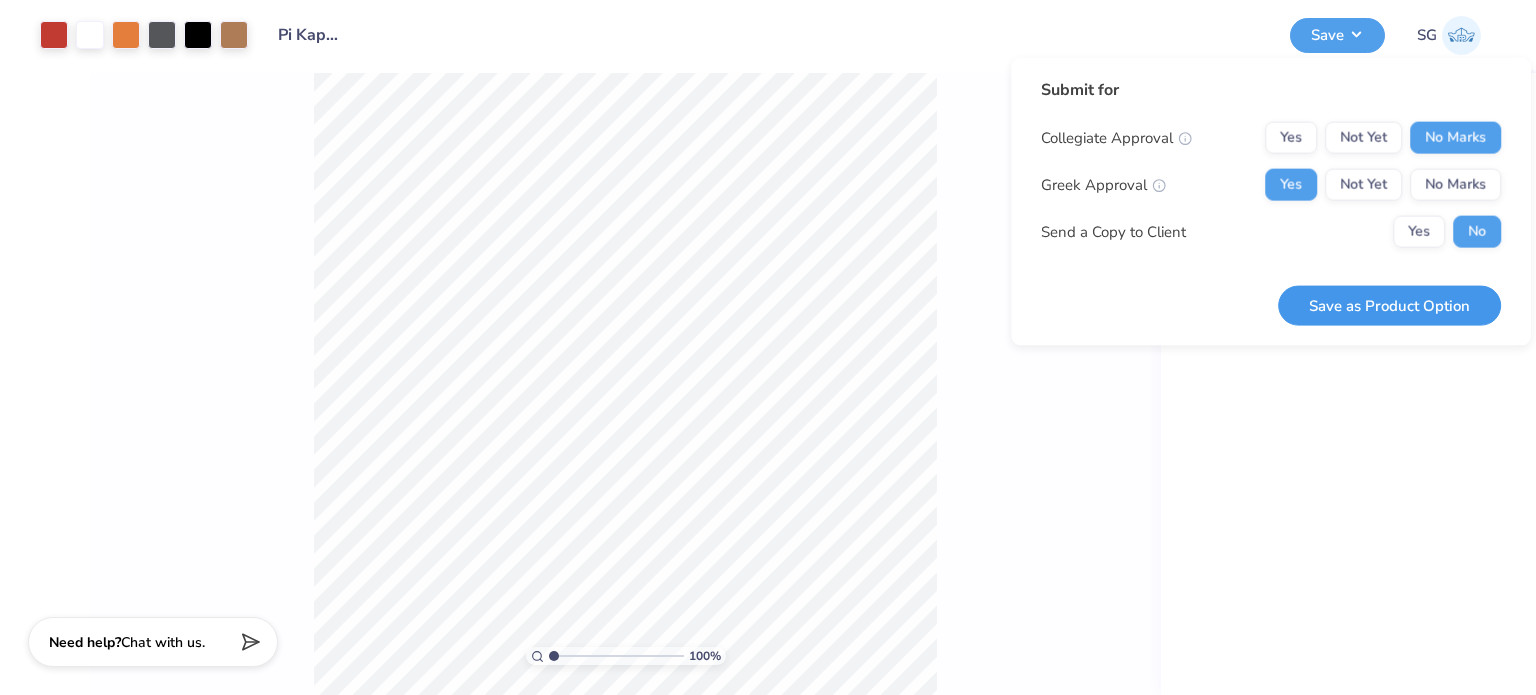 click on "Save as Product Option" at bounding box center [1389, 305] 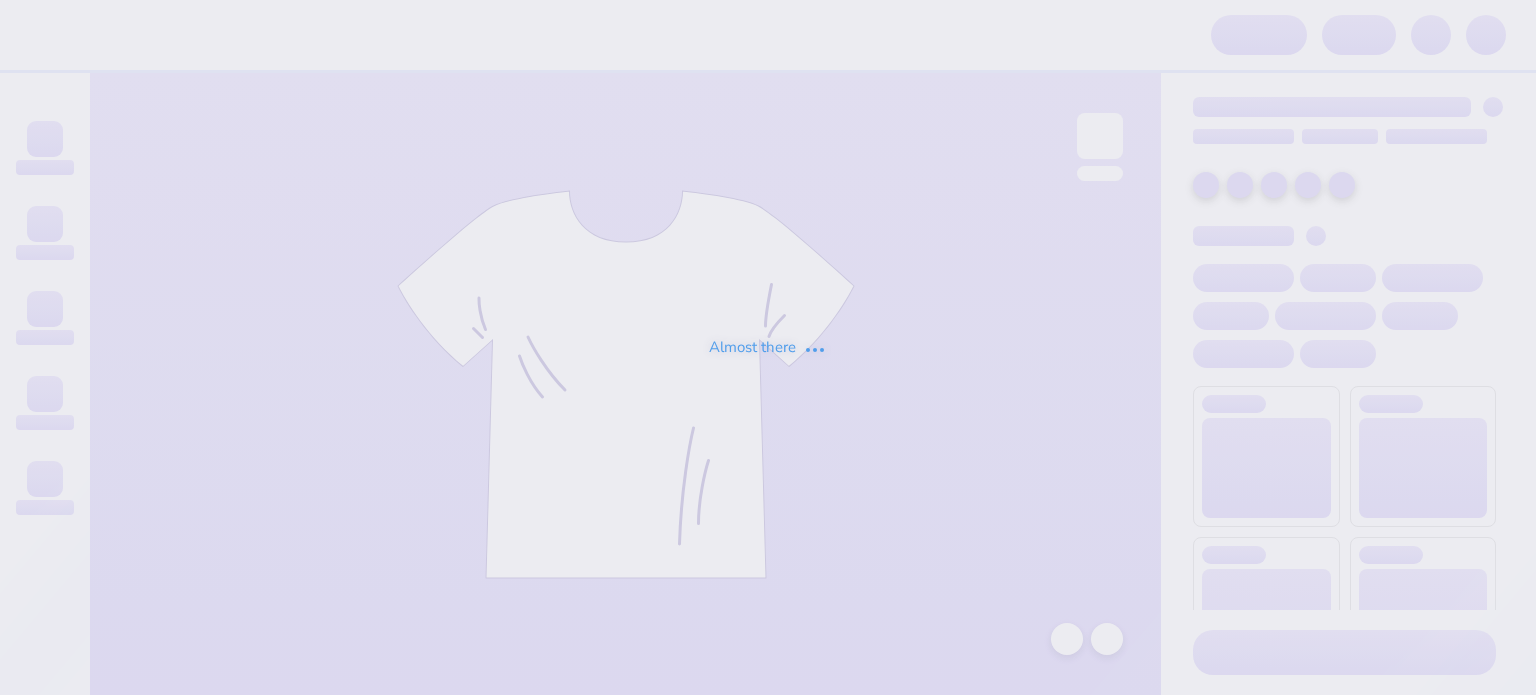 scroll, scrollTop: 0, scrollLeft: 0, axis: both 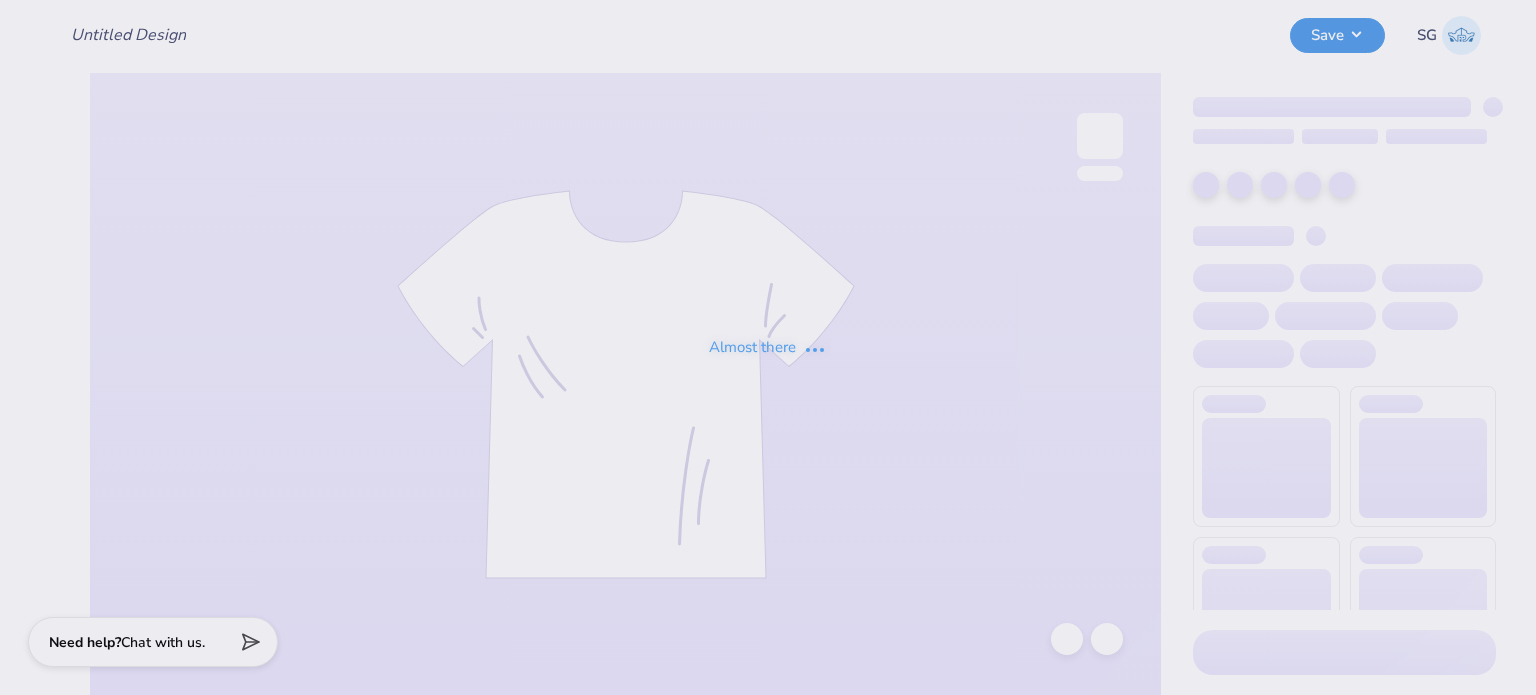 type on "Pi Kappa Rush 2025" 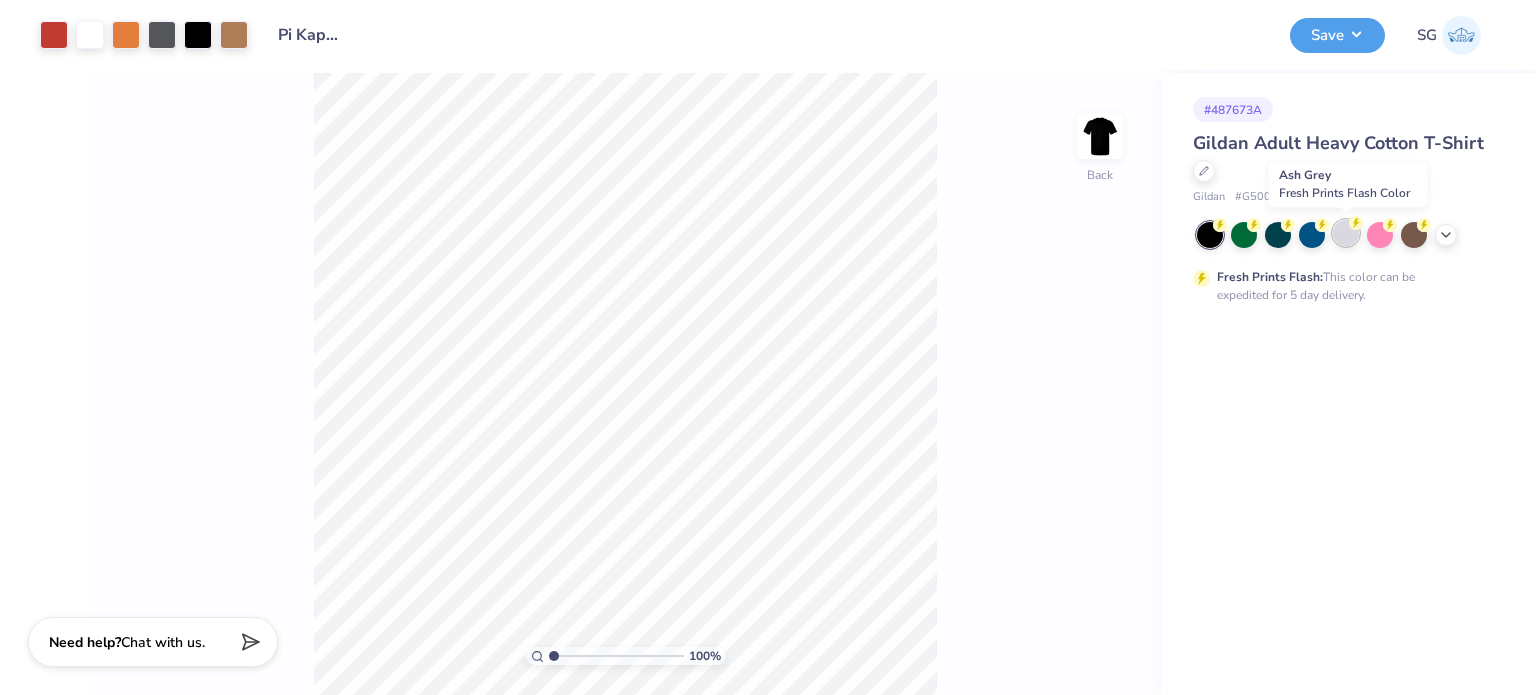 click at bounding box center (1346, 233) 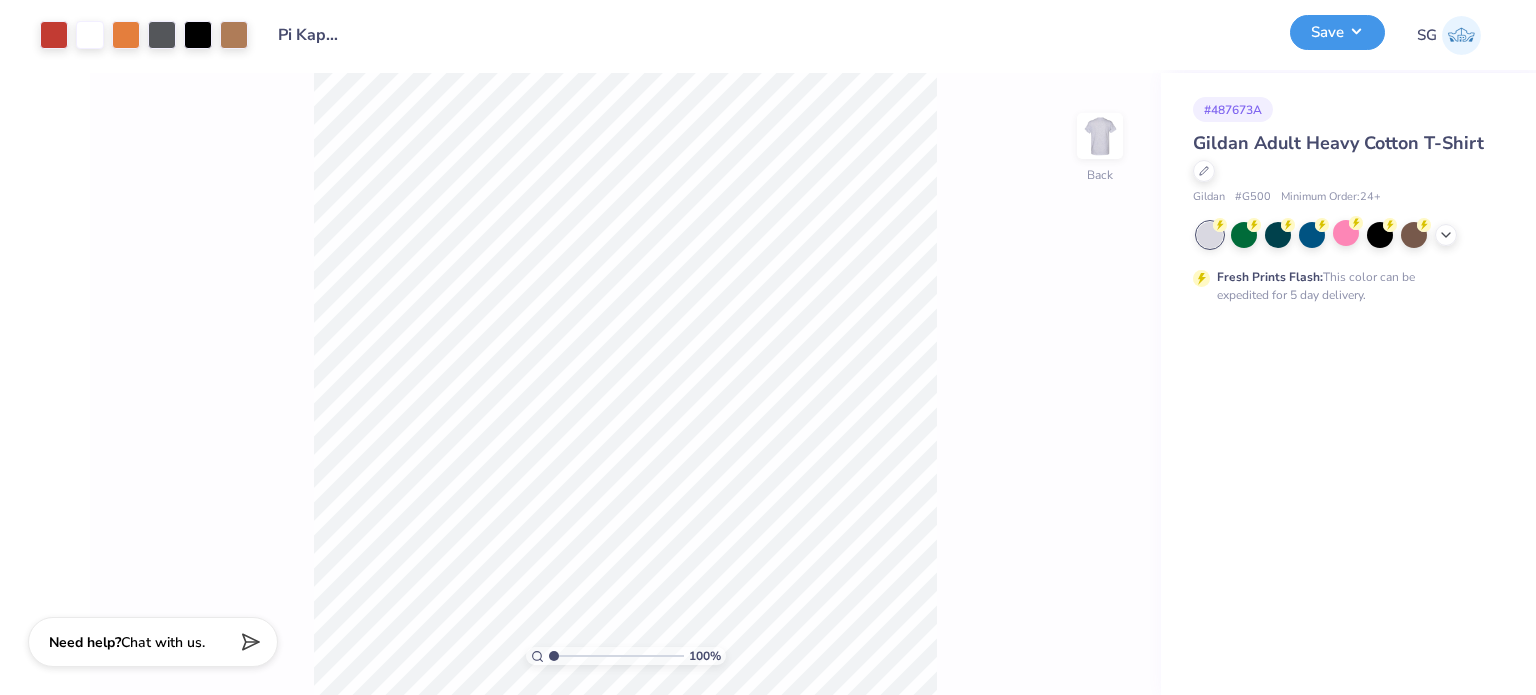 click on "Save" at bounding box center (1337, 32) 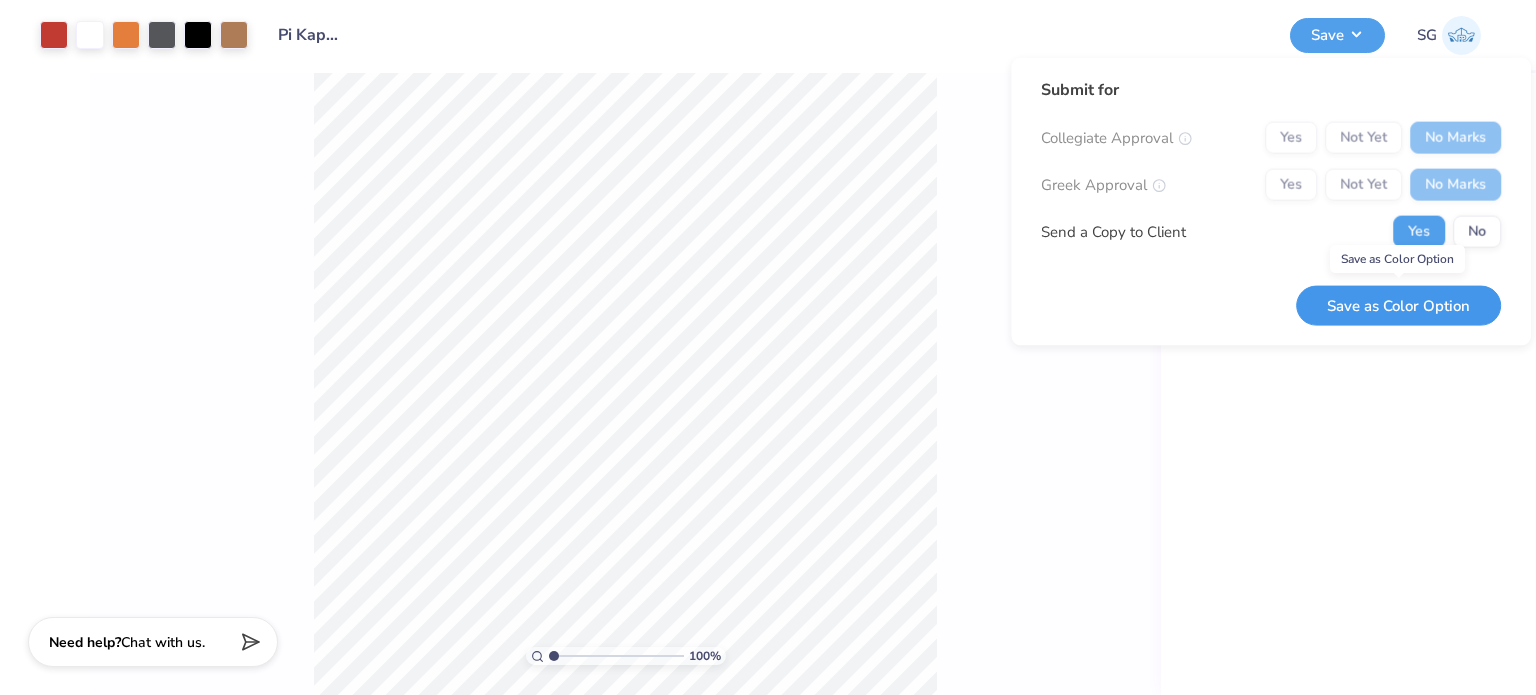 click on "Save as Color Option" at bounding box center (1398, 305) 